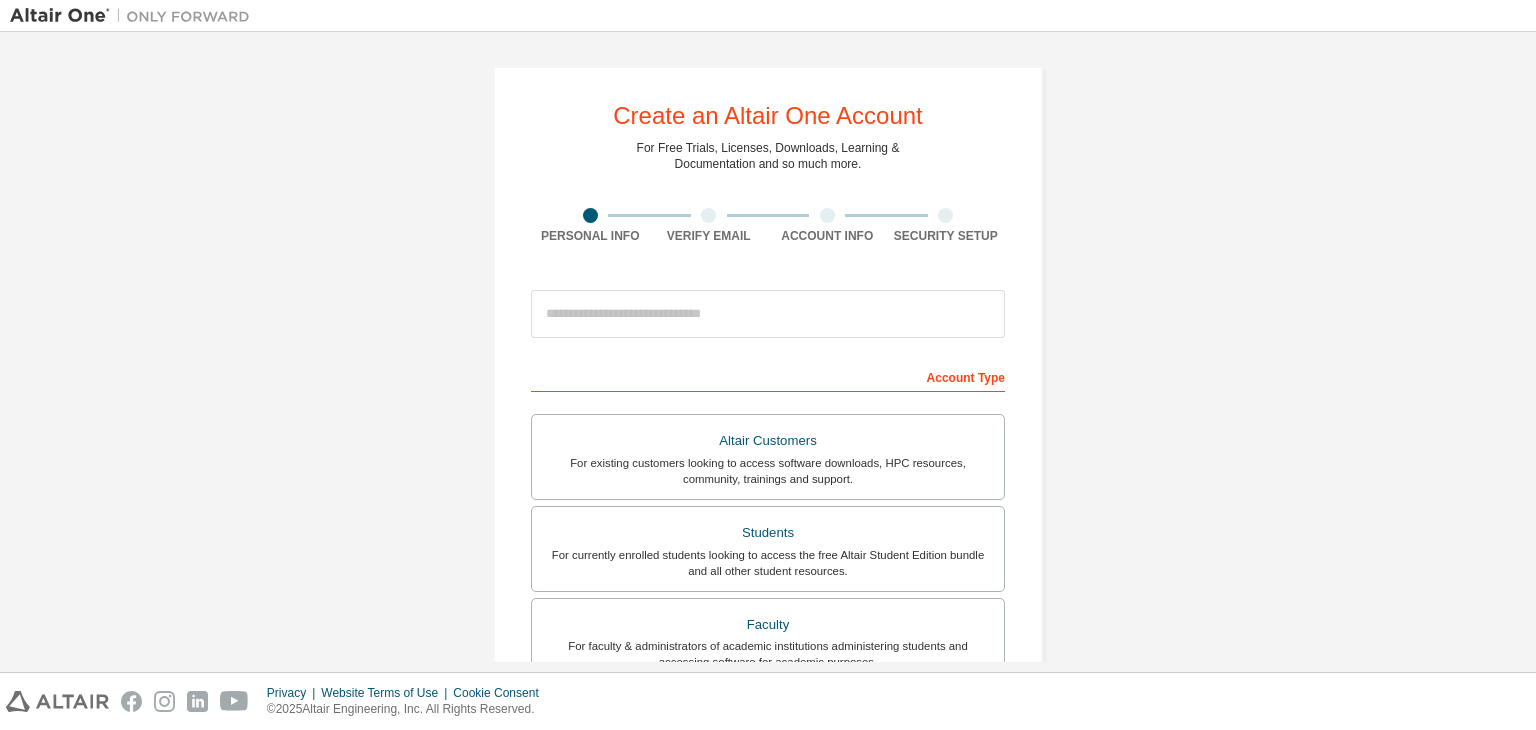 scroll, scrollTop: 0, scrollLeft: 0, axis: both 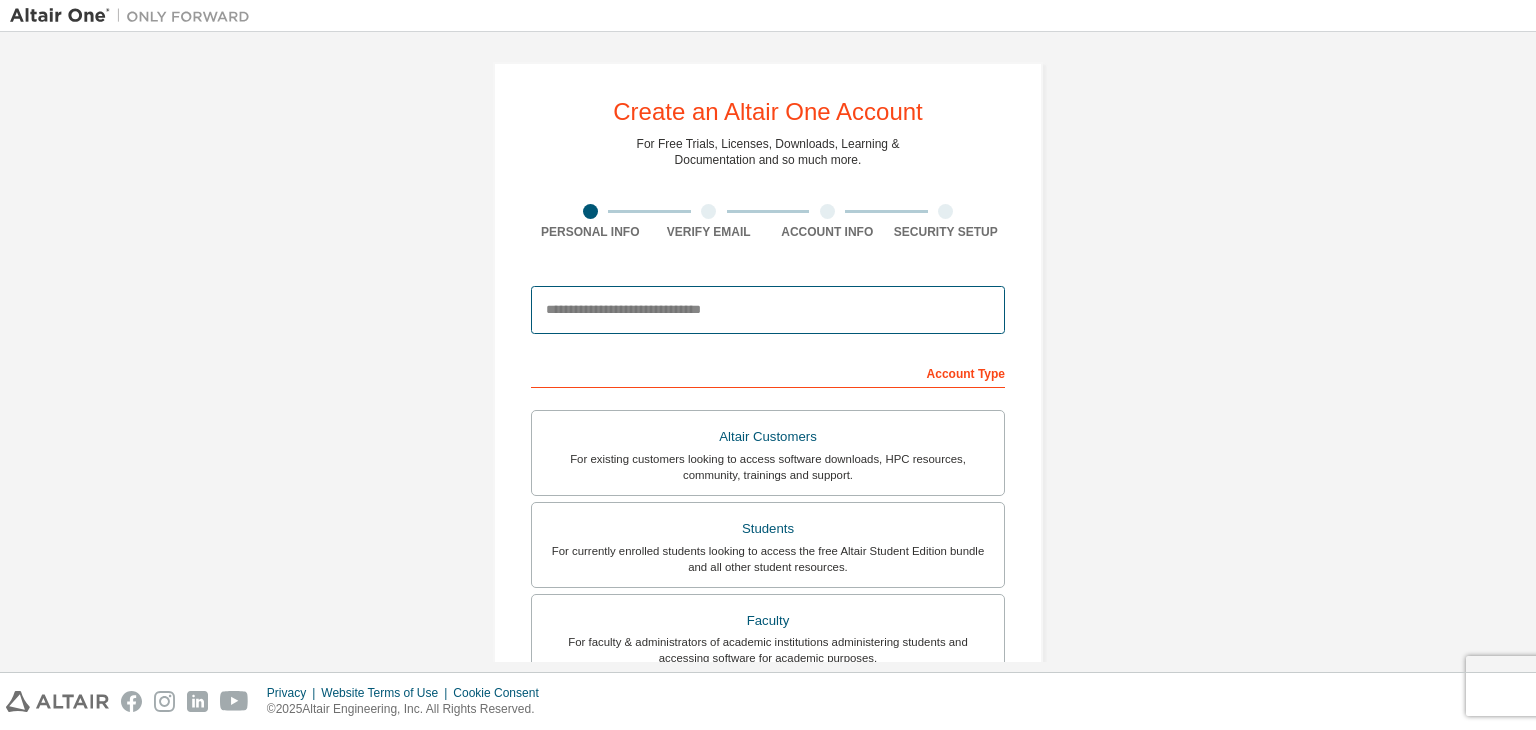 click at bounding box center [768, 310] 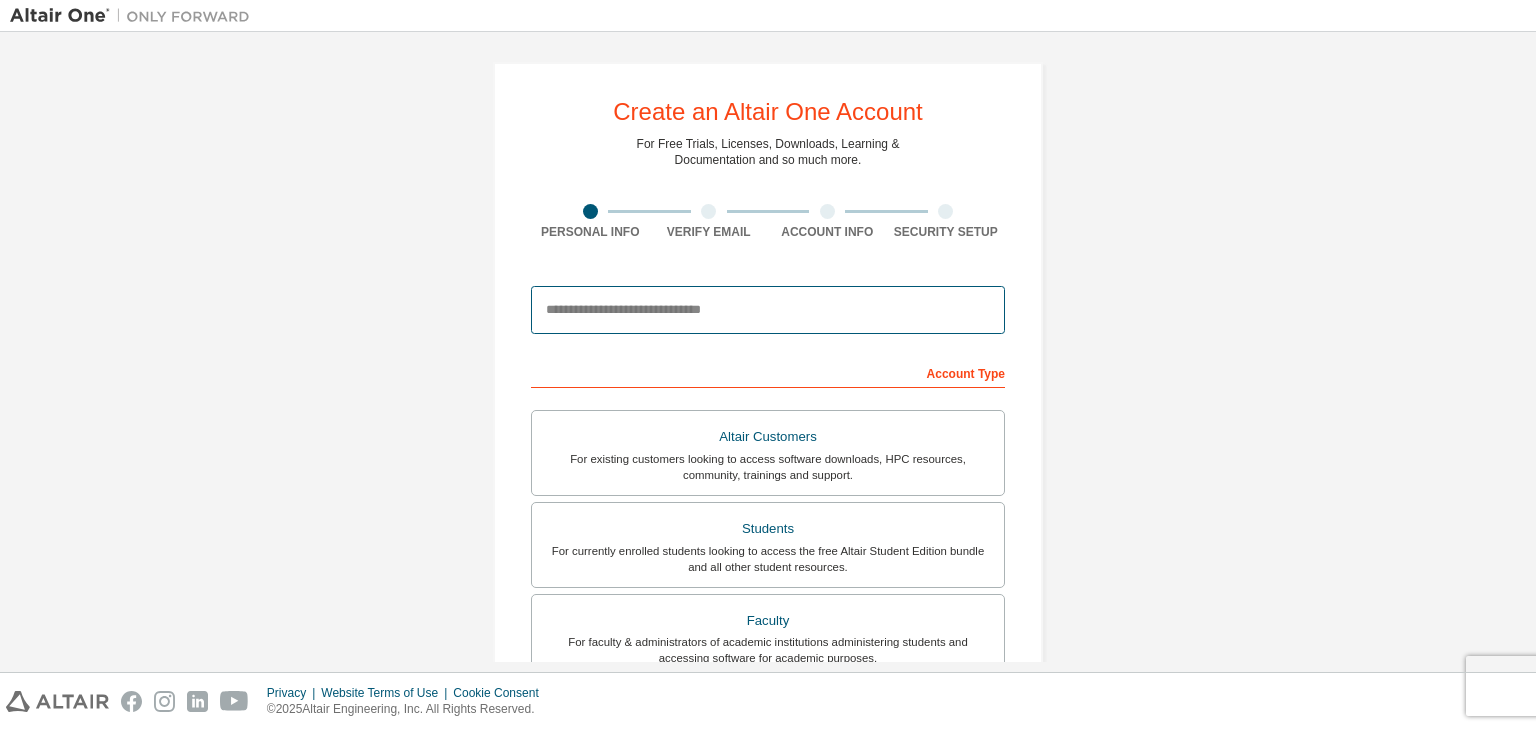 type on "**********" 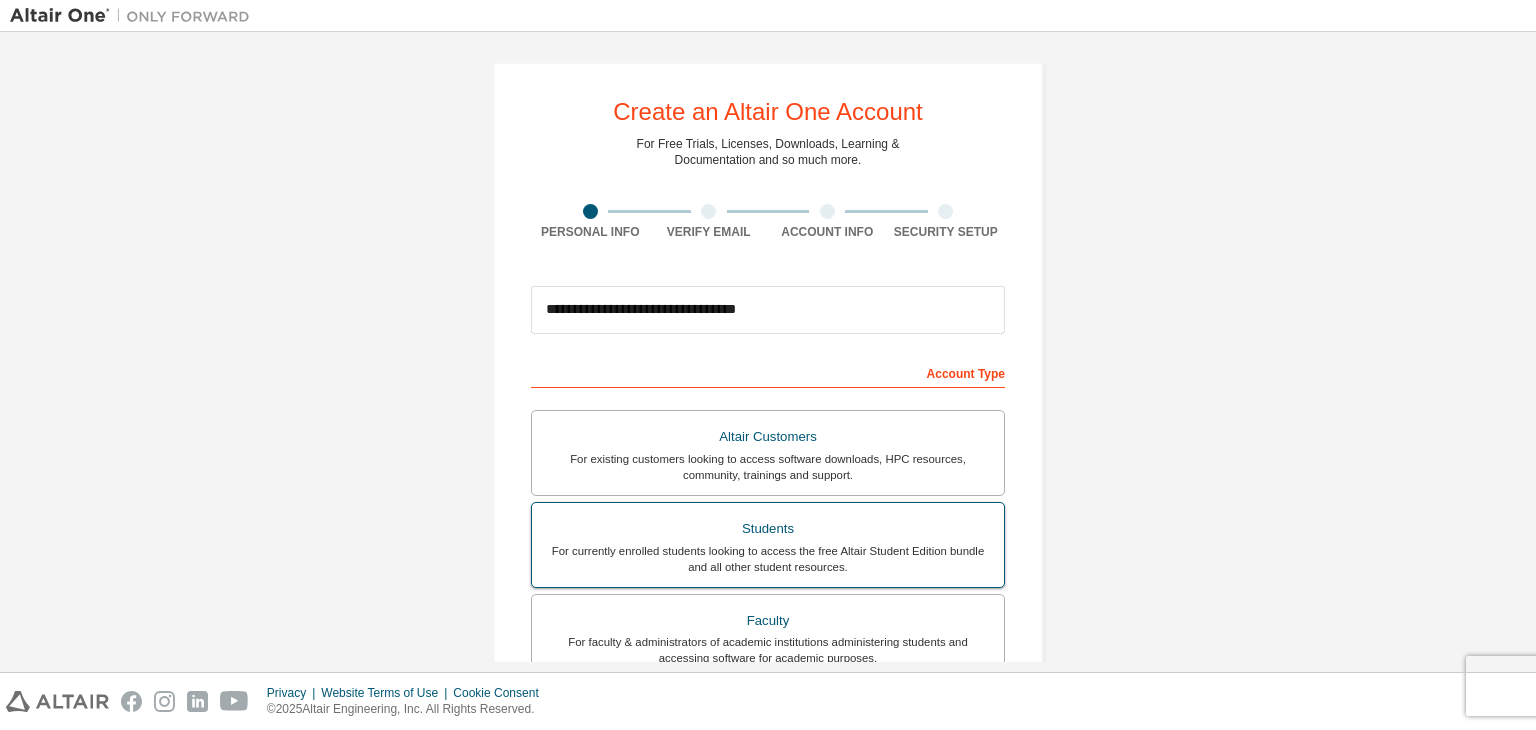 click on "For currently enrolled students looking to access the free Altair Student Edition bundle and all other student resources." at bounding box center (768, 559) 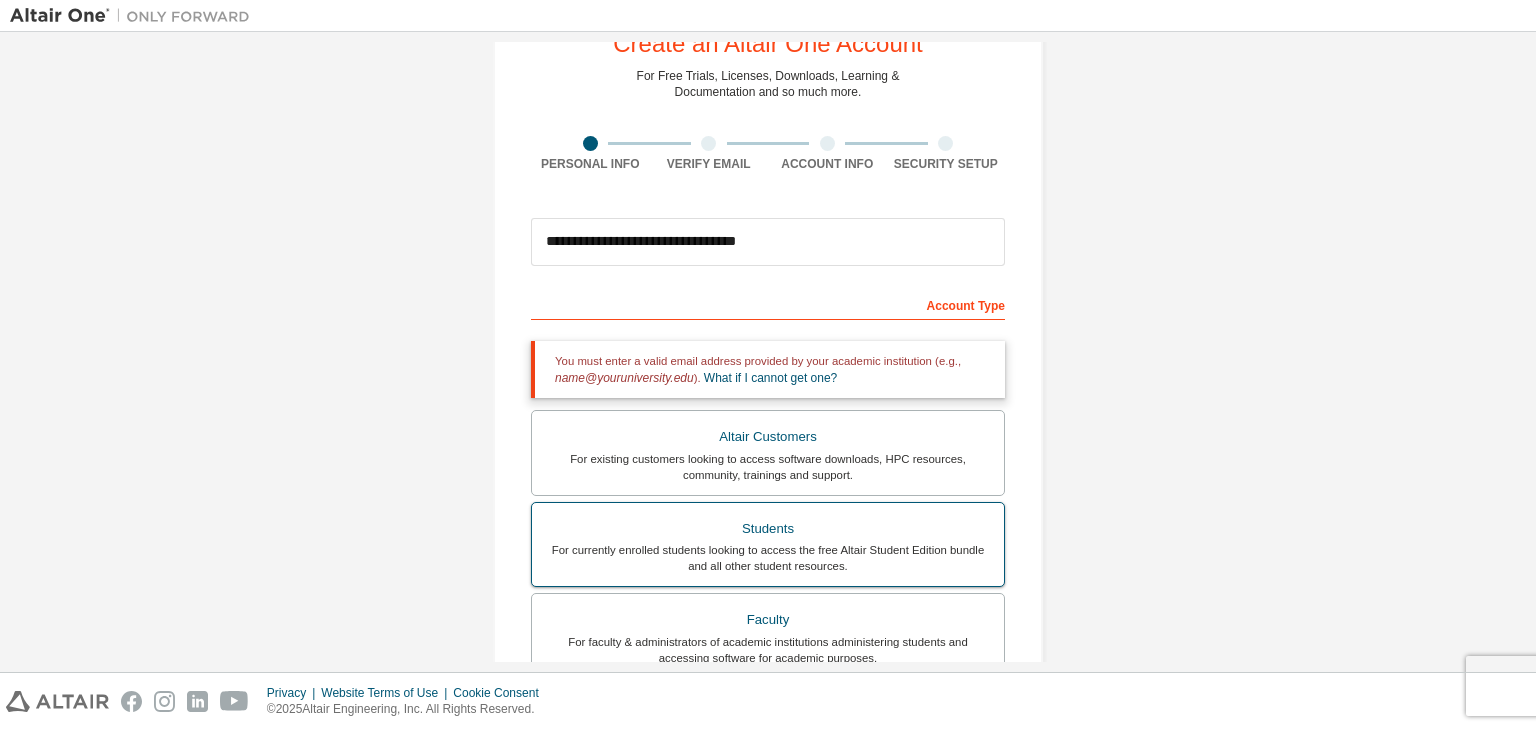 scroll, scrollTop: 70, scrollLeft: 0, axis: vertical 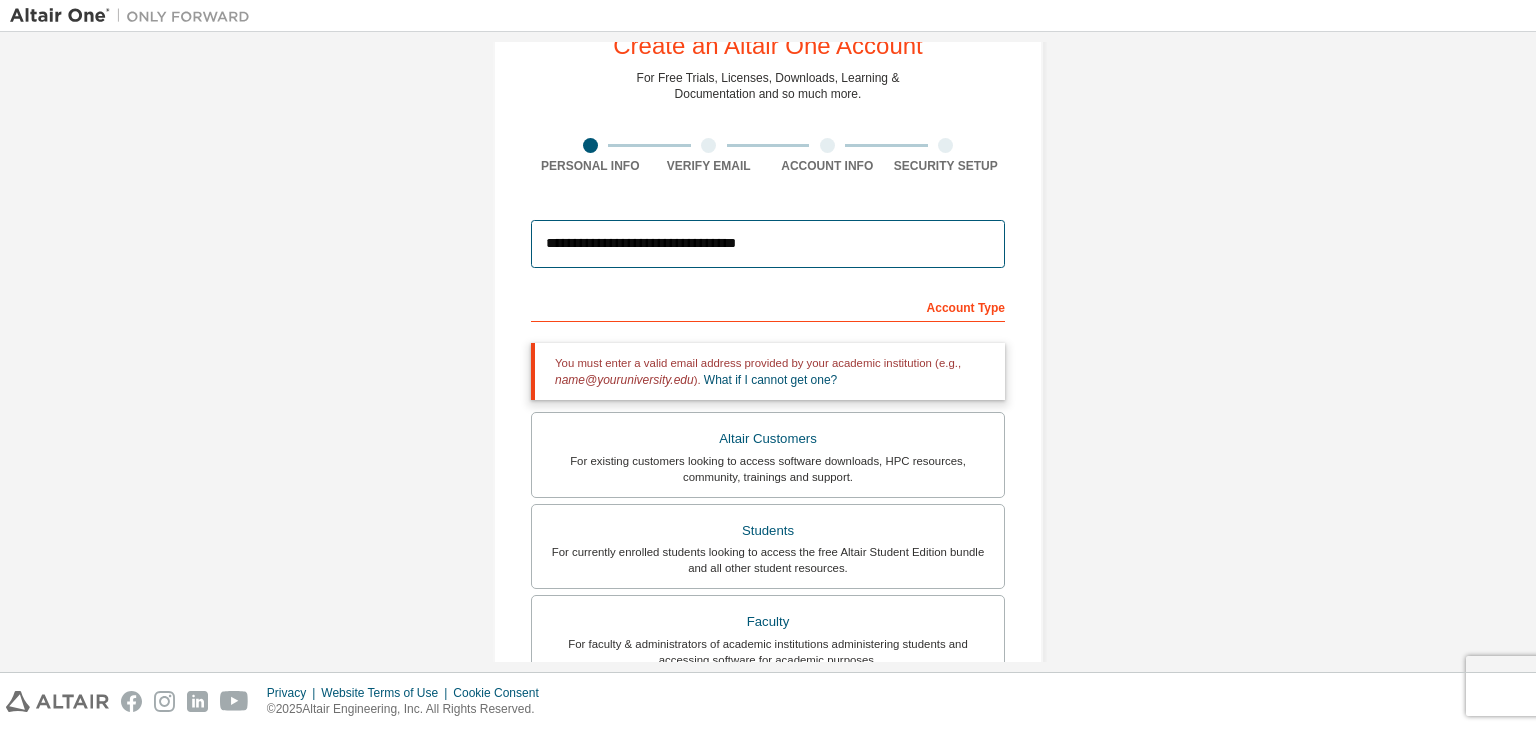 click on "**********" at bounding box center (768, 244) 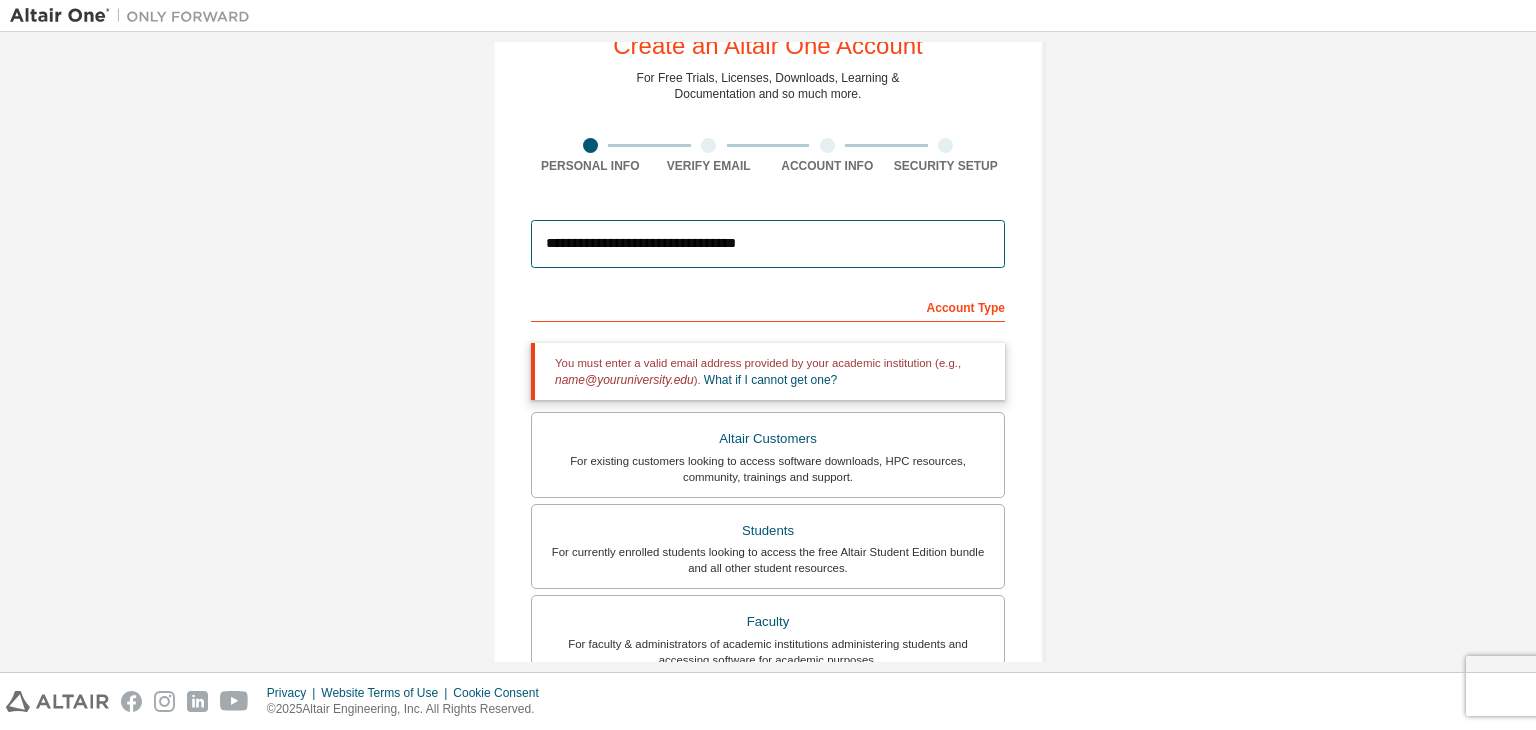 drag, startPoint x: 644, startPoint y: 249, endPoint x: 662, endPoint y: 306, distance: 59.77458 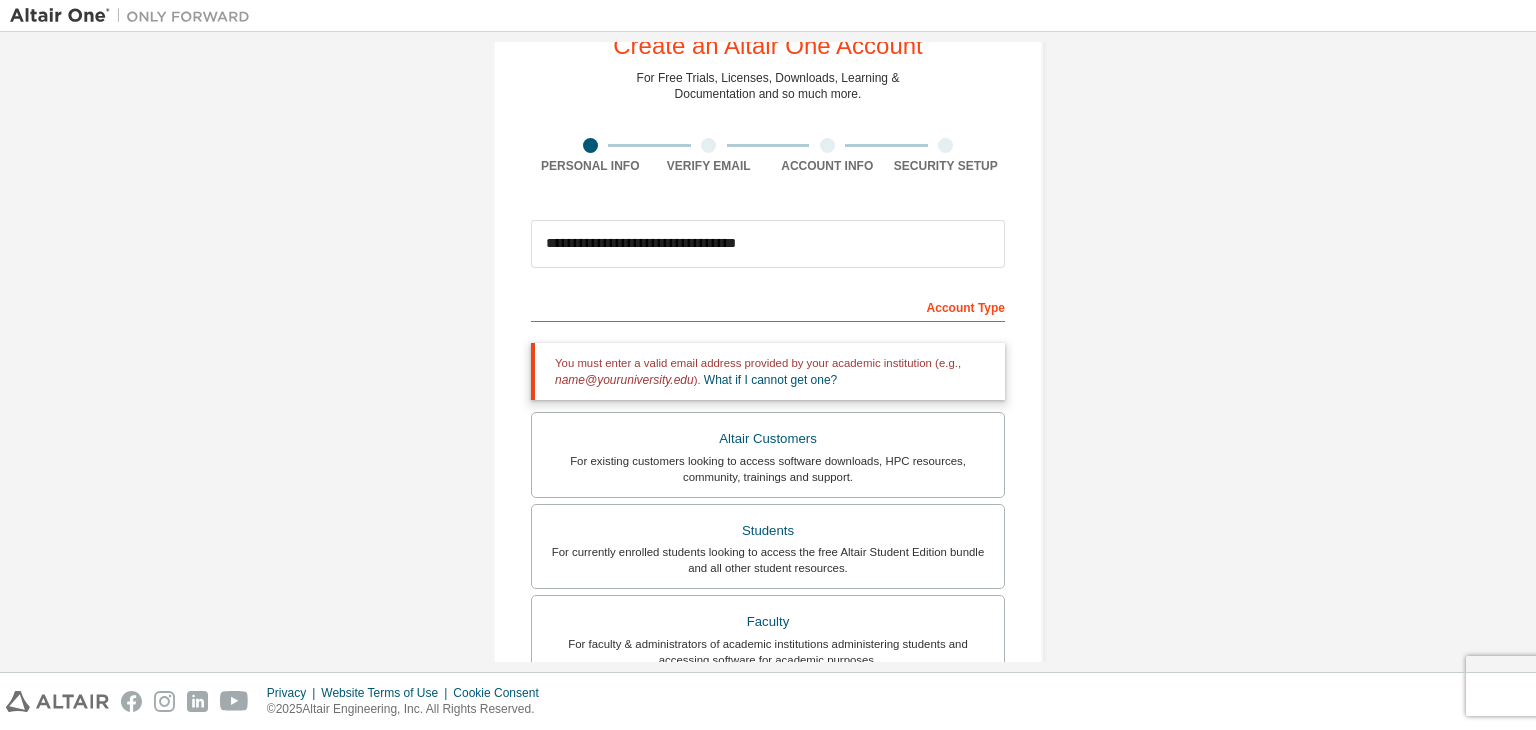click on "Account Type" at bounding box center (768, 306) 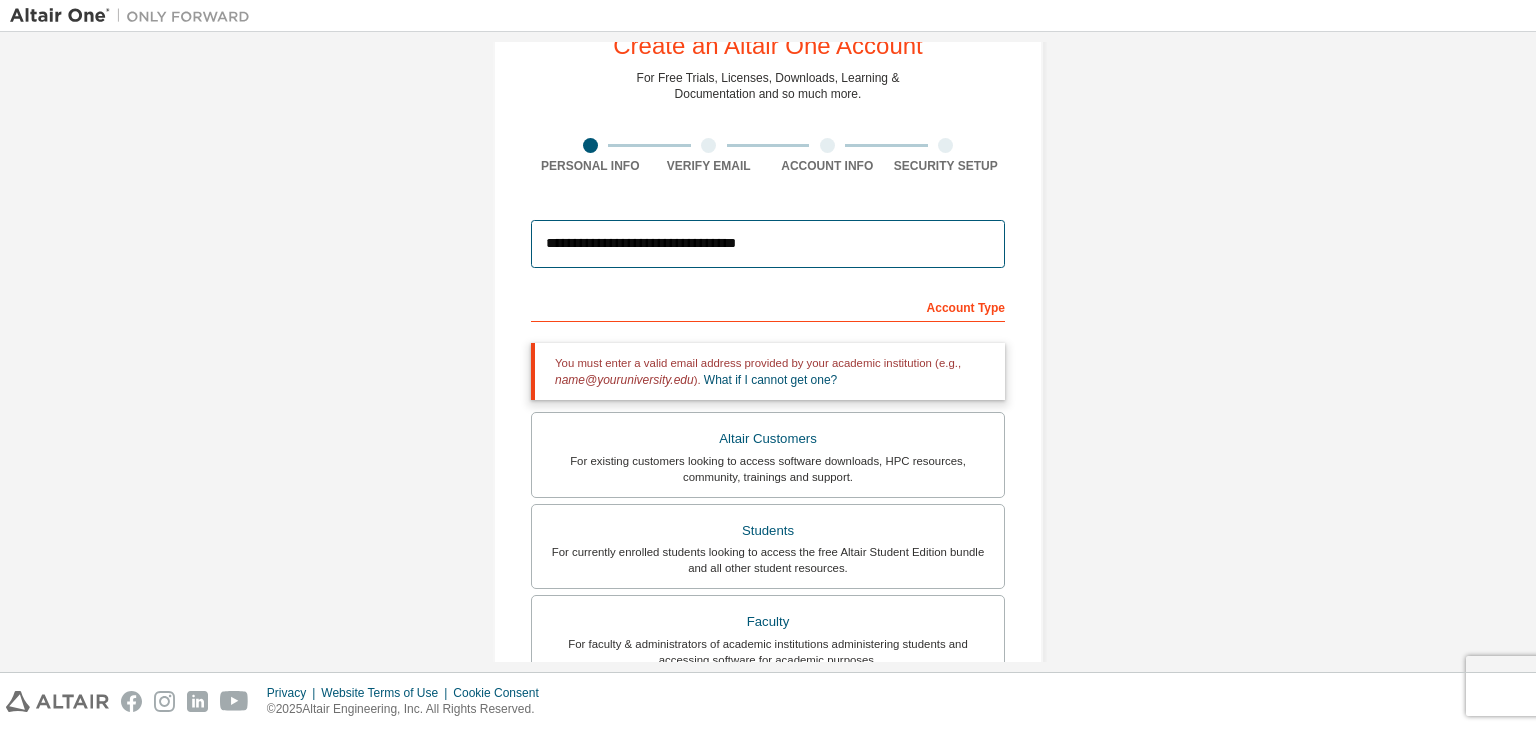click on "**********" at bounding box center [768, 244] 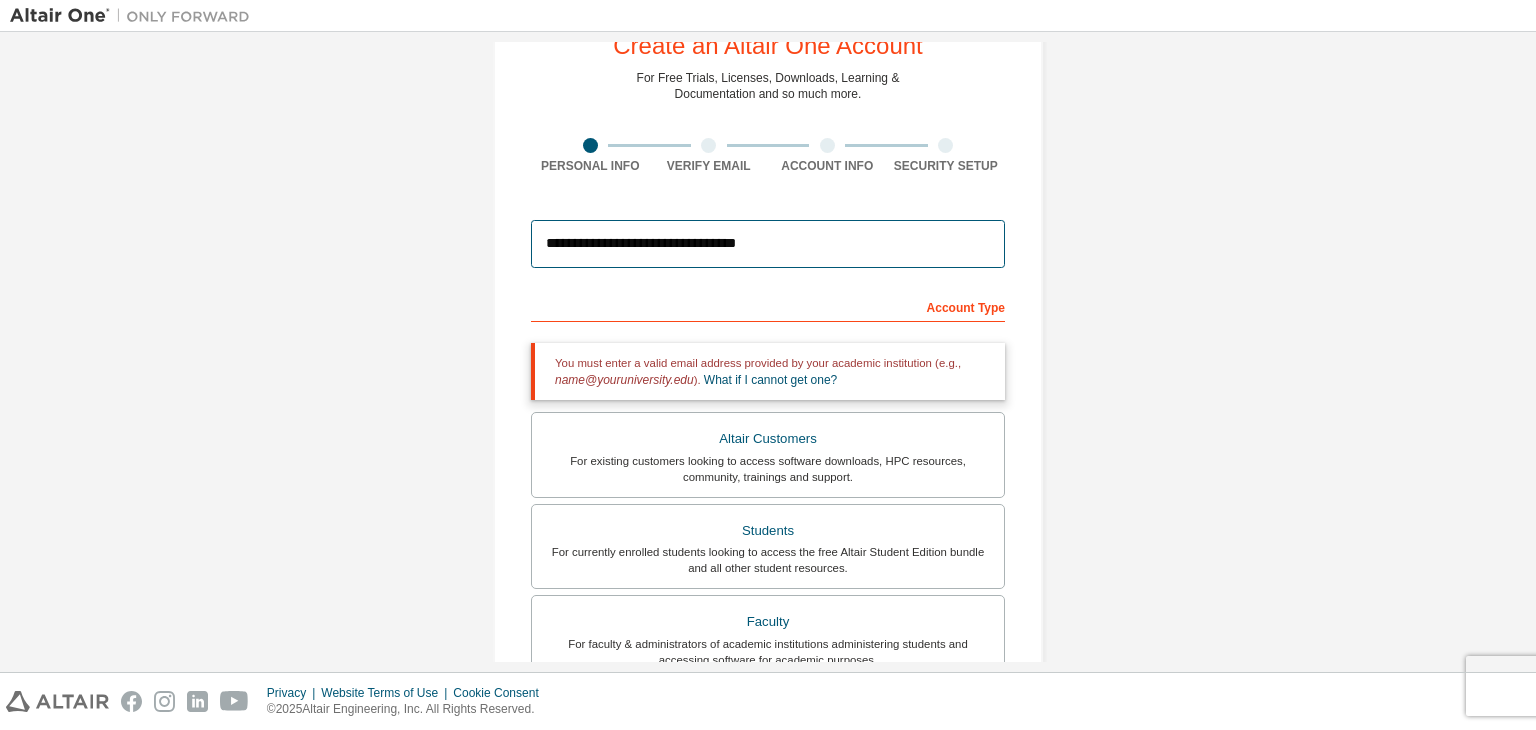 drag, startPoint x: 553, startPoint y: 260, endPoint x: 904, endPoint y: 245, distance: 351.32037 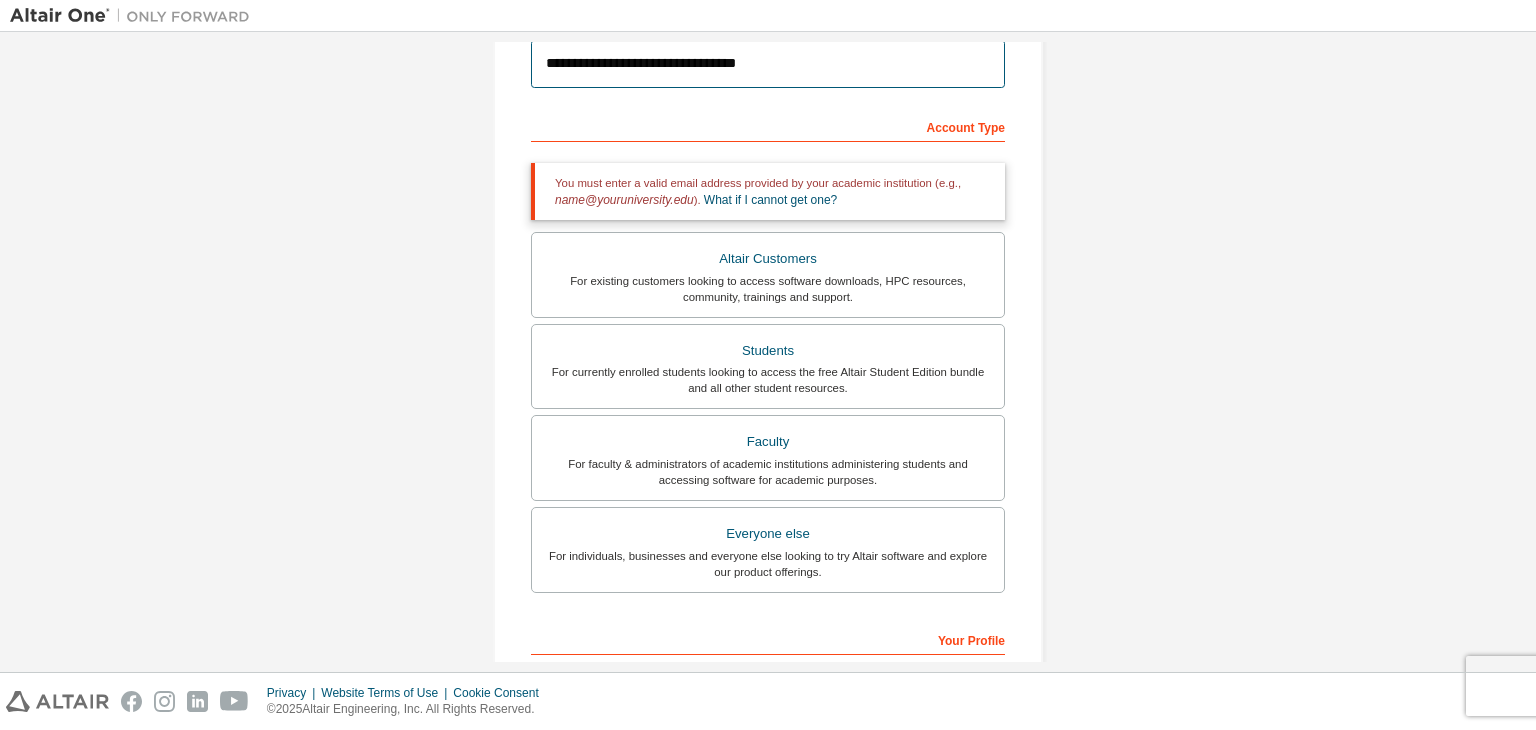 scroll, scrollTop: 504, scrollLeft: 0, axis: vertical 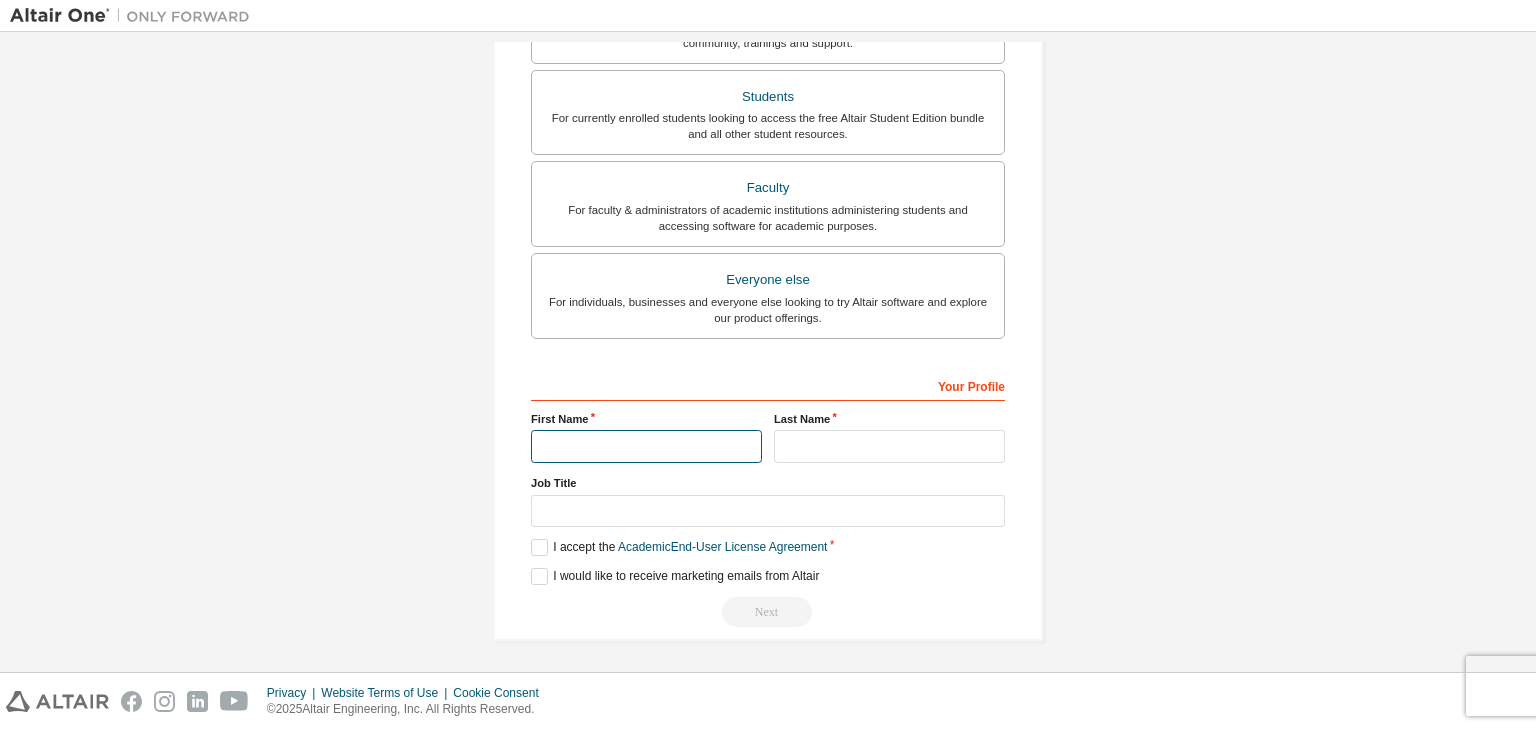 click at bounding box center [646, 446] 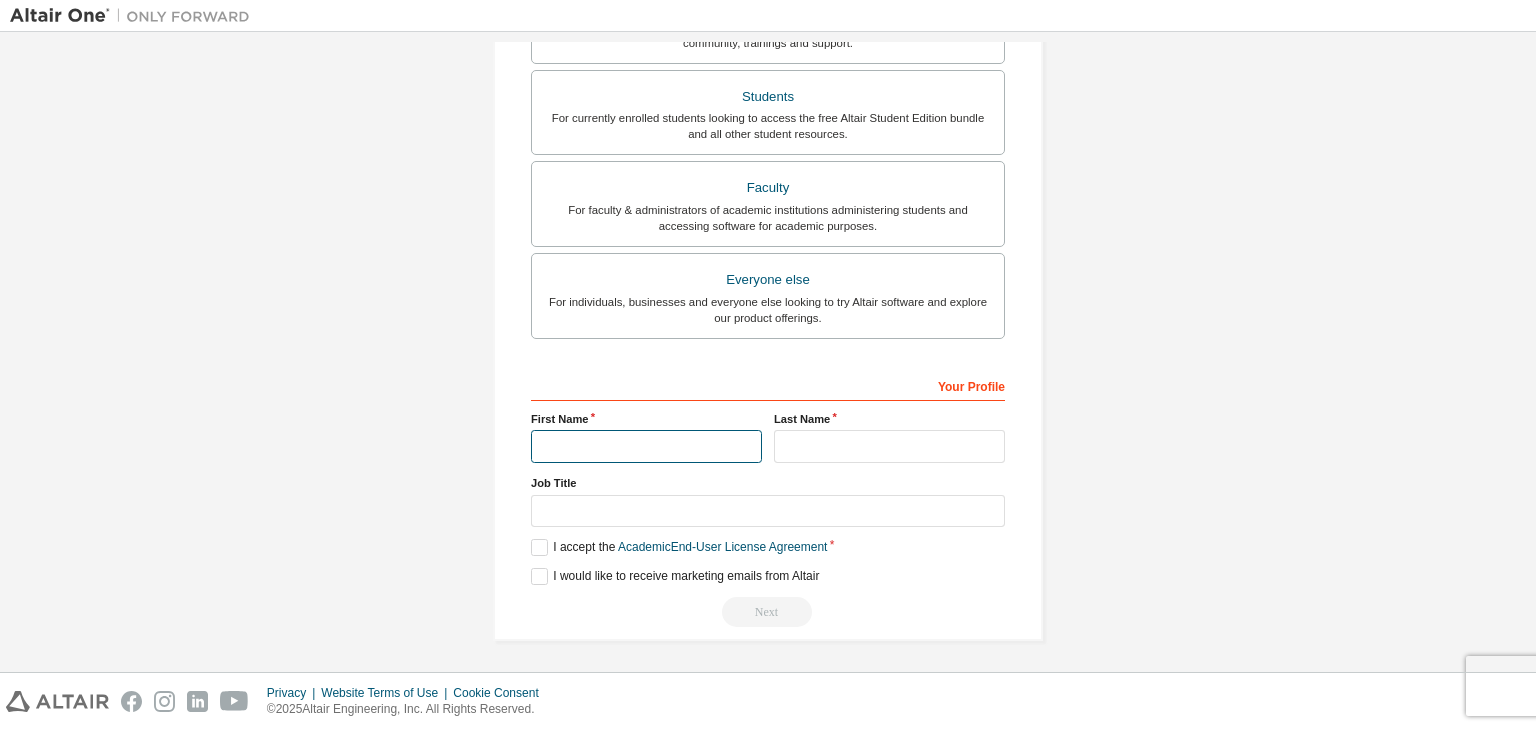 type on "****" 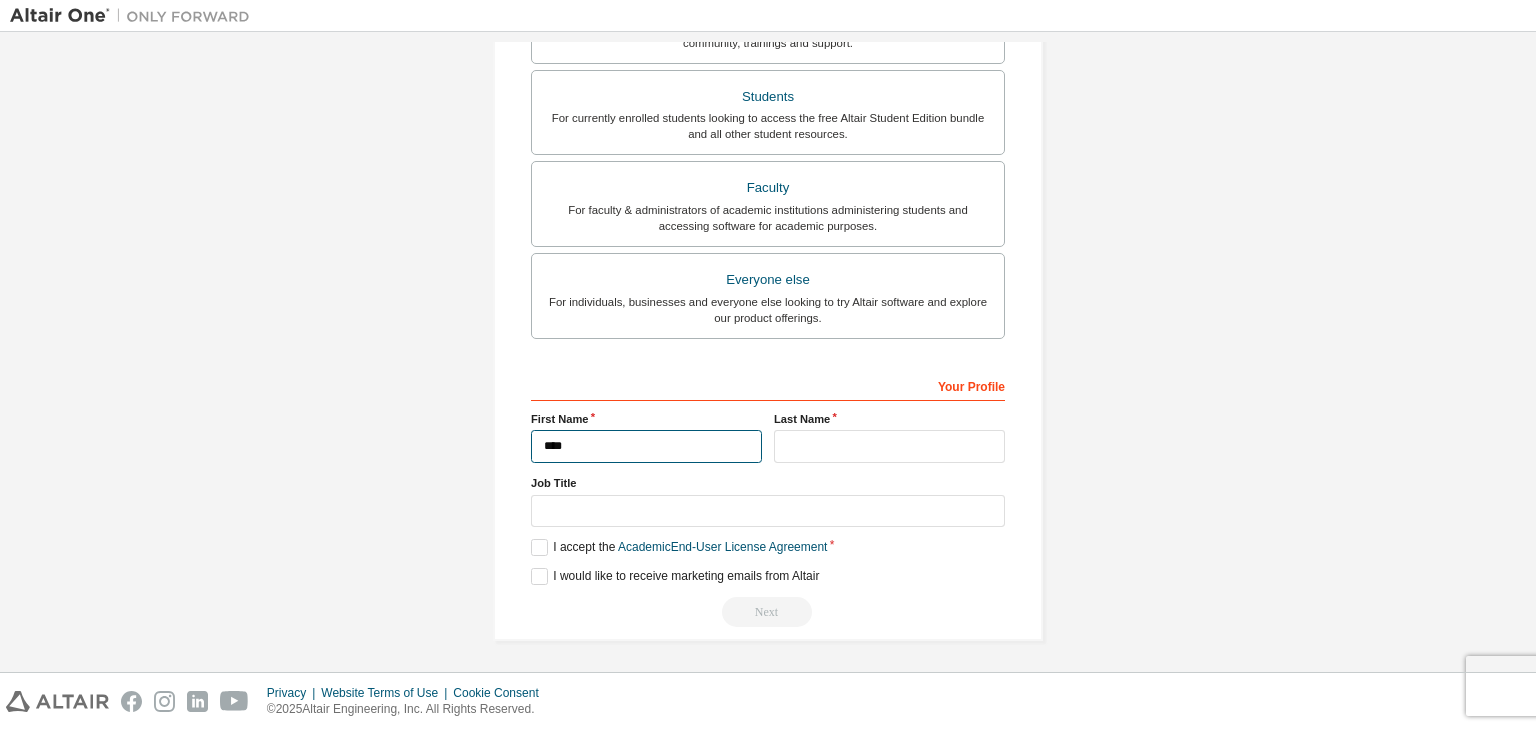 type on "*******" 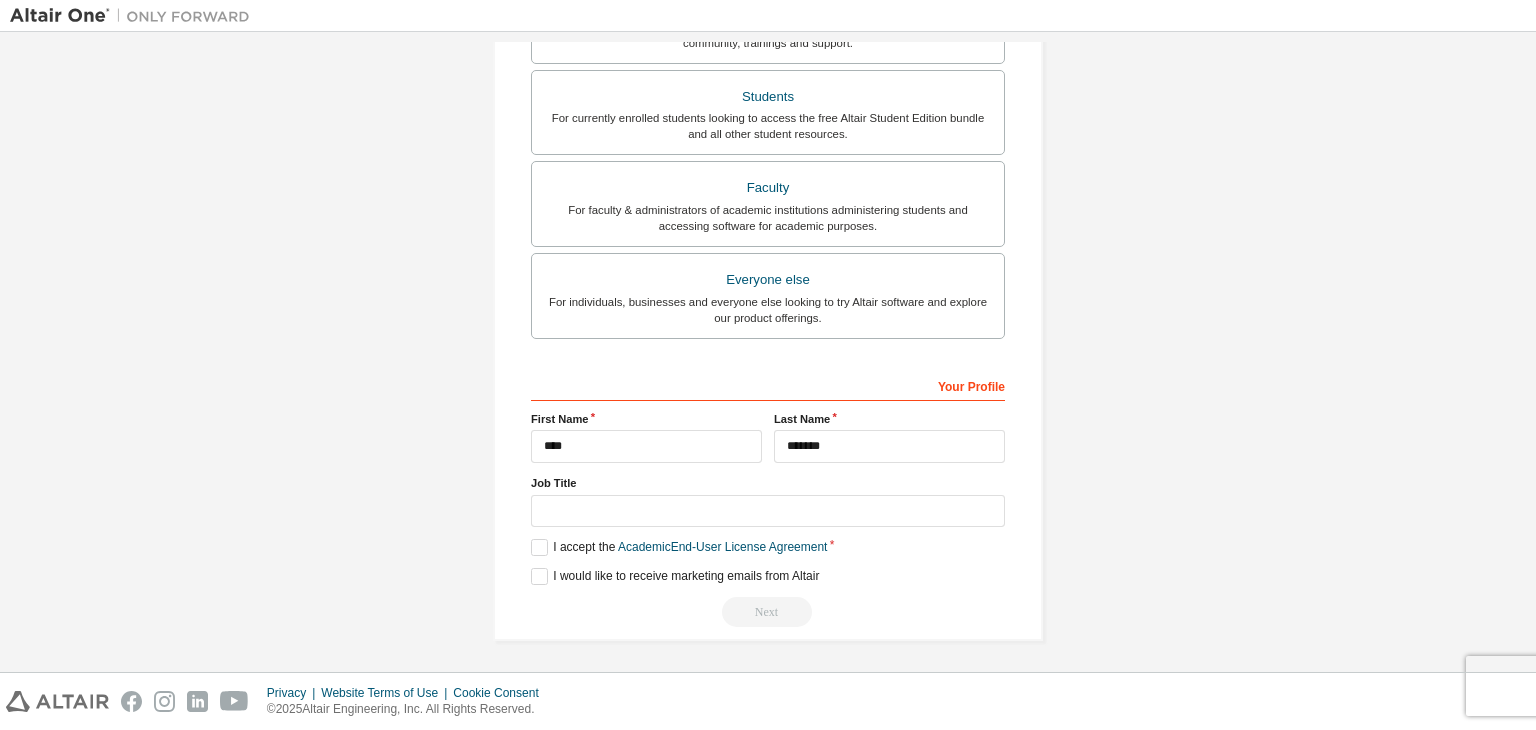 click on "First Name" at bounding box center (646, 419) 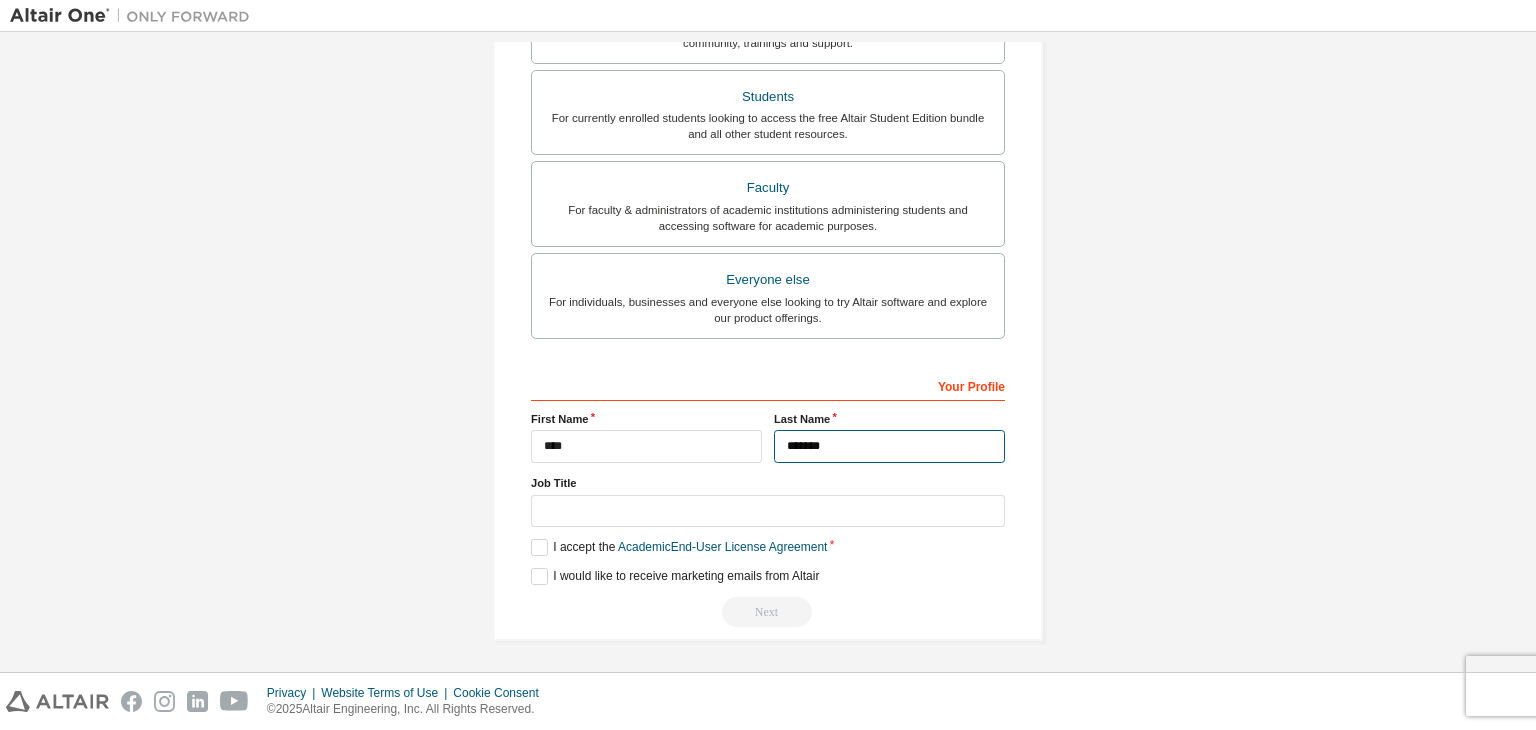 click on "*******" at bounding box center (889, 446) 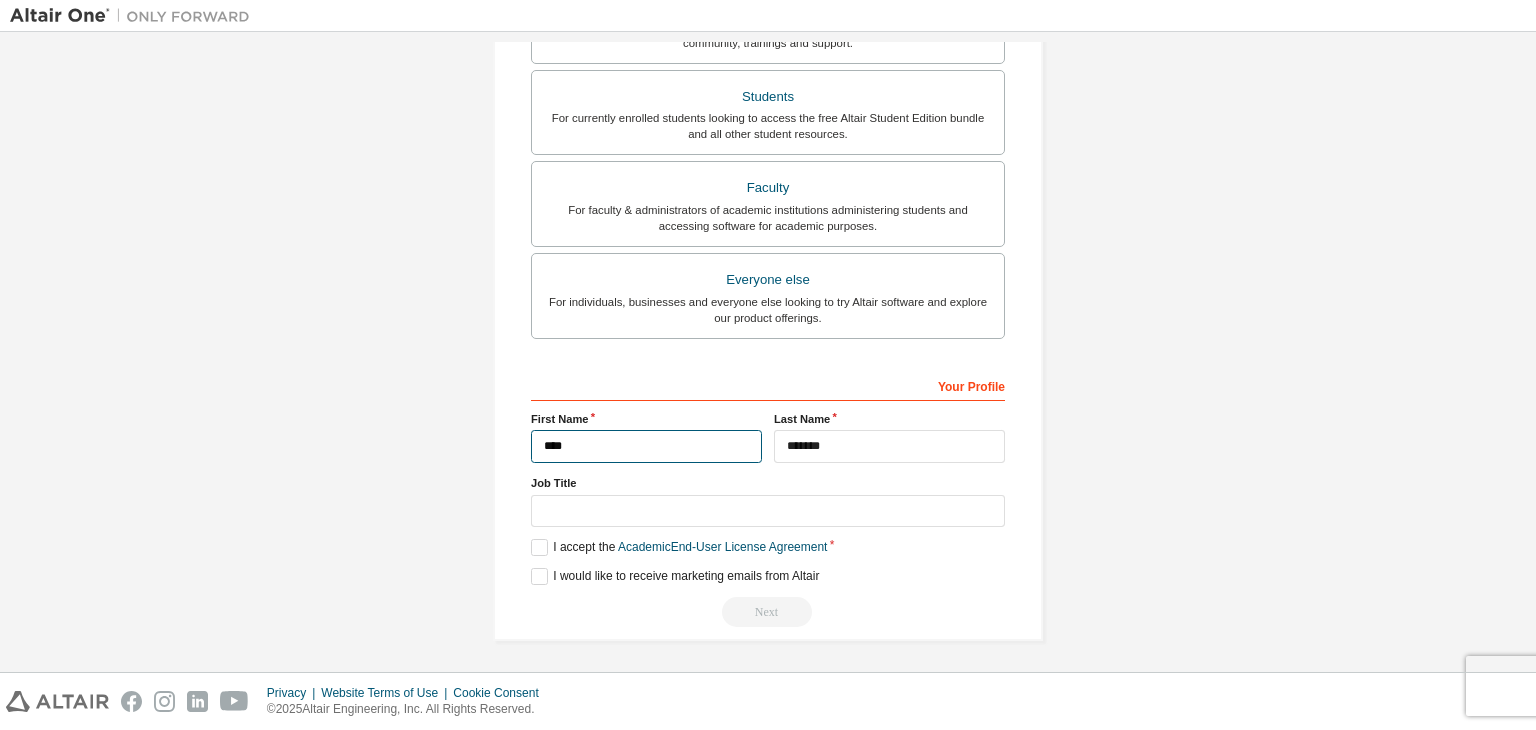click on "****" at bounding box center [646, 446] 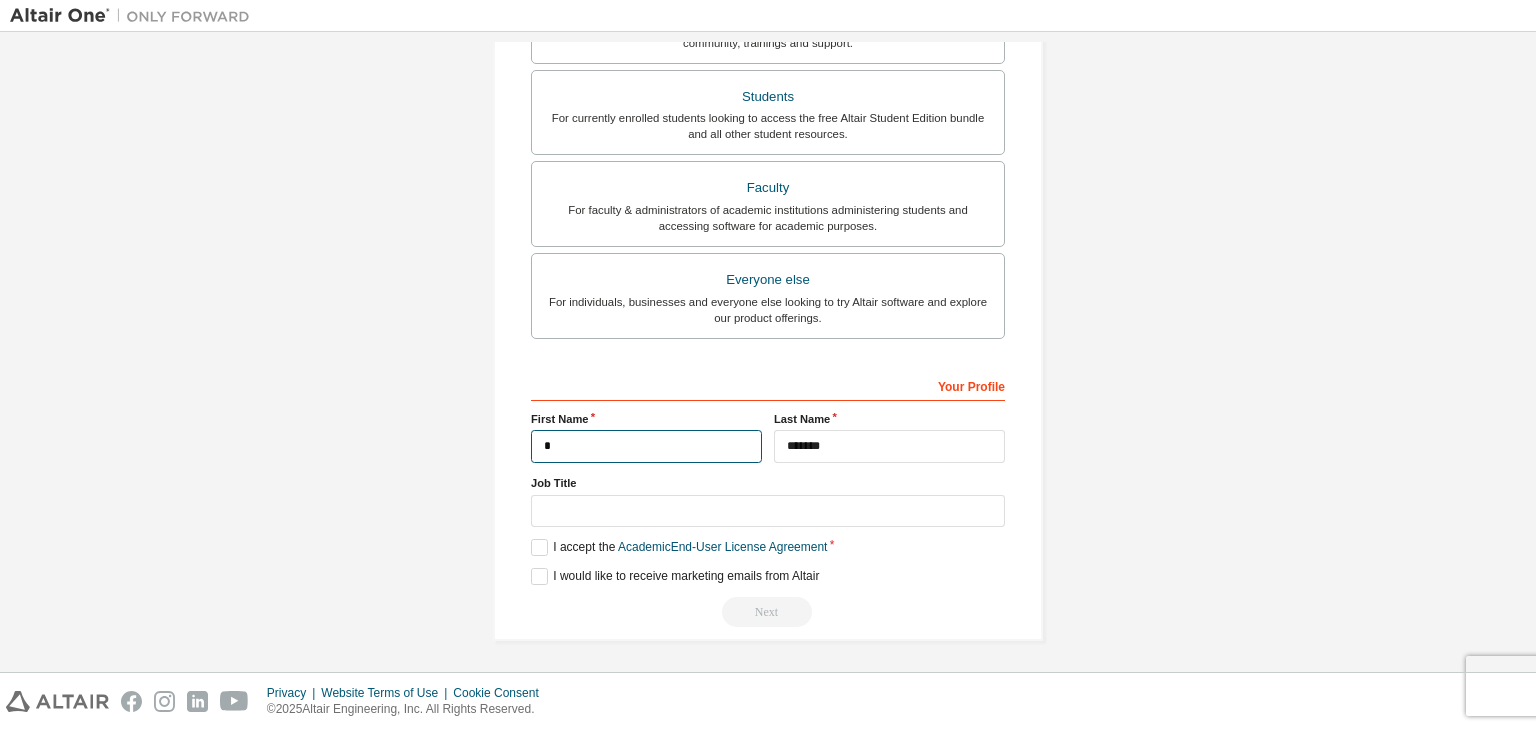type on "*" 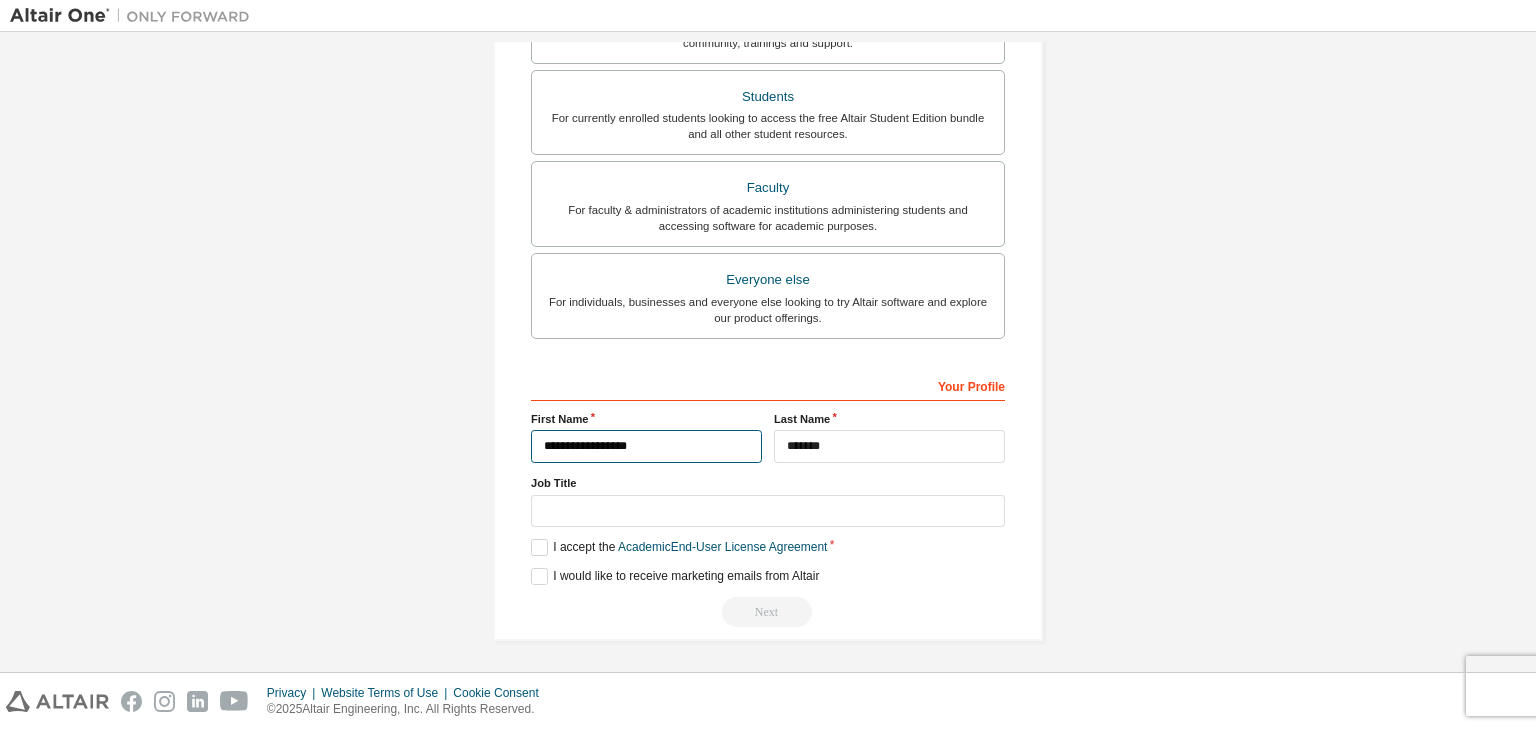 type on "**********" 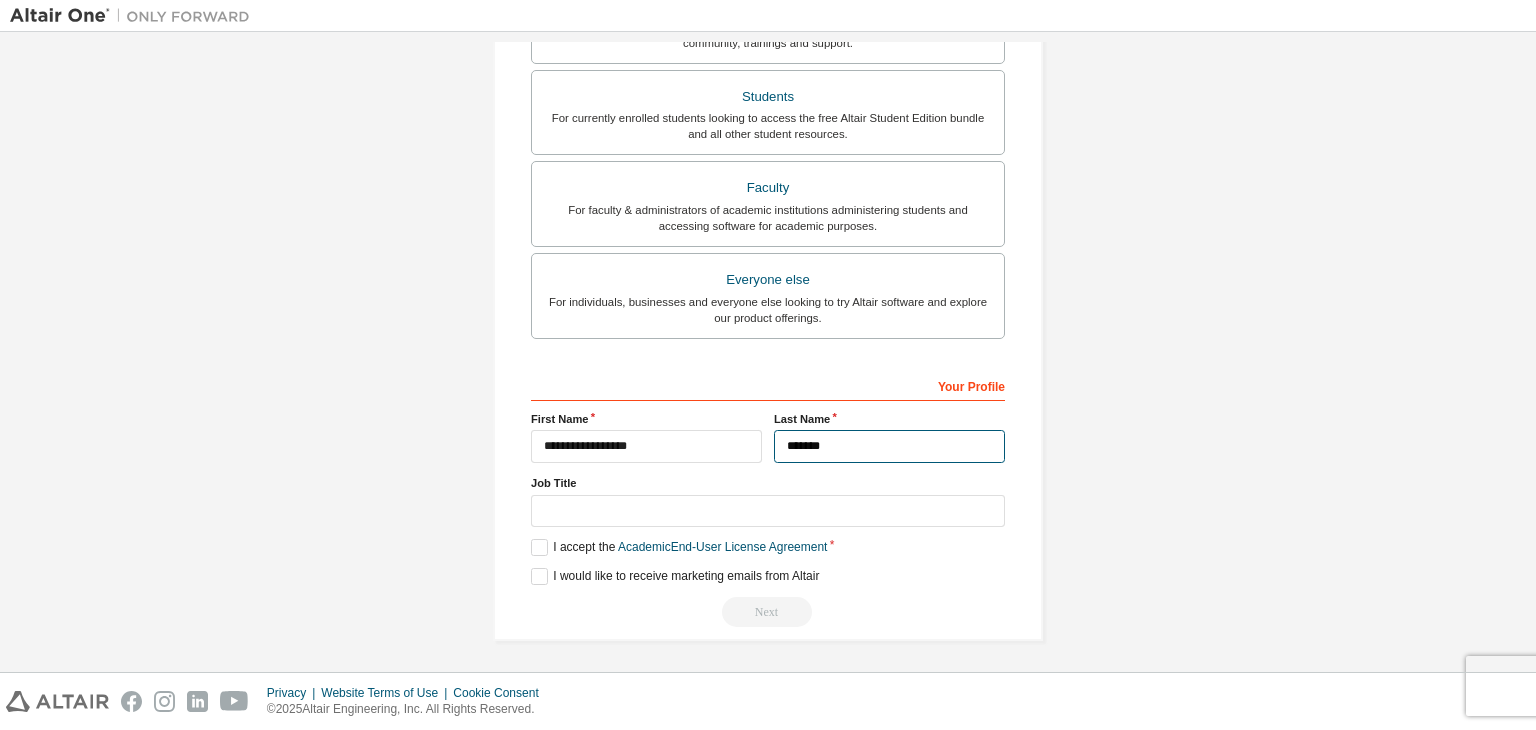 click on "*******" at bounding box center (889, 446) 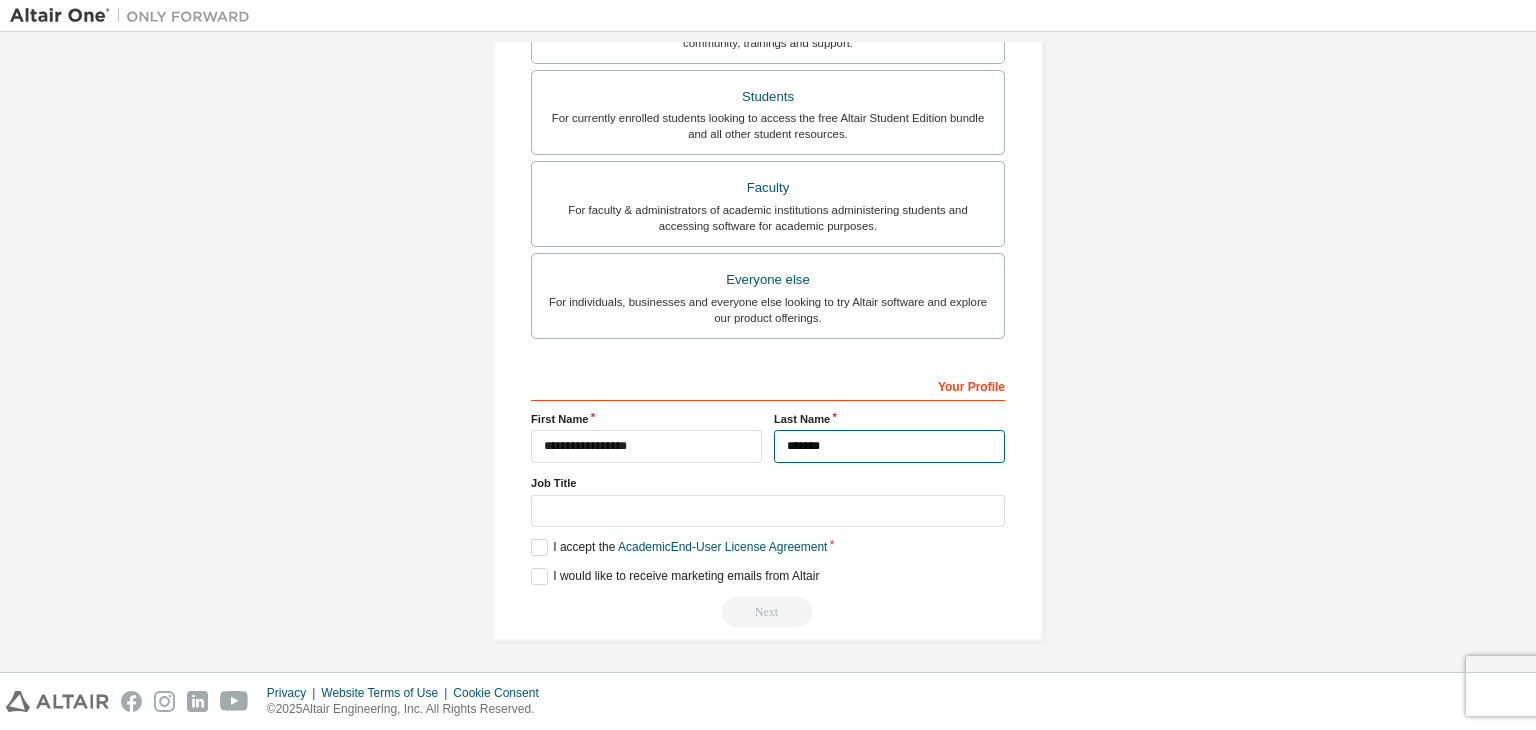 click on "*******" at bounding box center (889, 446) 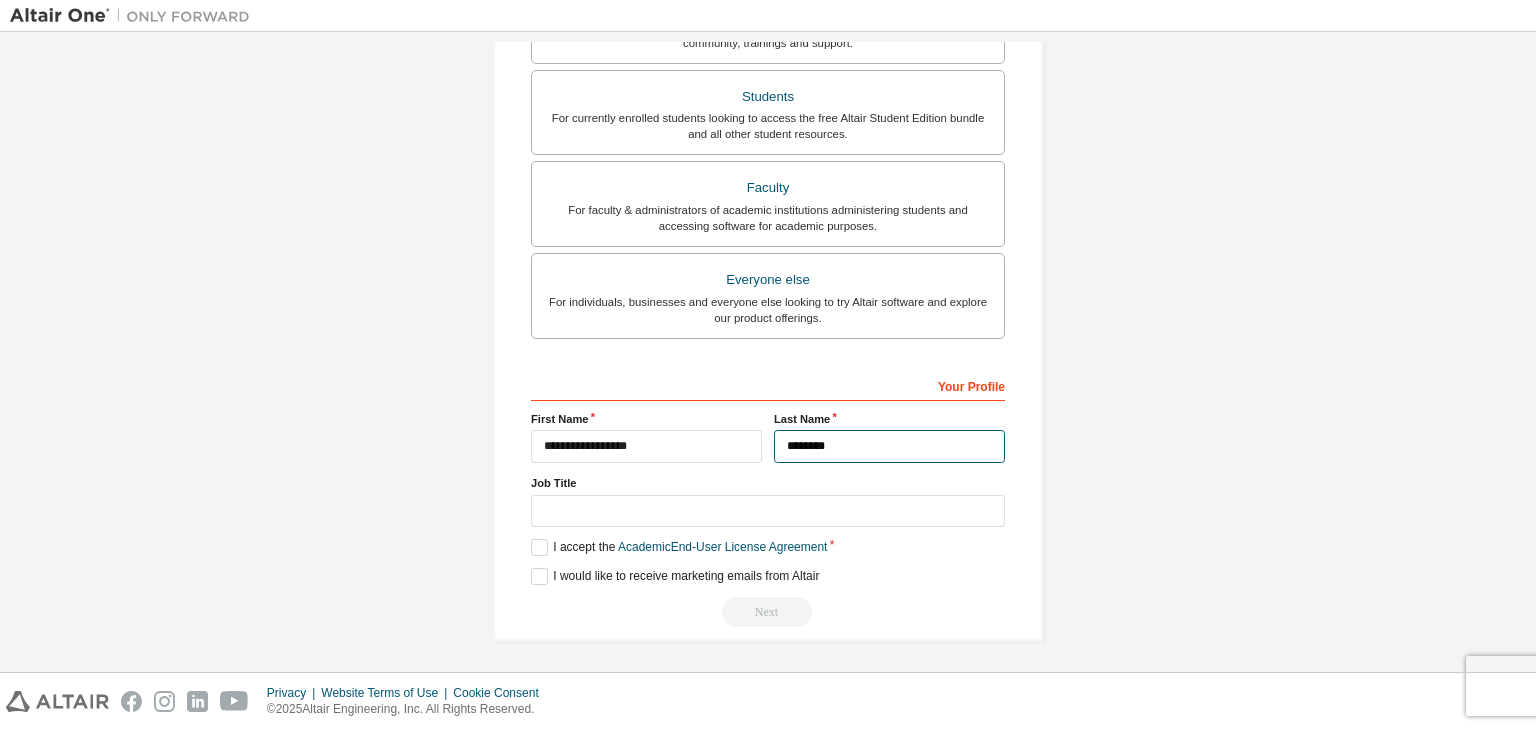 type on "*******" 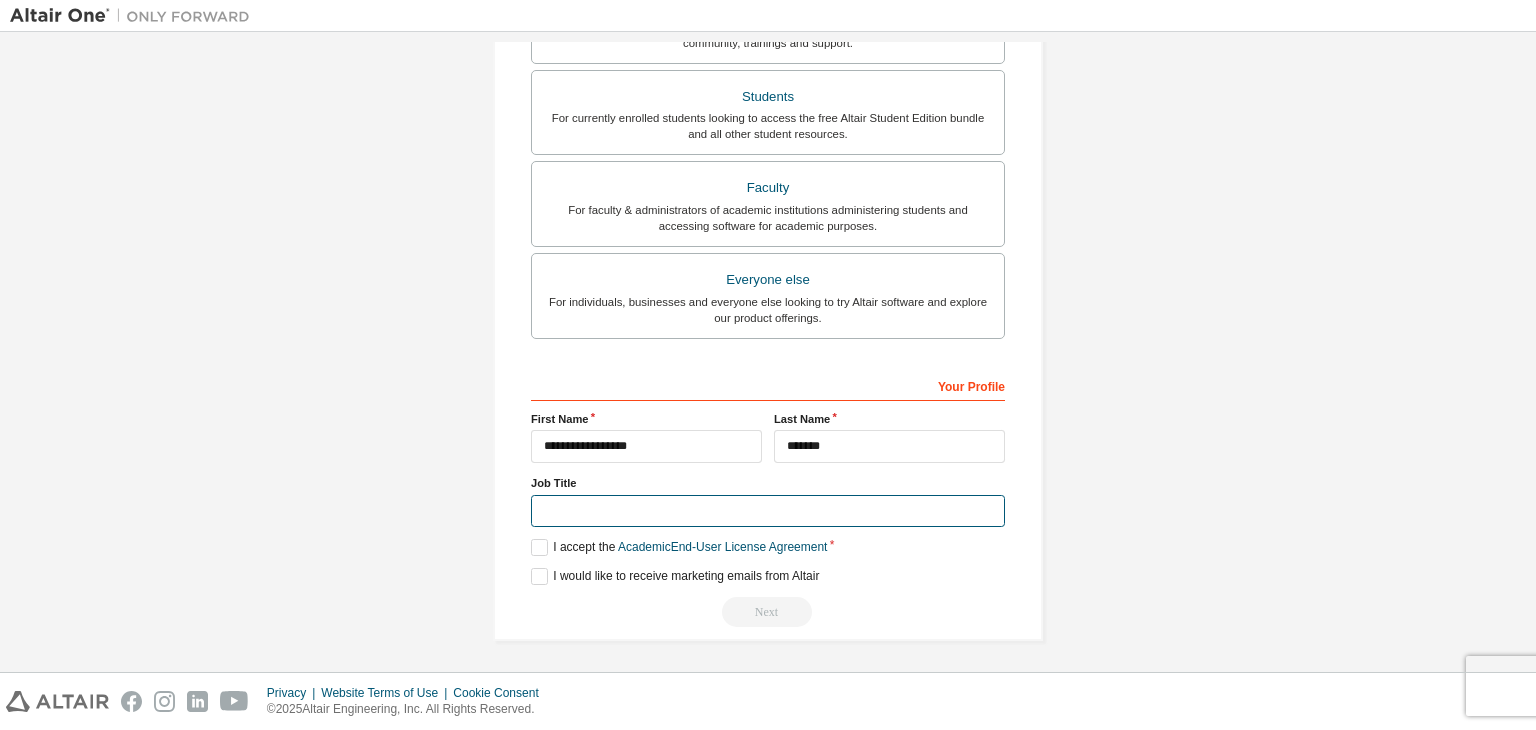 click at bounding box center [768, 511] 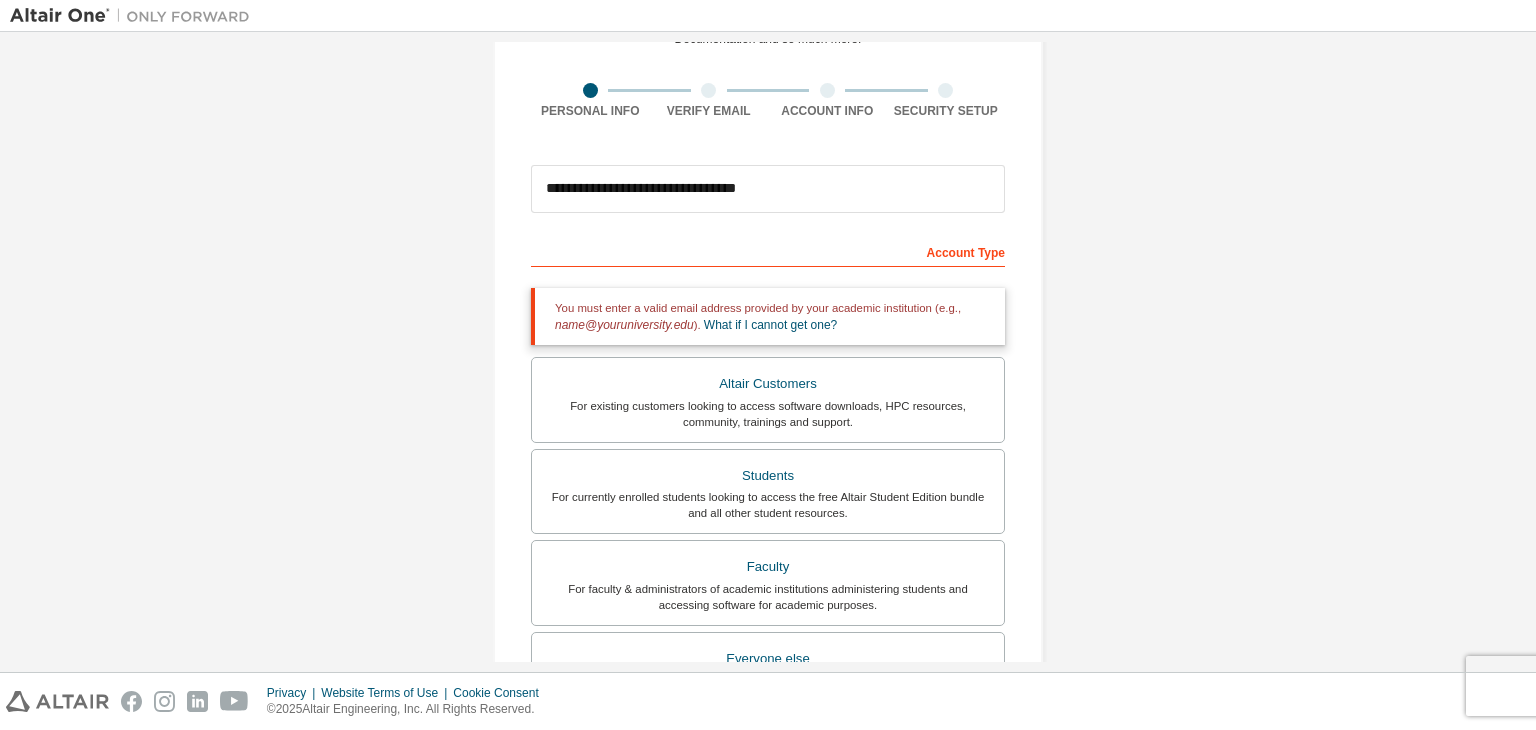 scroll, scrollTop: 0, scrollLeft: 0, axis: both 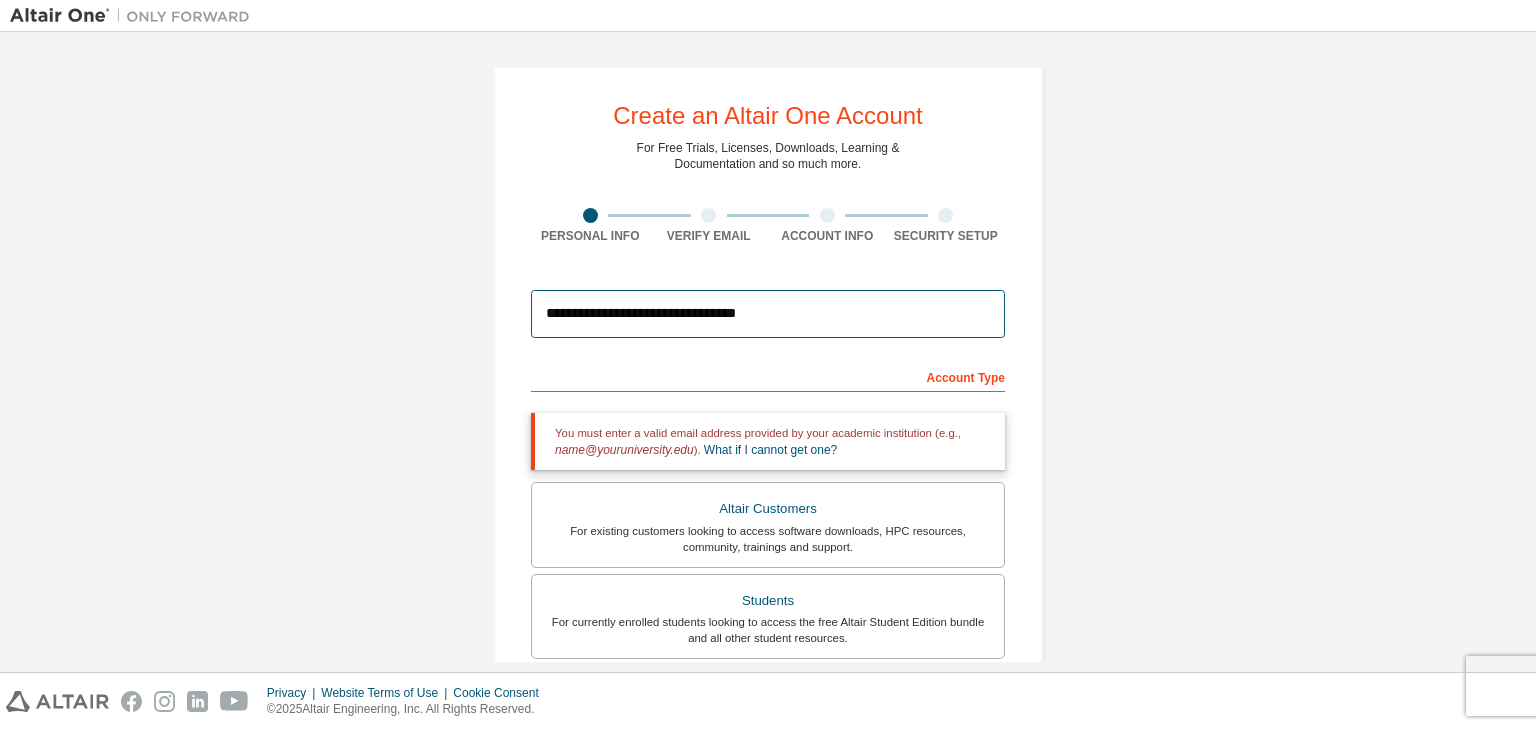 click on "**********" at bounding box center (768, 314) 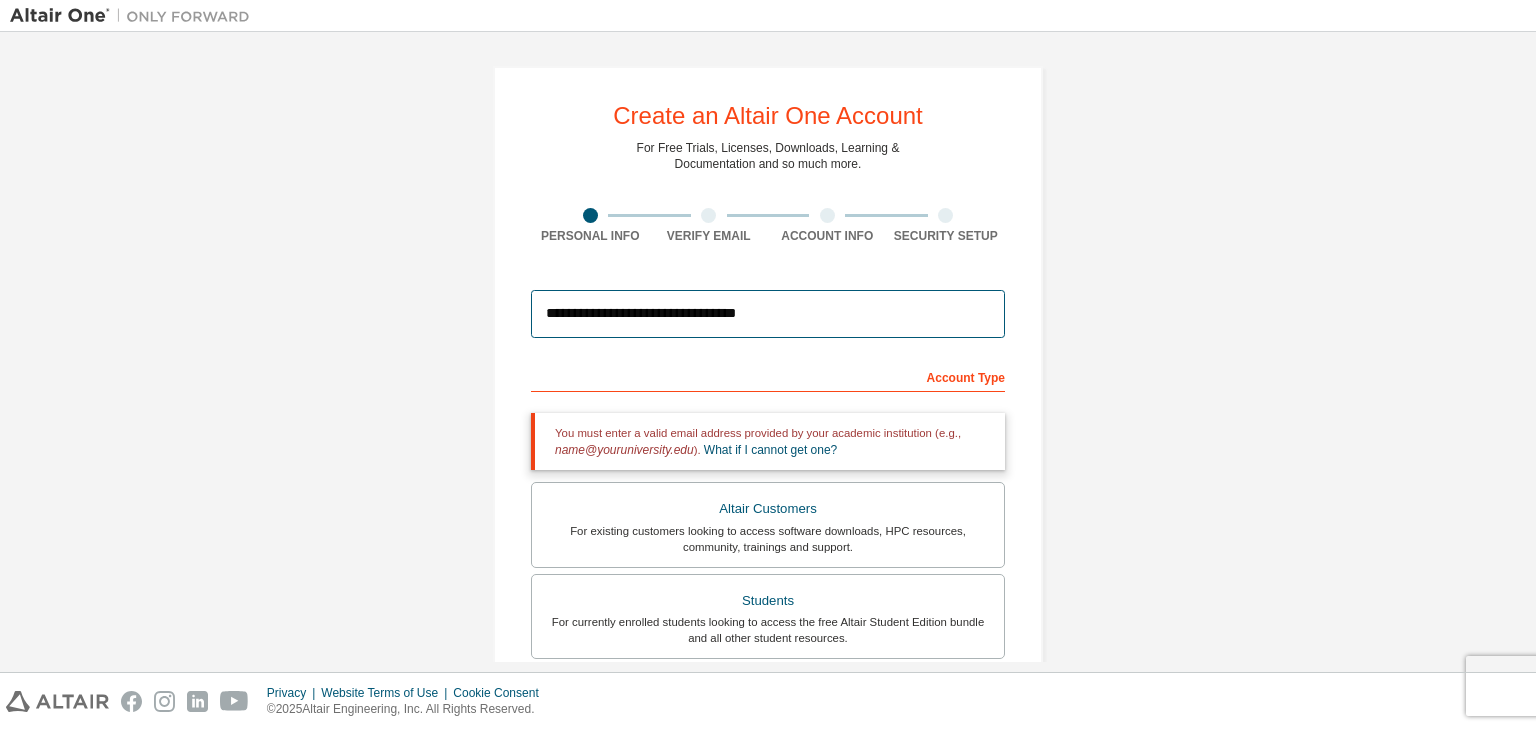 drag, startPoint x: 696, startPoint y: 305, endPoint x: 411, endPoint y: 362, distance: 290.6441 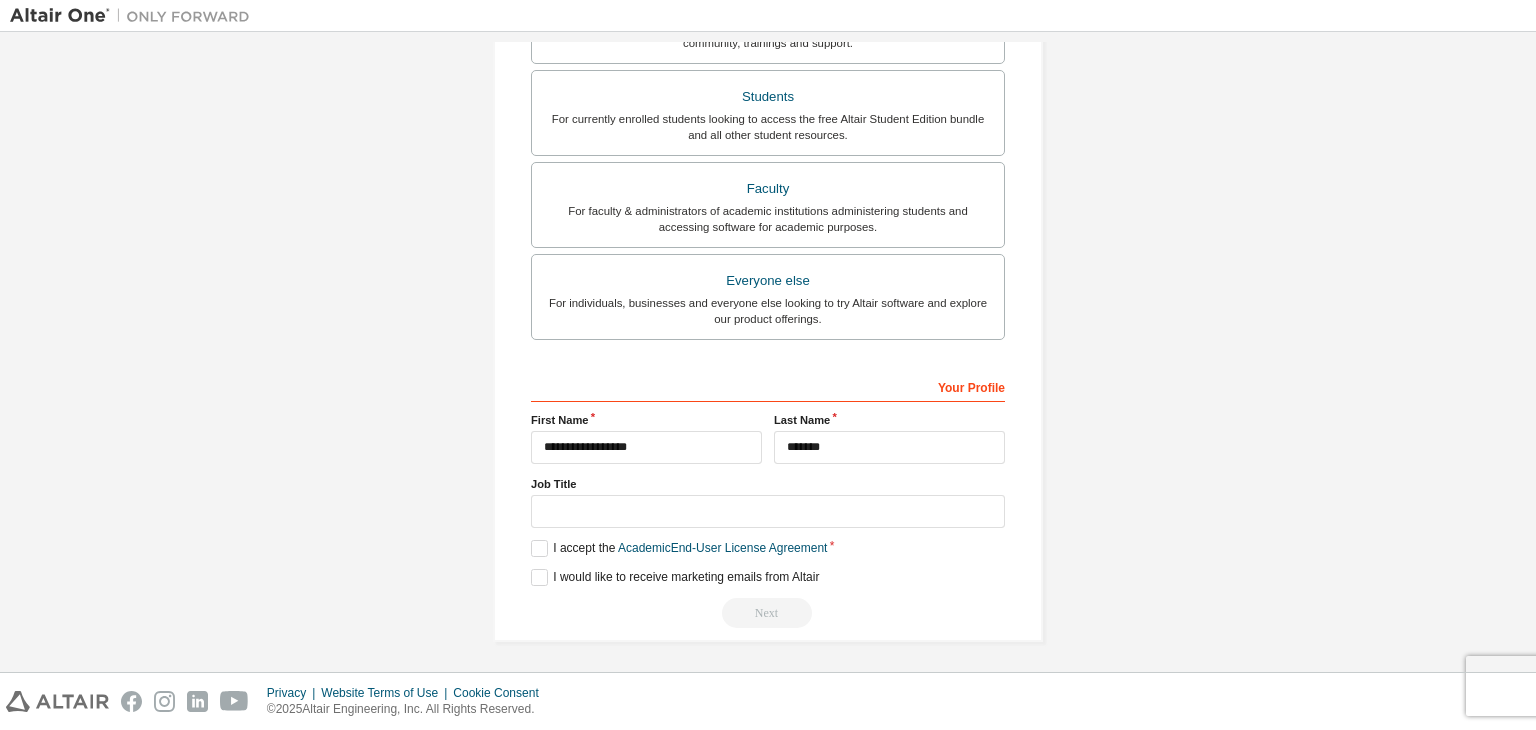 scroll, scrollTop: 0, scrollLeft: 0, axis: both 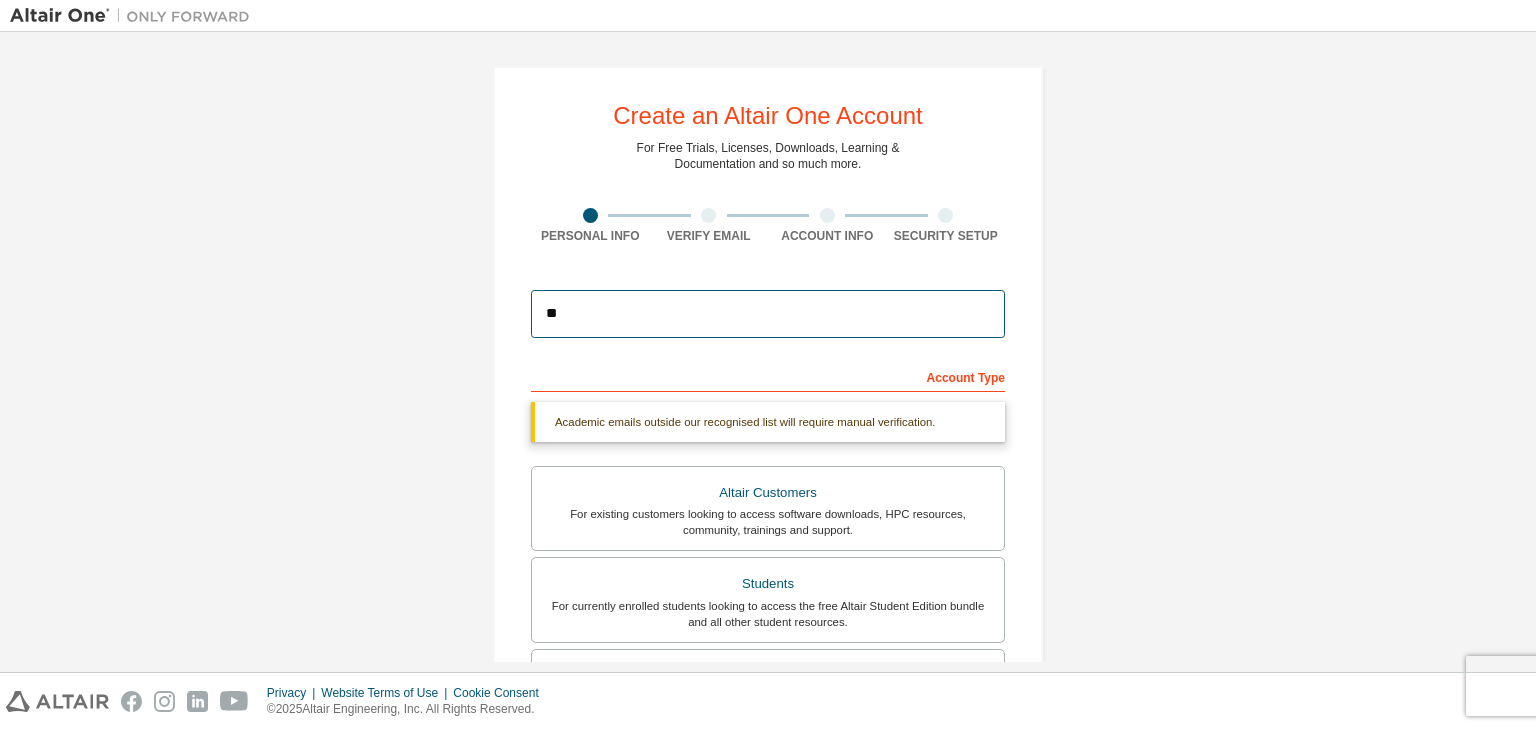 type on "*" 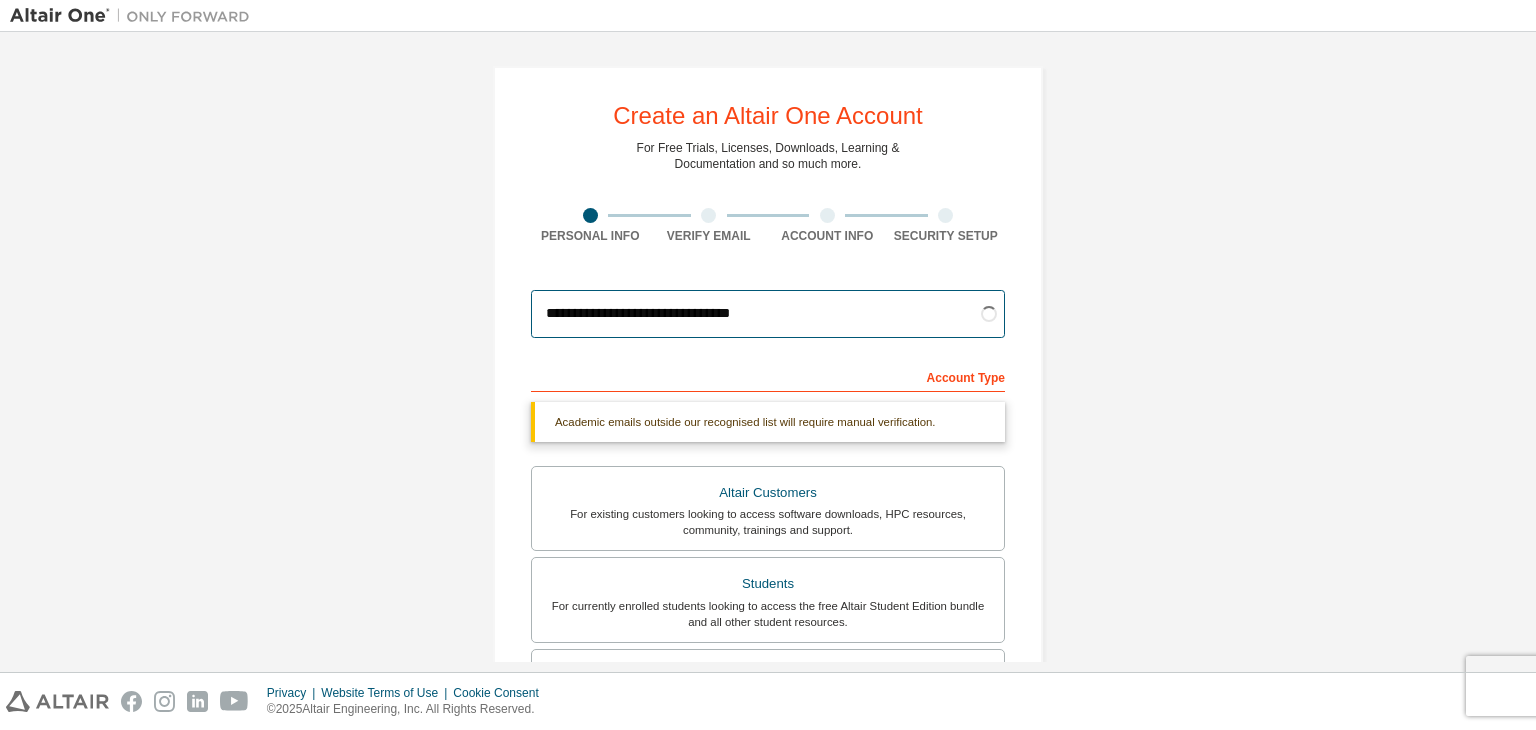 type on "**********" 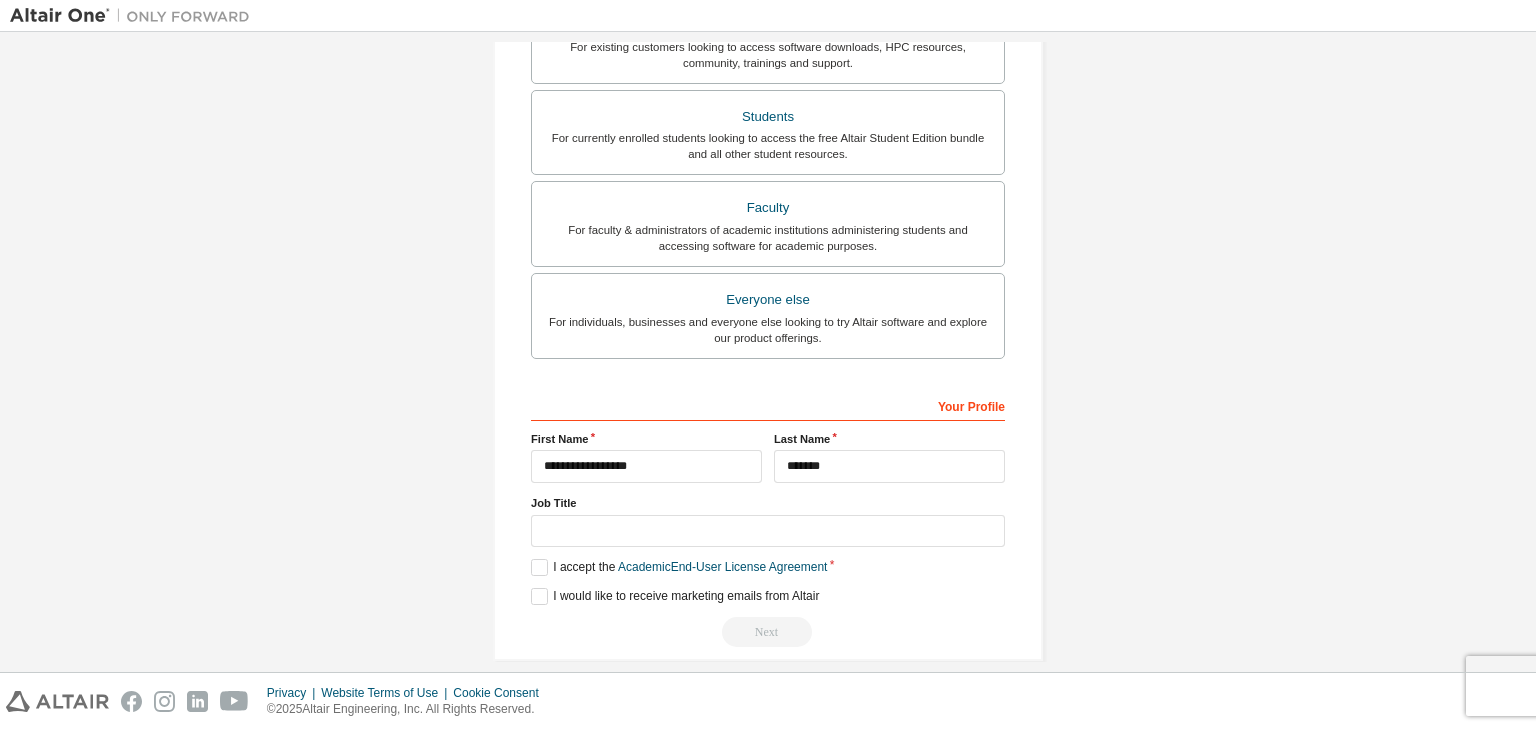 scroll, scrollTop: 504, scrollLeft: 0, axis: vertical 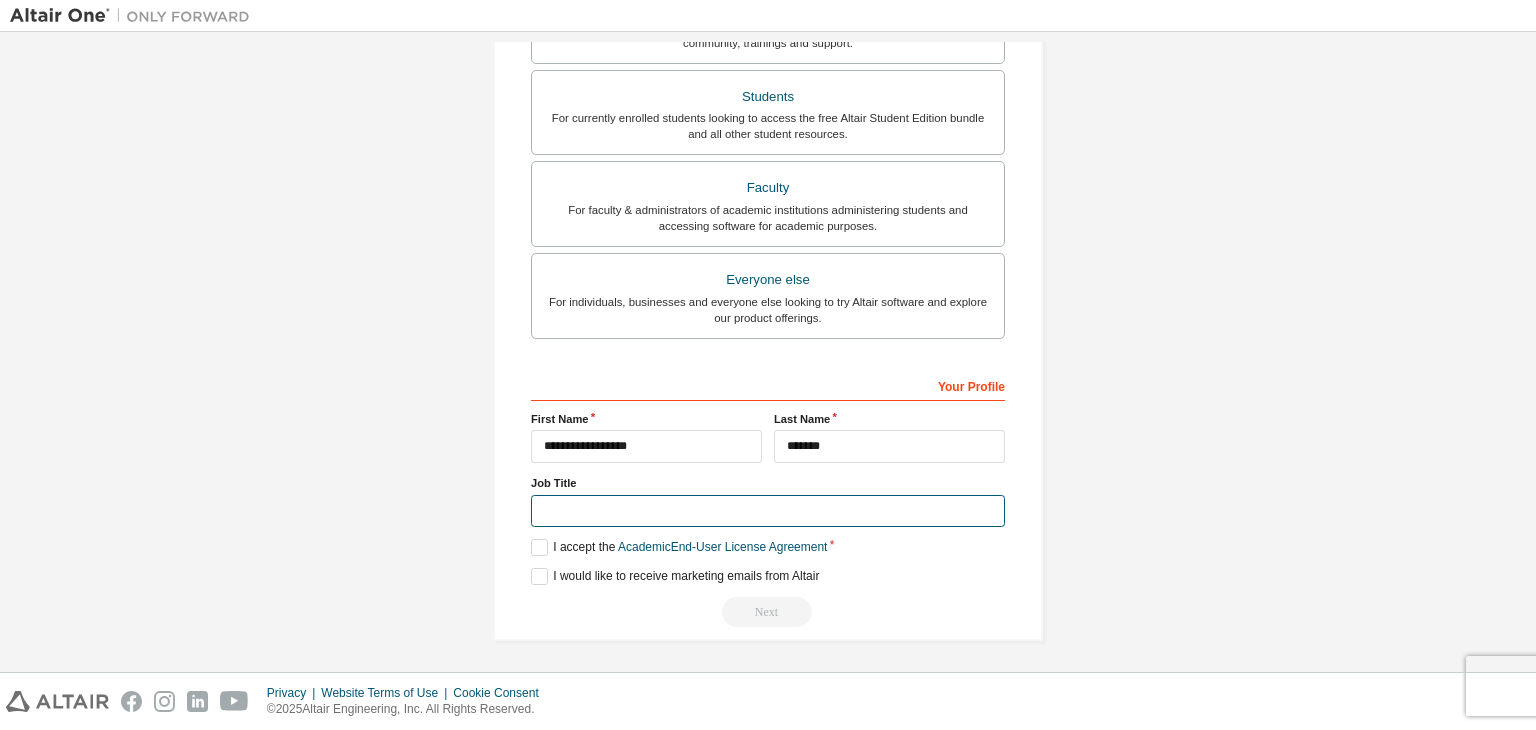 click at bounding box center [768, 511] 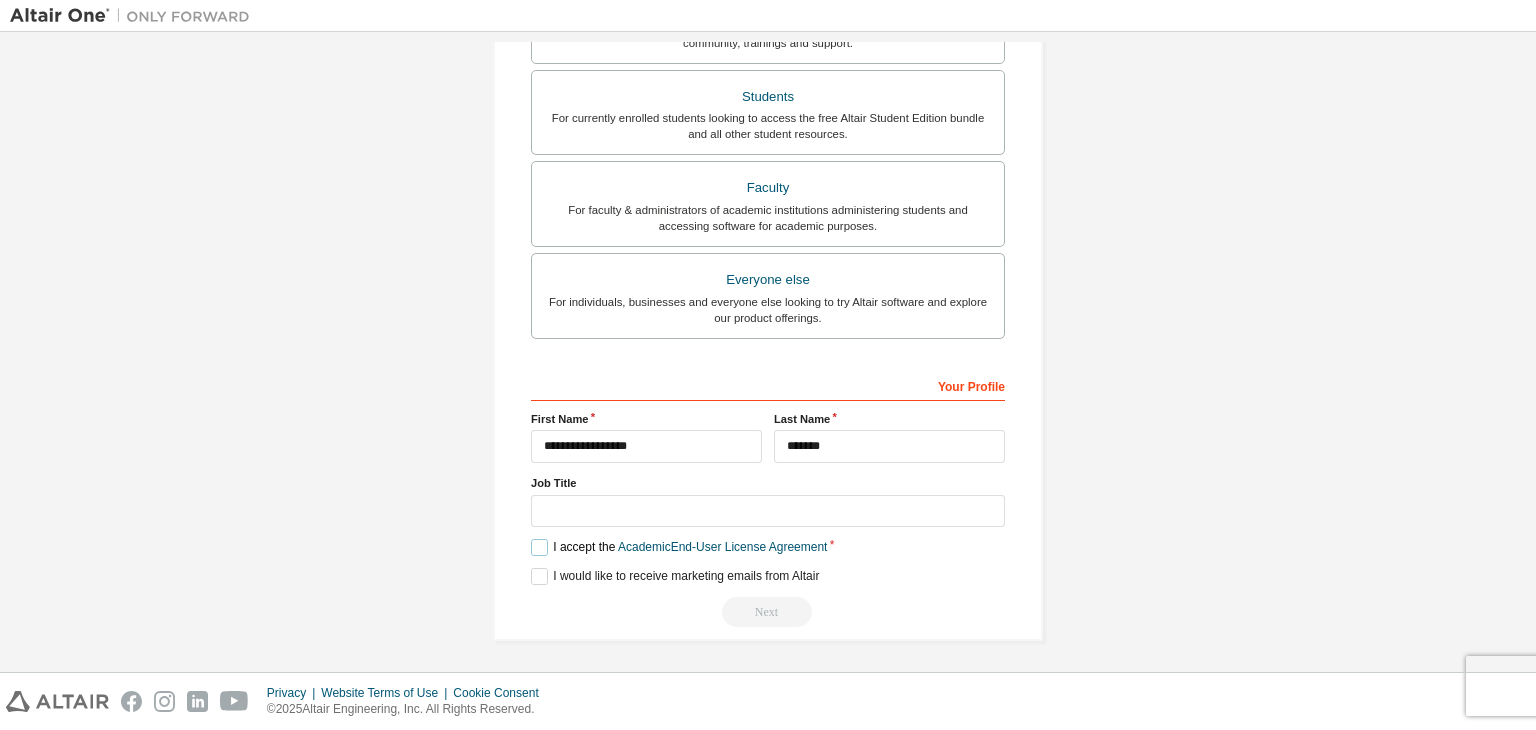 click on "I accept the   Academic   End-User License Agreement" at bounding box center (679, 547) 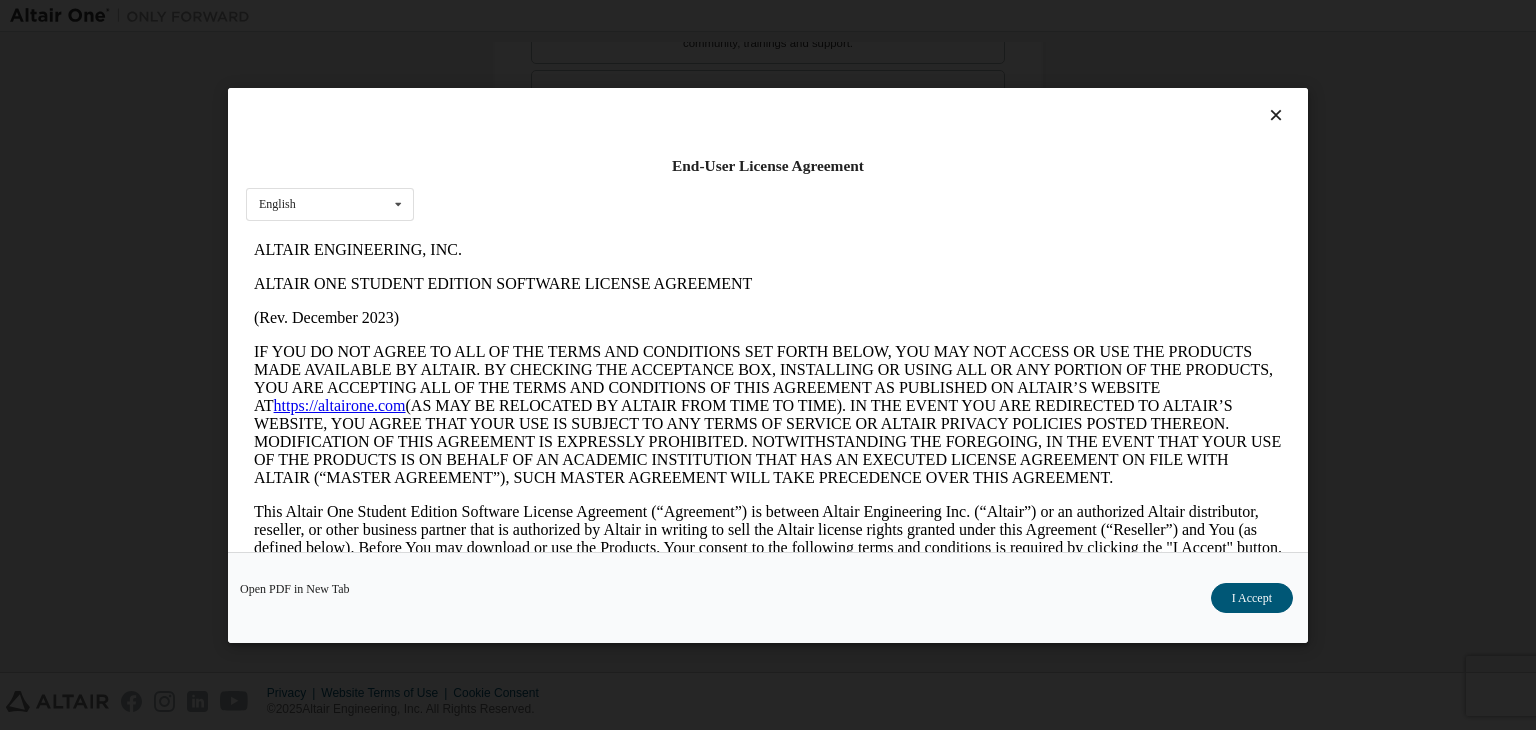 scroll, scrollTop: 0, scrollLeft: 0, axis: both 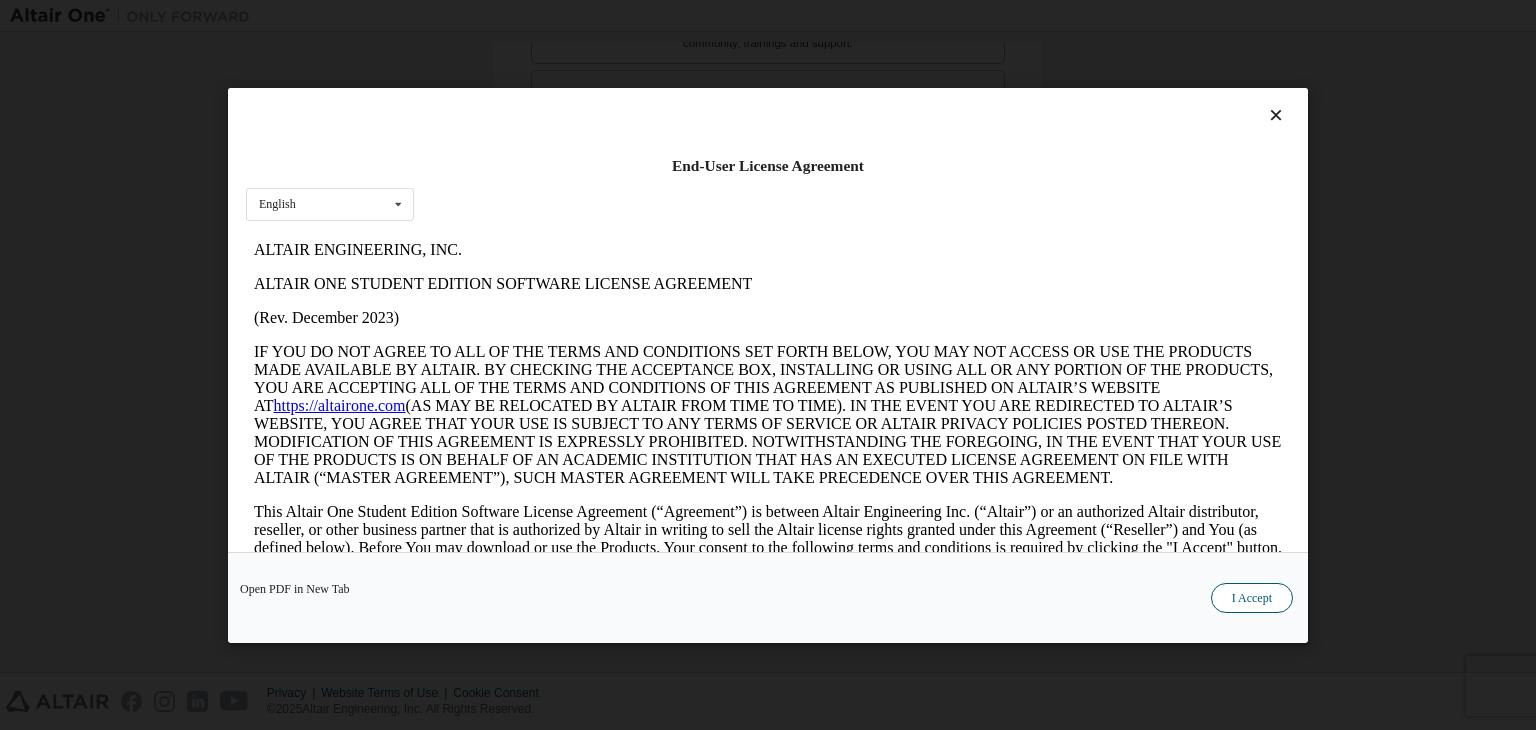 click on "I Accept" at bounding box center [1252, 598] 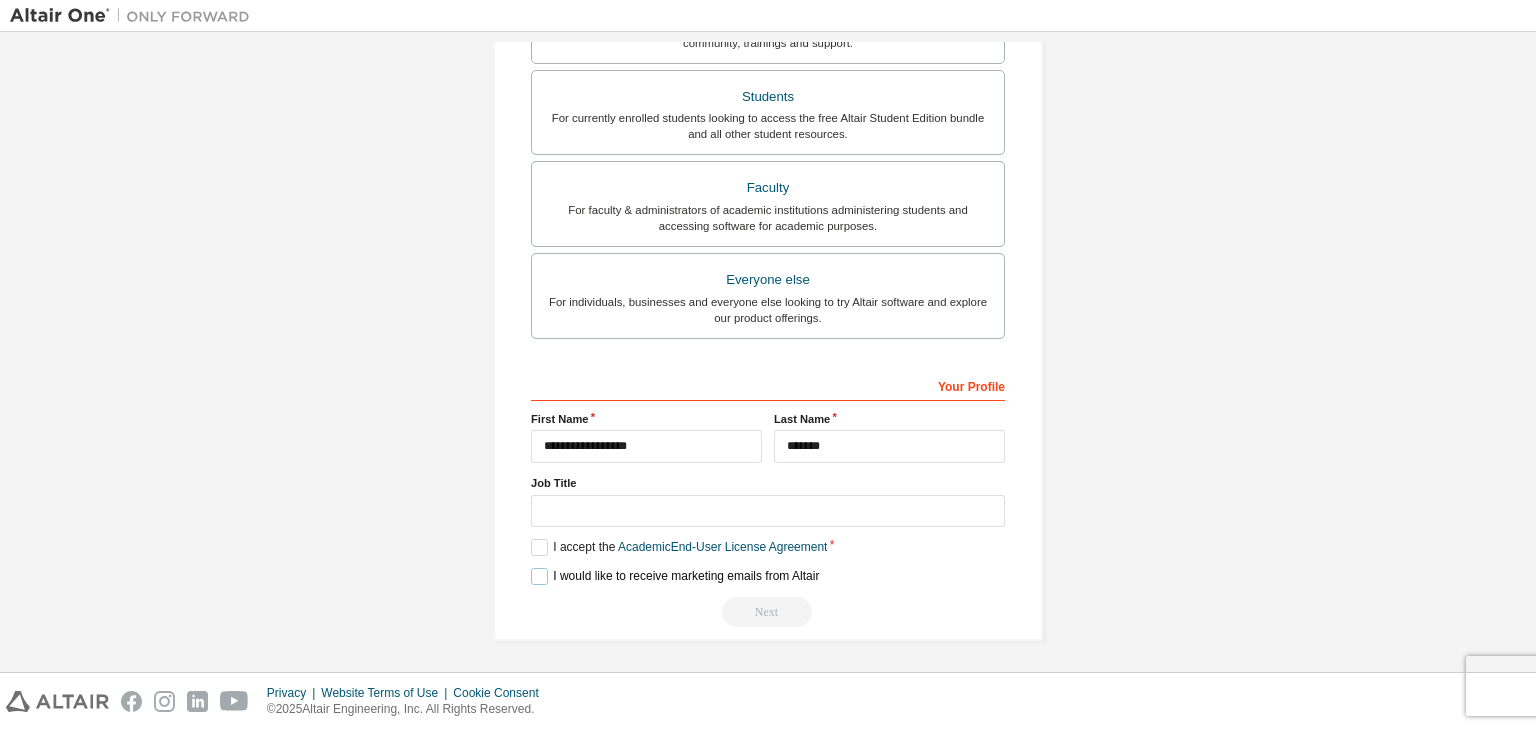 click on "I would like to receive marketing emails from Altair" at bounding box center (675, 576) 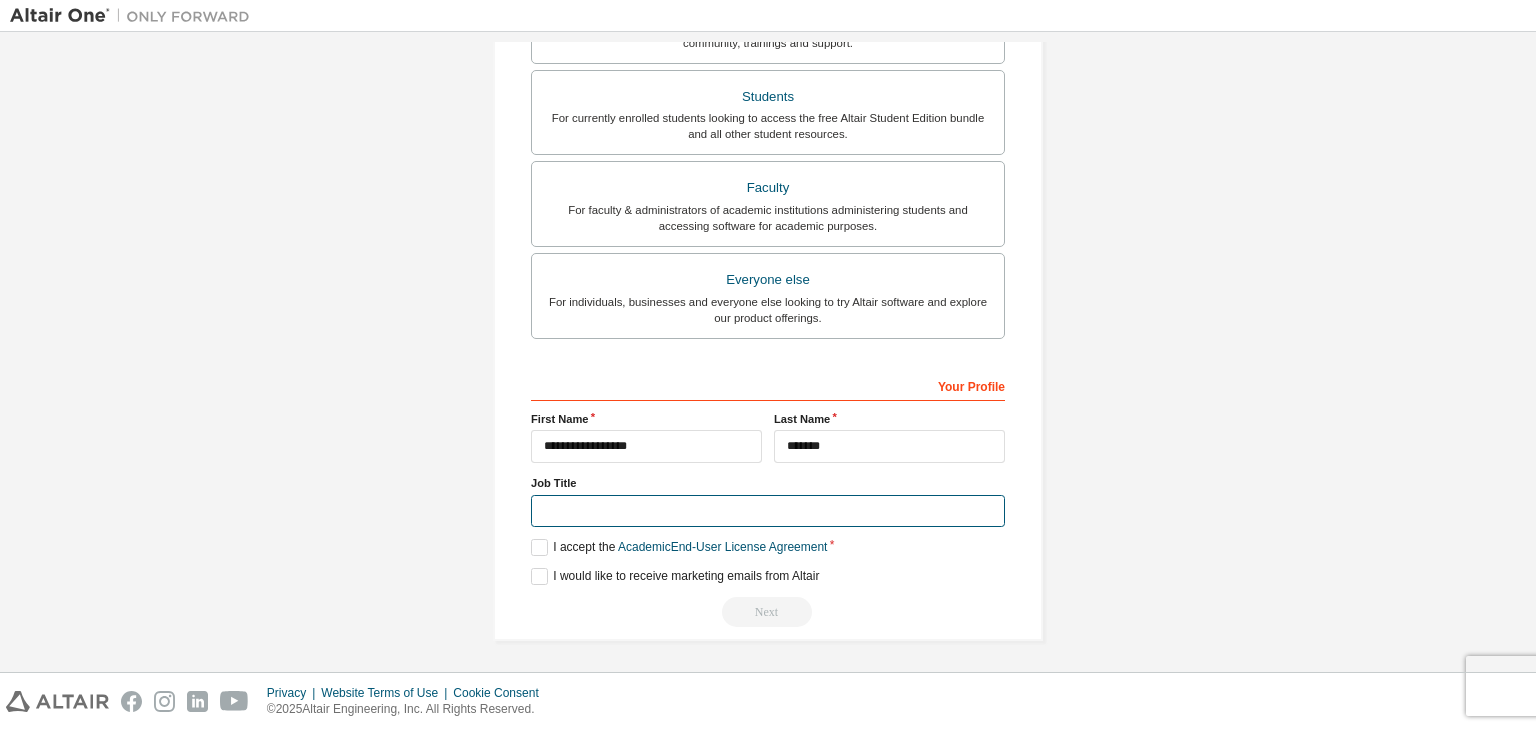 click at bounding box center [768, 511] 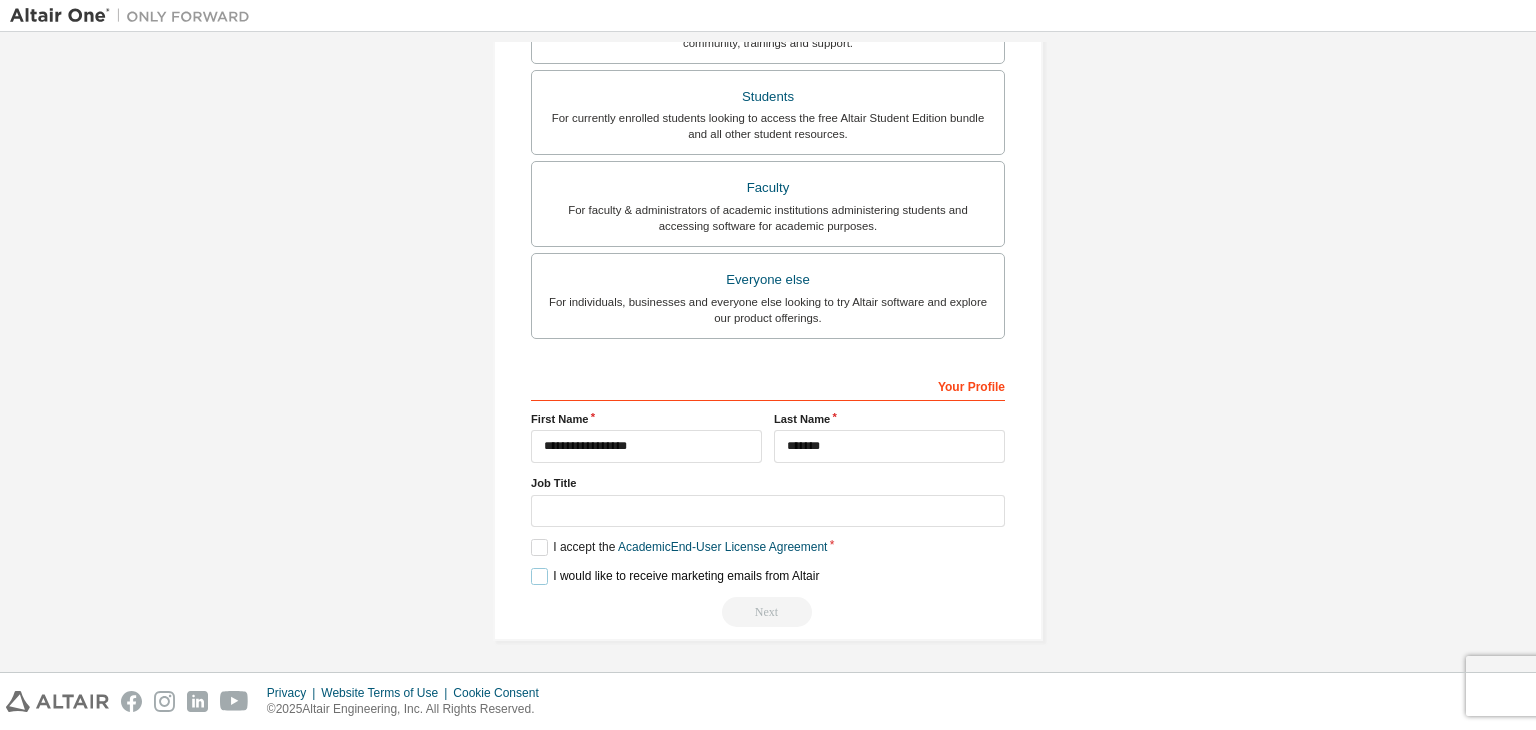 click on "I would like to receive marketing emails from Altair" at bounding box center (675, 576) 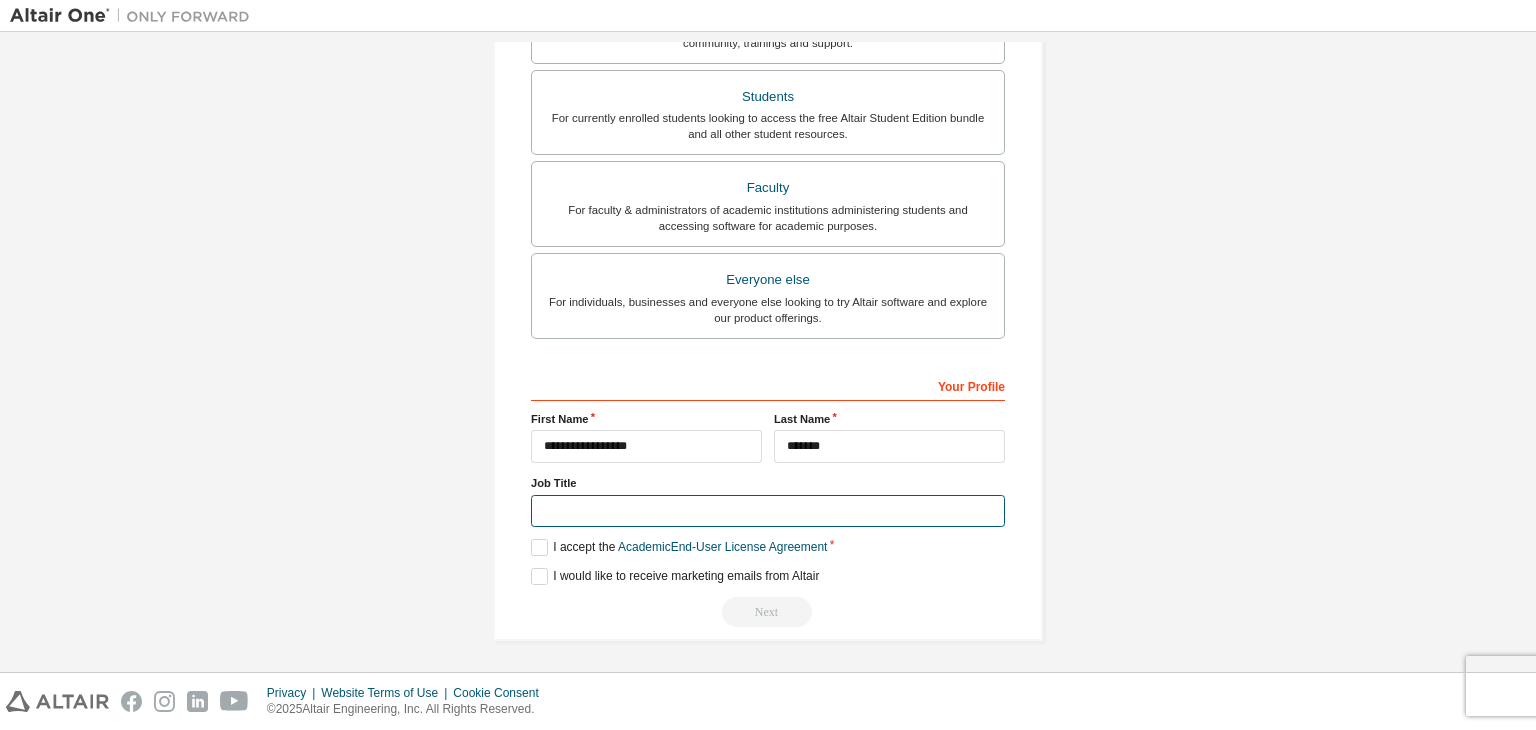 click at bounding box center [768, 511] 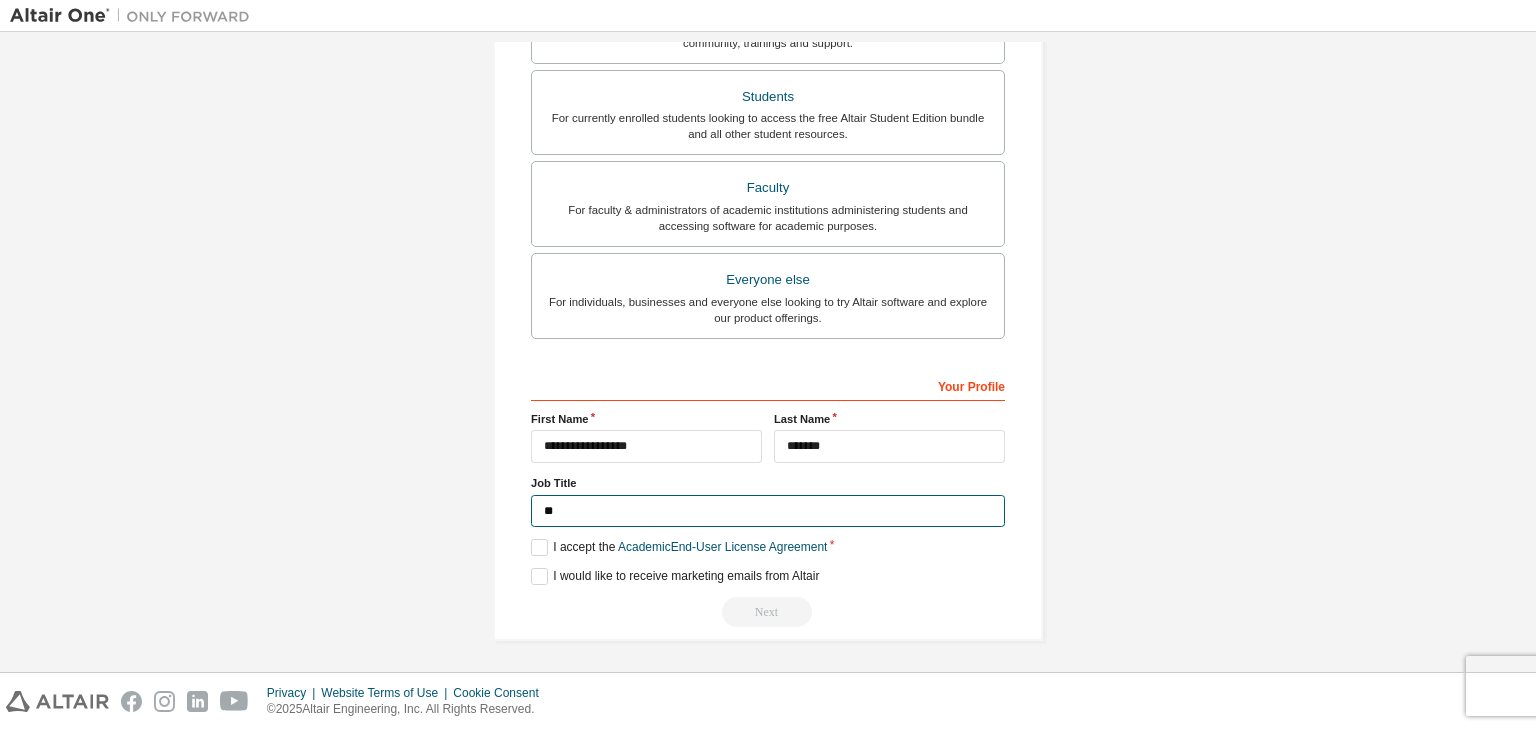 type on "*" 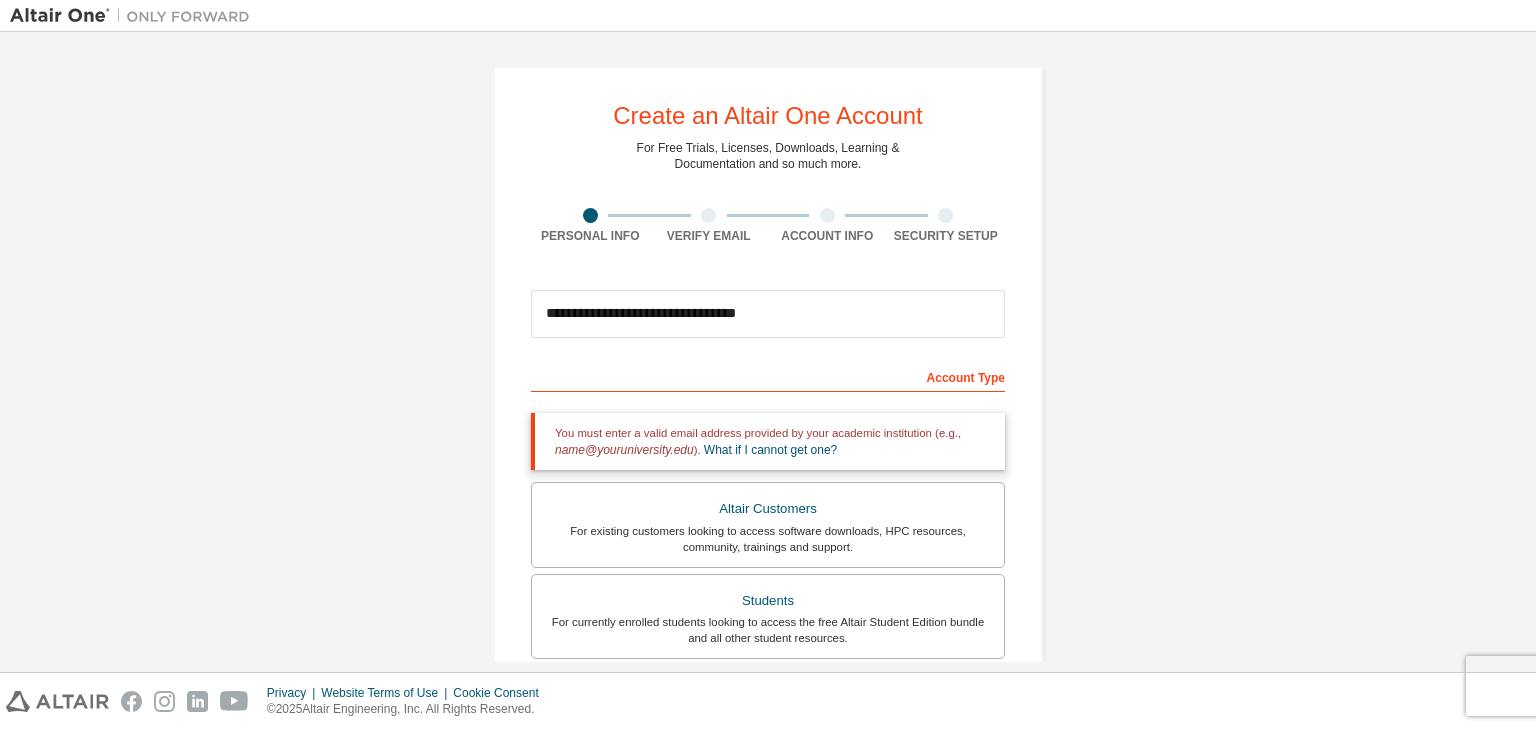 scroll, scrollTop: 504, scrollLeft: 0, axis: vertical 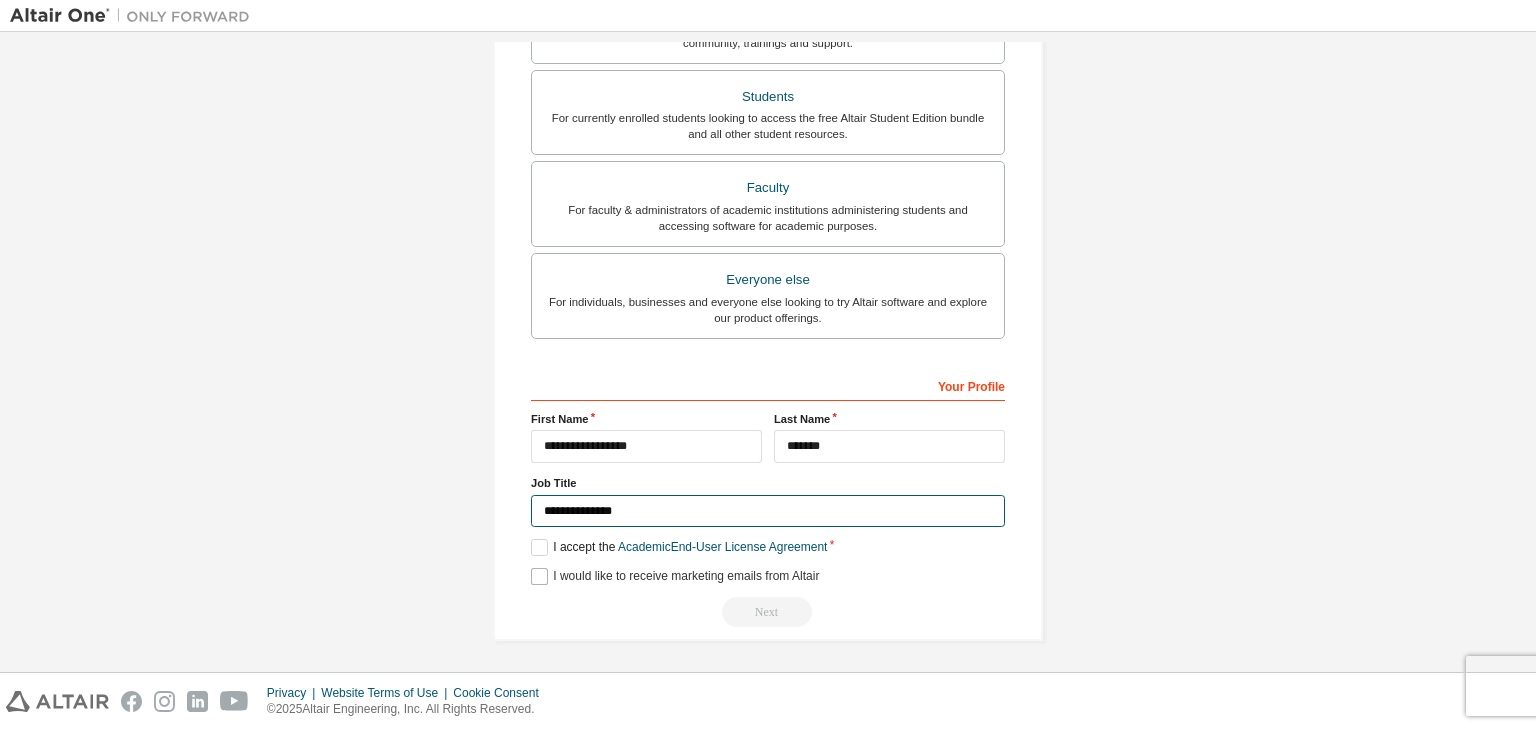 type on "**********" 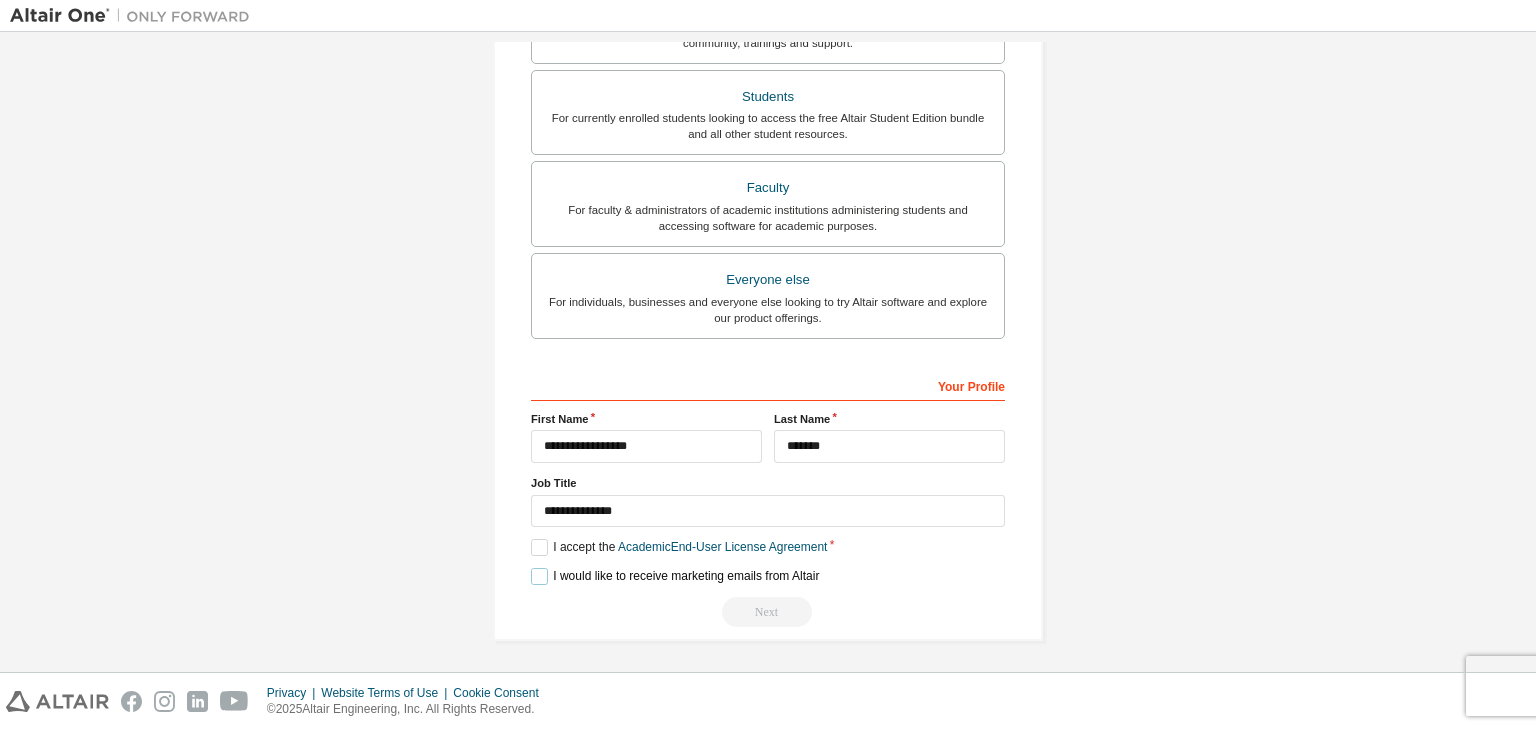 click on "I would like to receive marketing emails from Altair" at bounding box center (675, 576) 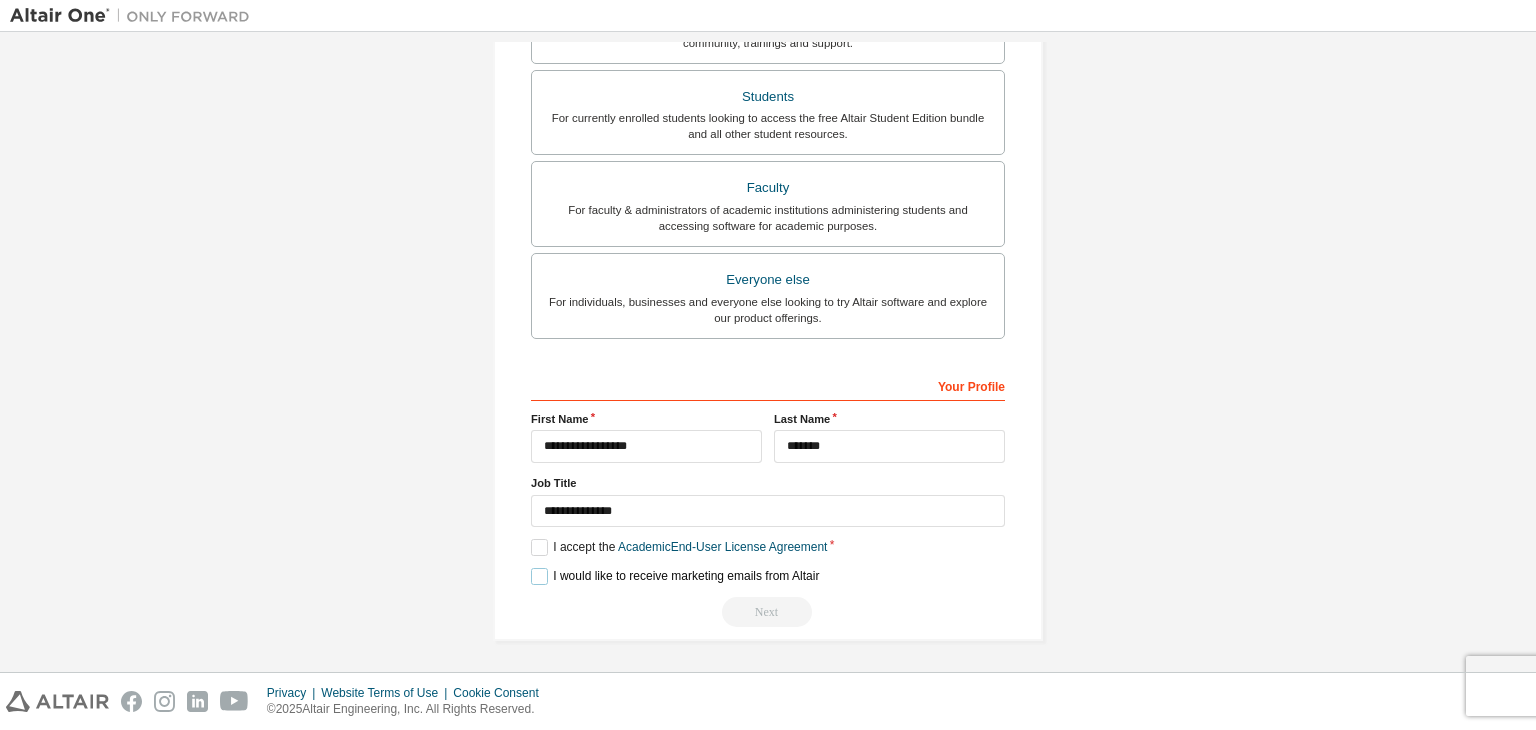 click on "I would like to receive marketing emails from Altair" at bounding box center (675, 576) 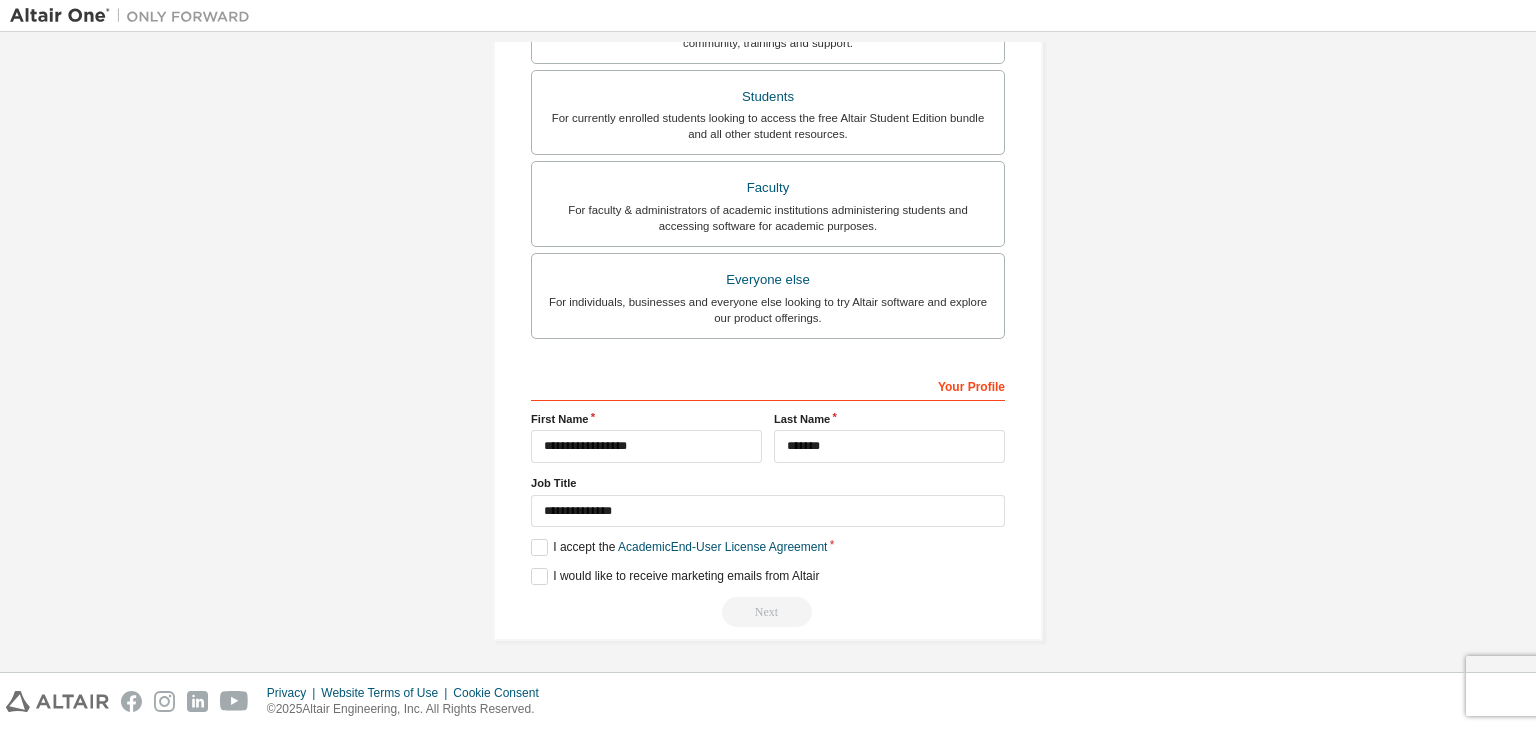 click on "Next" at bounding box center [768, 612] 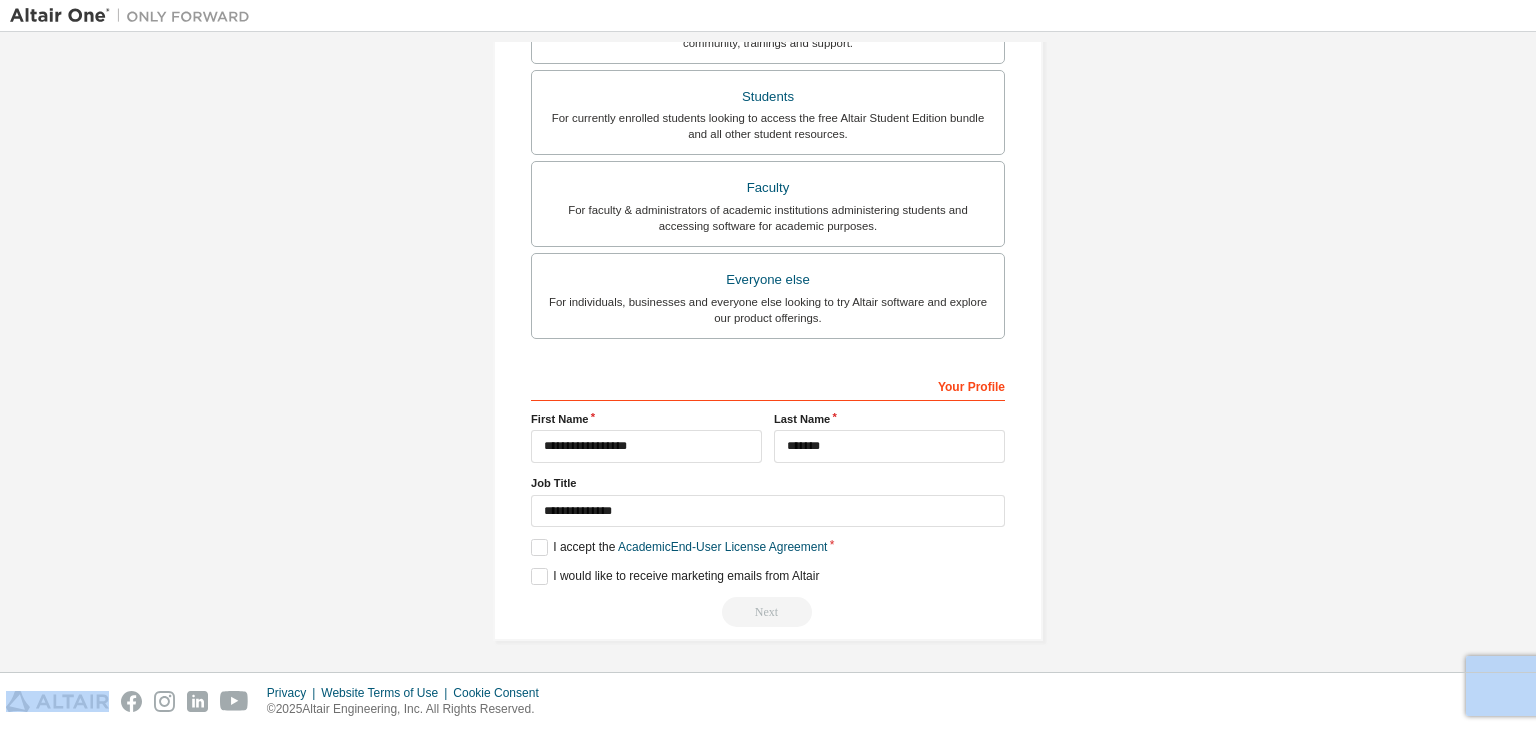 drag, startPoint x: 753, startPoint y: 595, endPoint x: 743, endPoint y: 618, distance: 25.079872 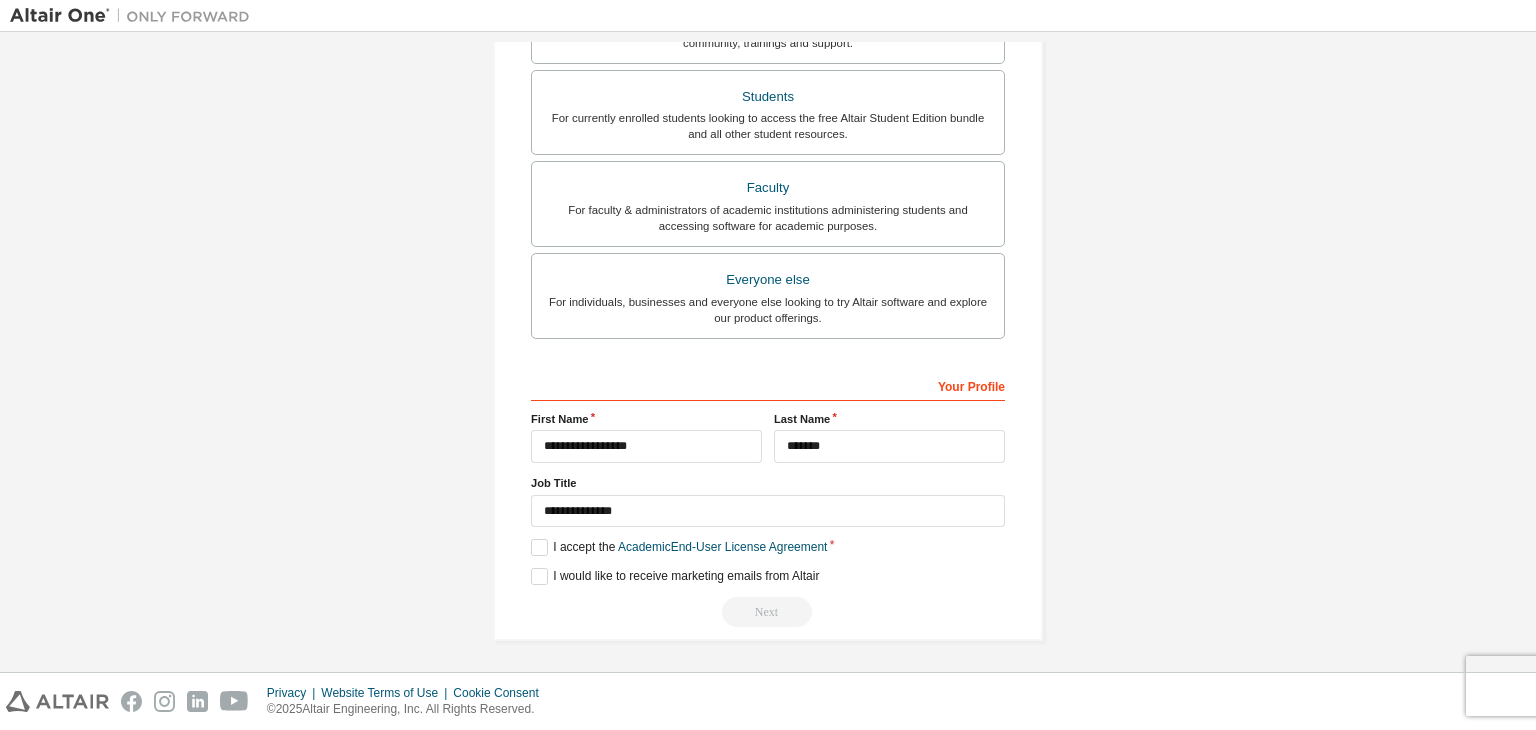 click on "Next" at bounding box center [768, 612] 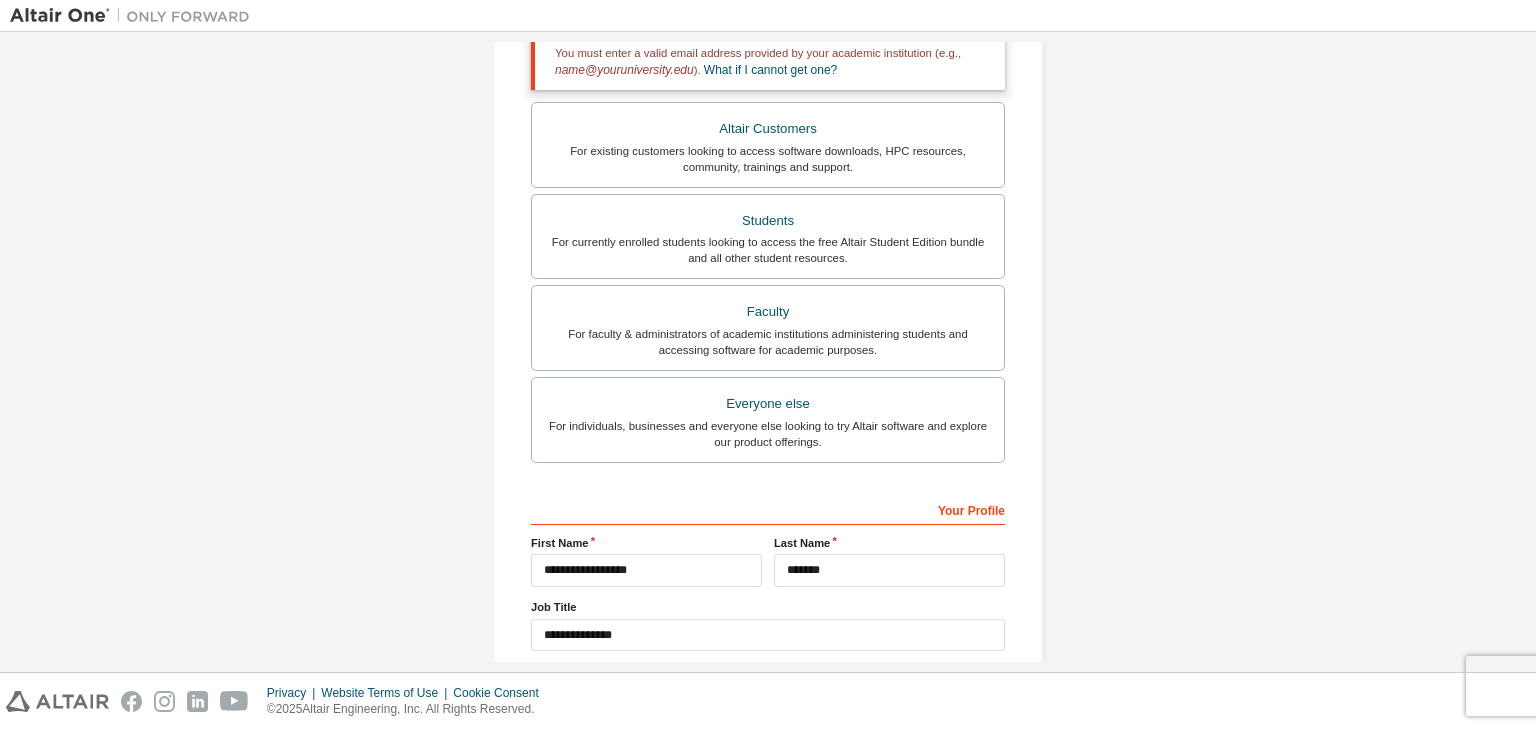 scroll, scrollTop: 0, scrollLeft: 0, axis: both 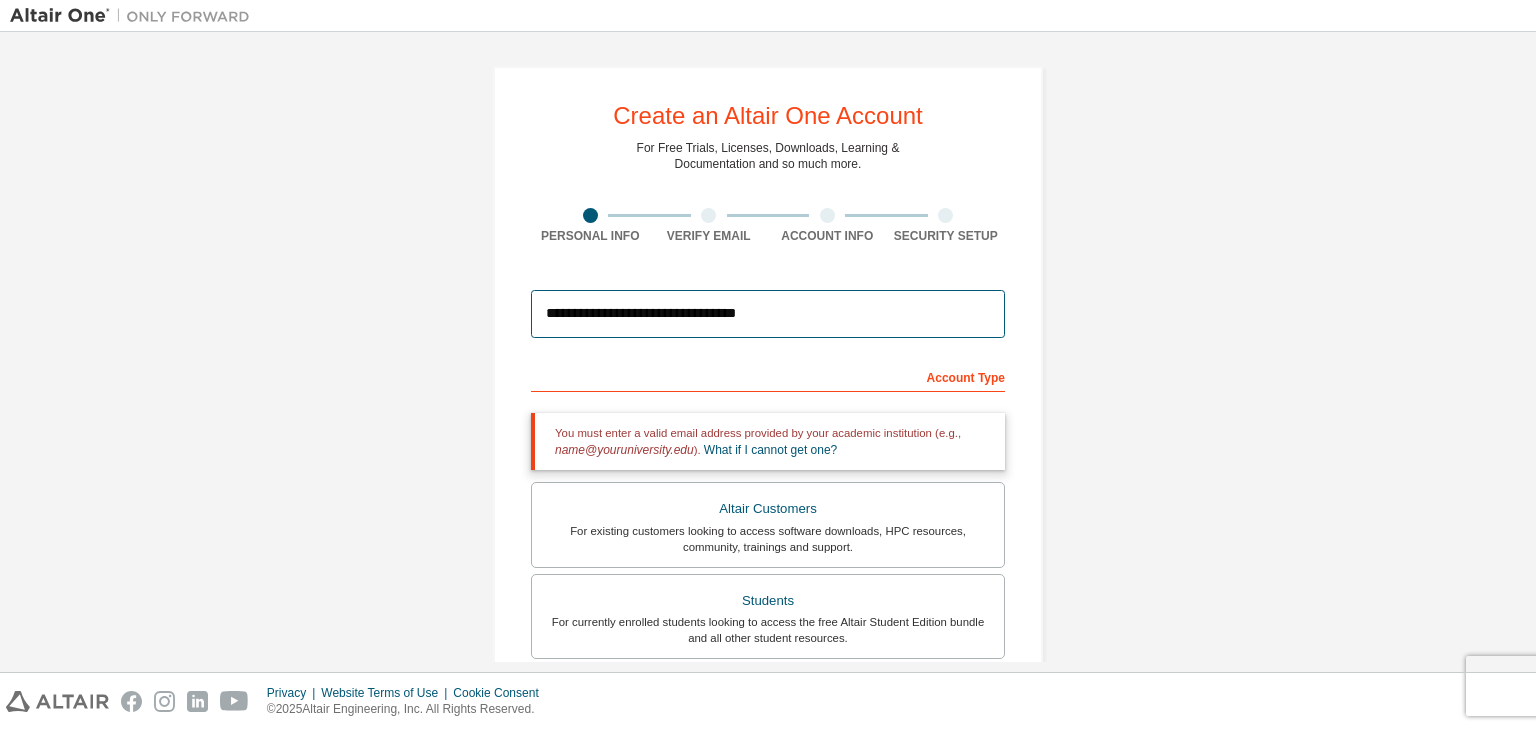 click on "**********" at bounding box center [768, 314] 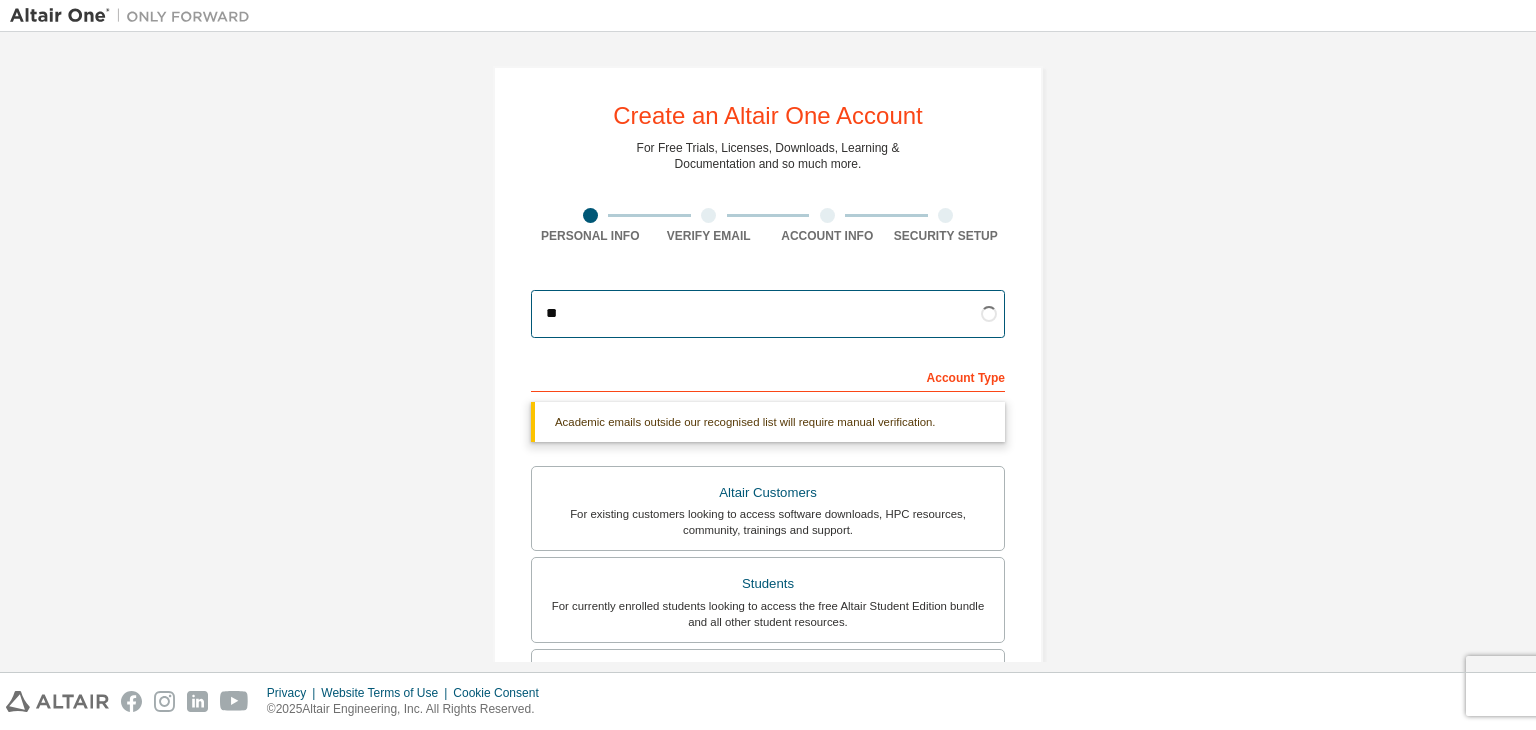 type on "*" 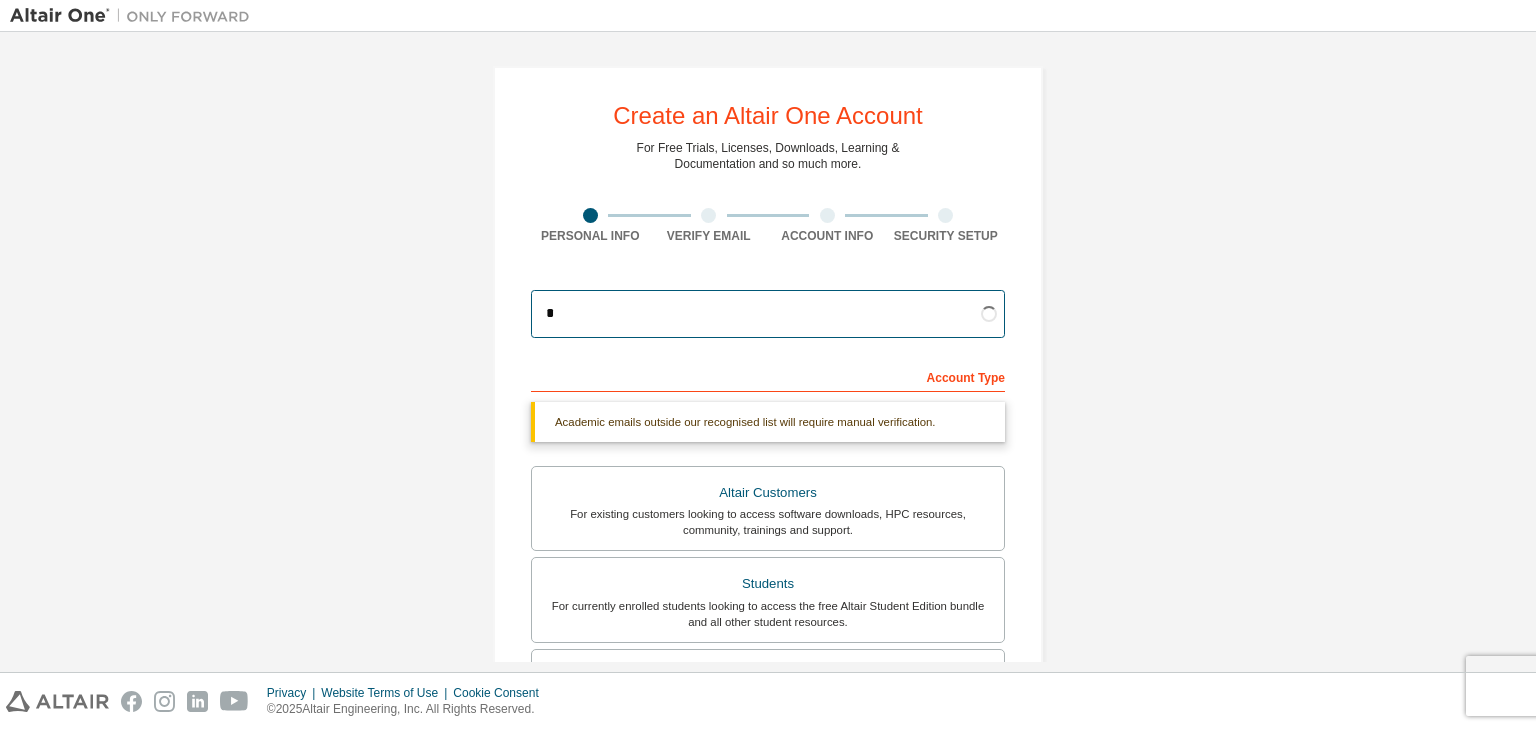 type 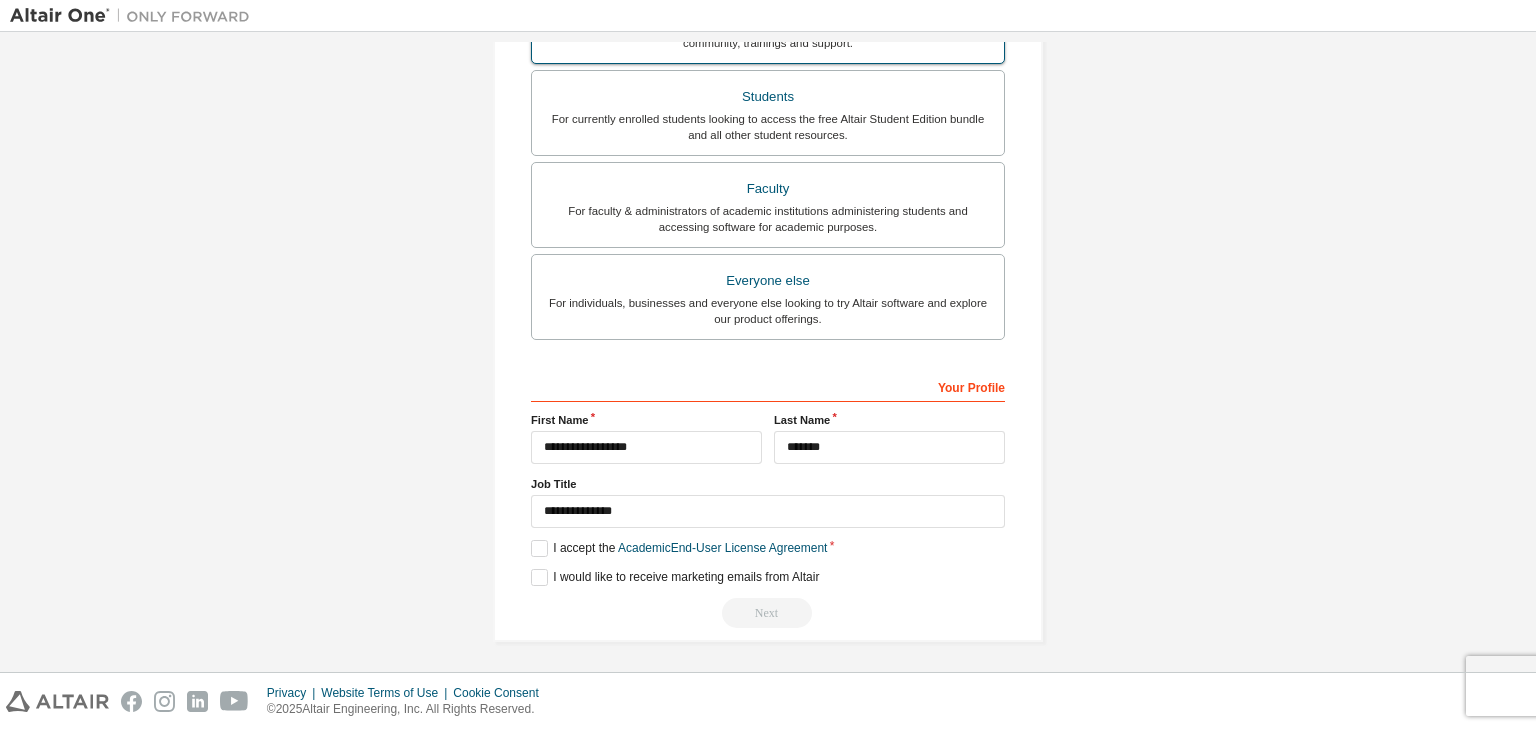 scroll, scrollTop: 0, scrollLeft: 0, axis: both 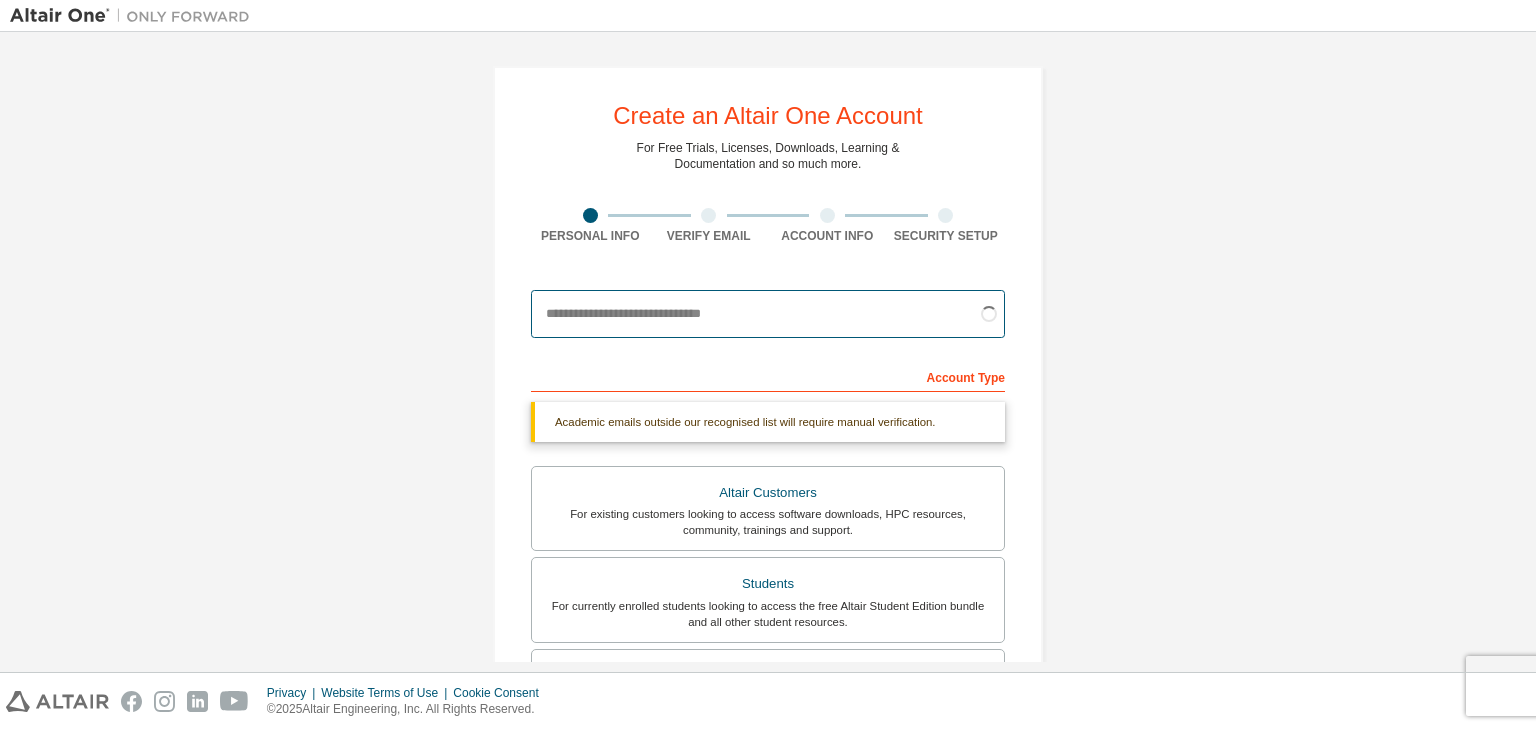 click at bounding box center (768, 314) 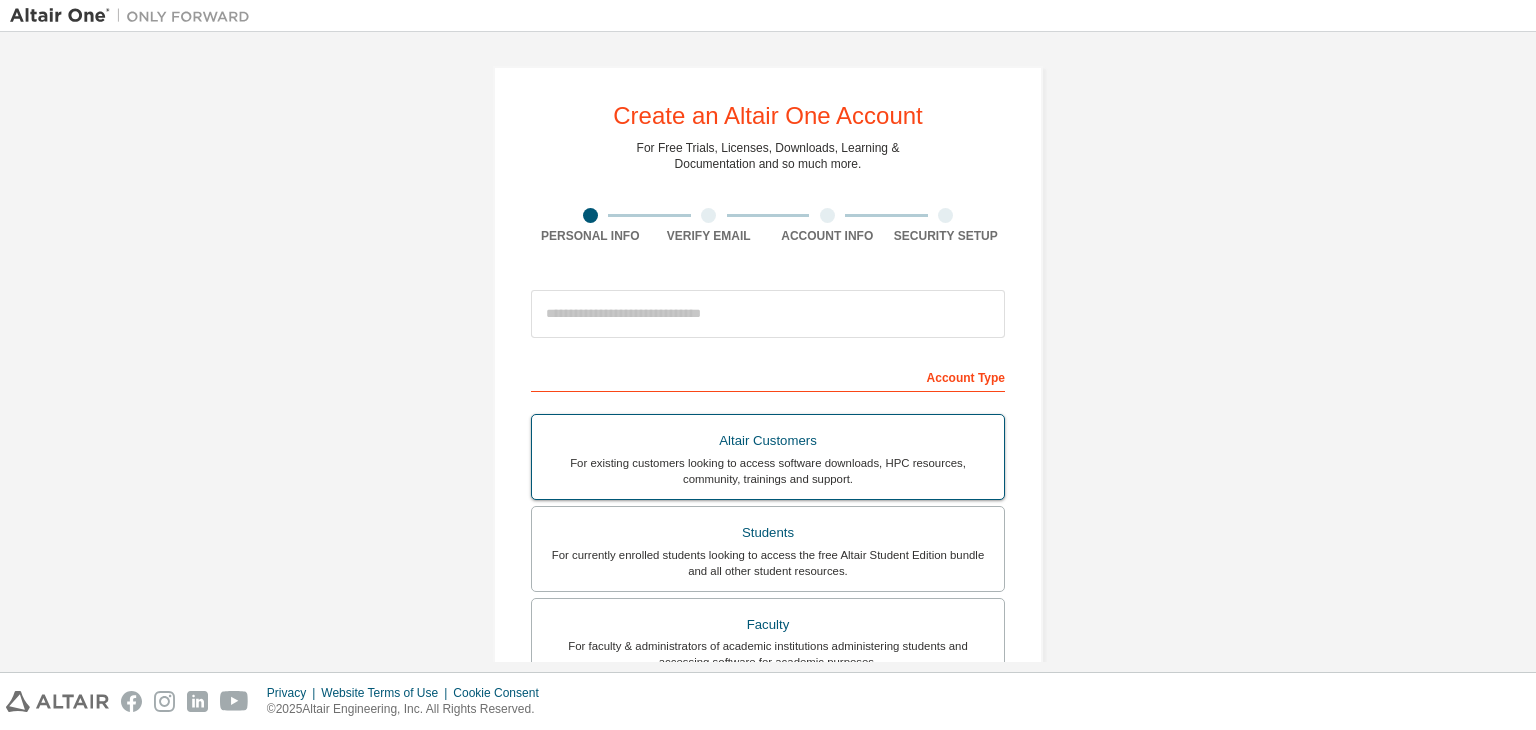 scroll, scrollTop: 0, scrollLeft: 0, axis: both 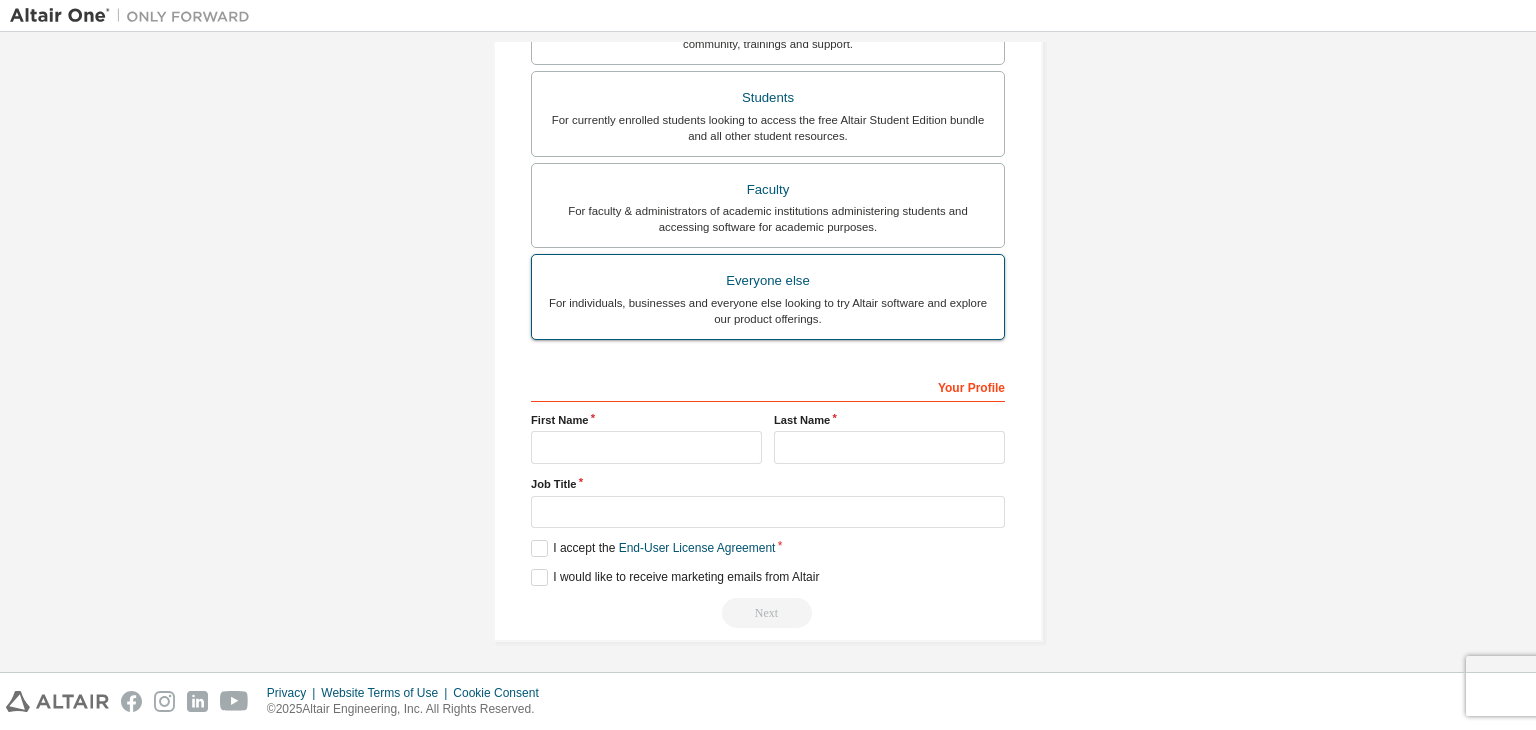 click on "For individuals, businesses and everyone else looking to try Altair software and explore our product offerings." at bounding box center (768, 311) 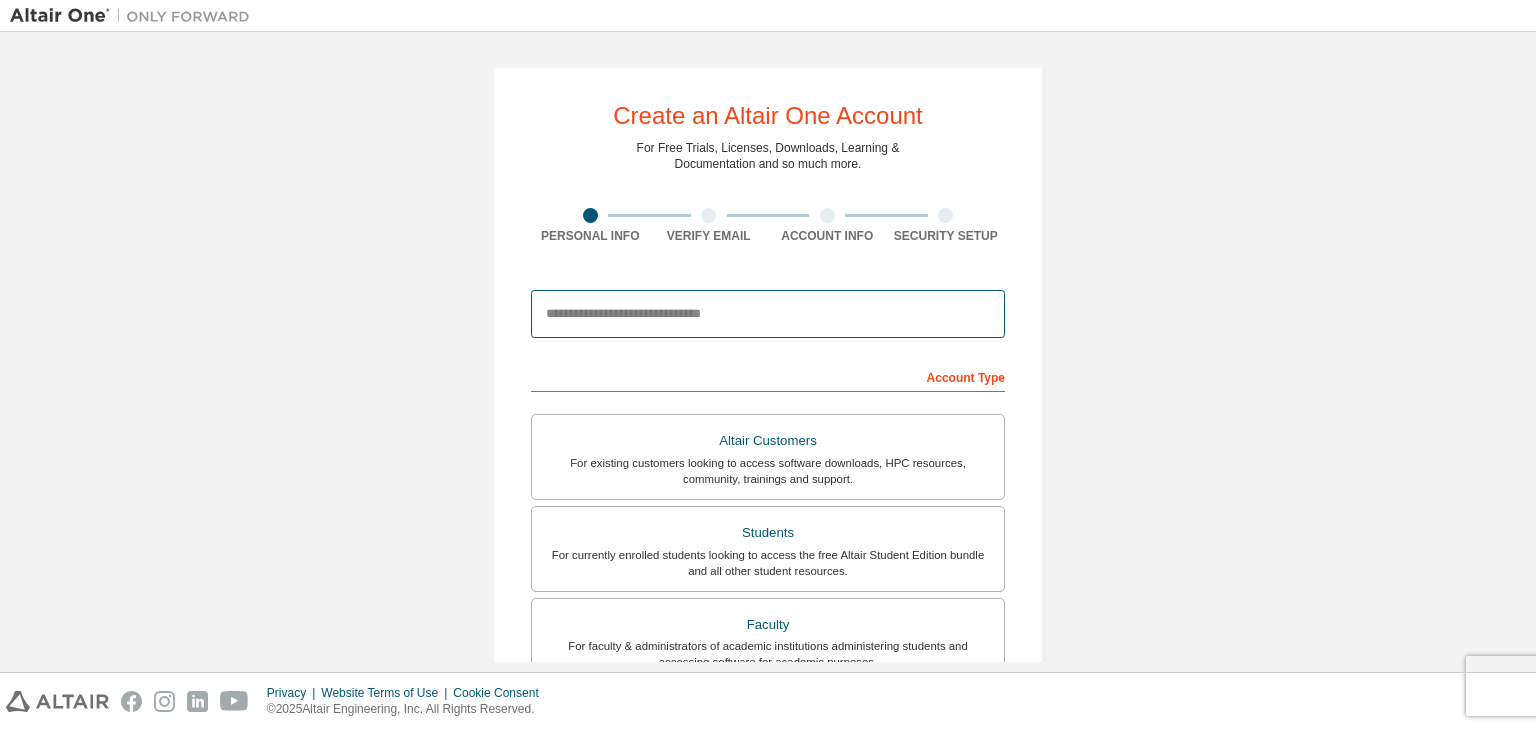click at bounding box center (768, 314) 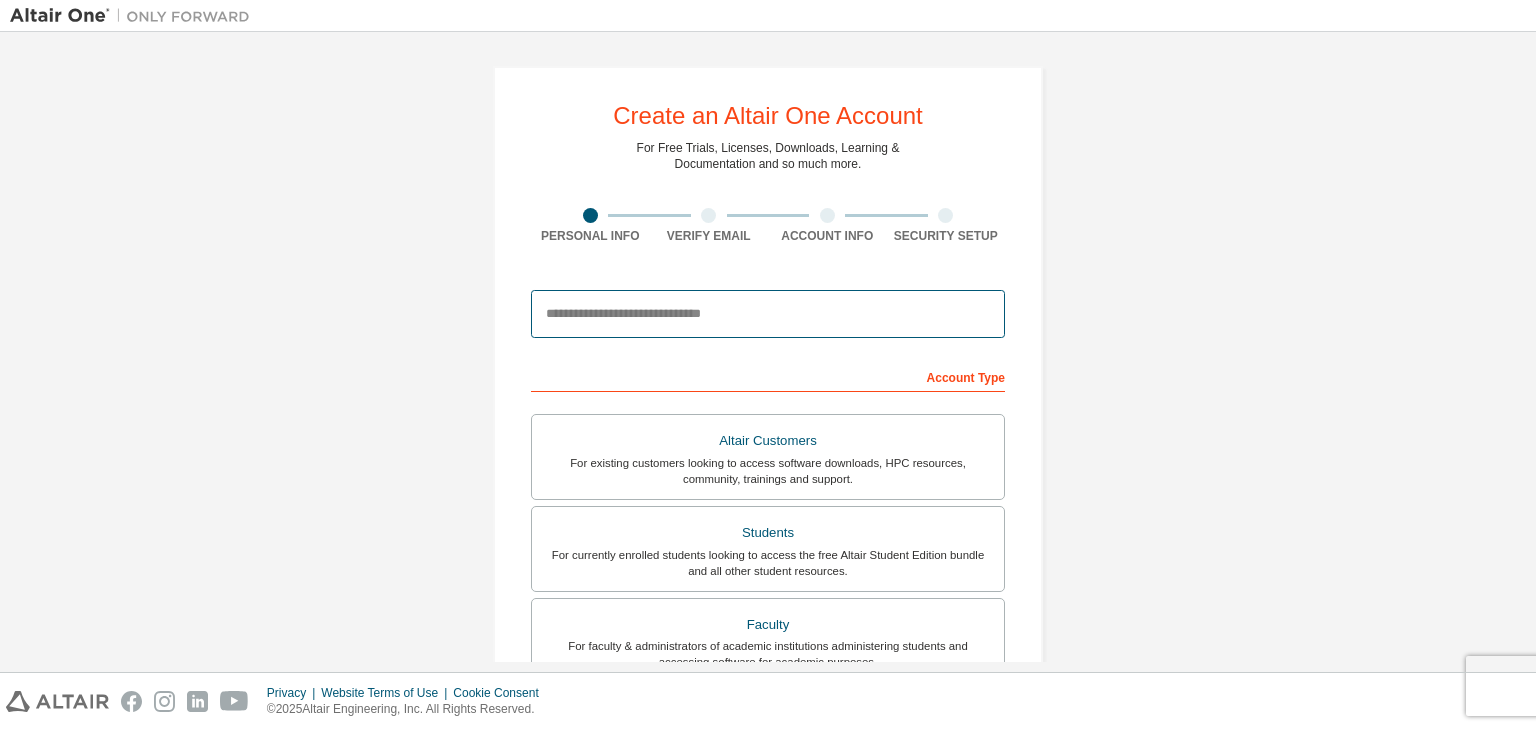 type on "**********" 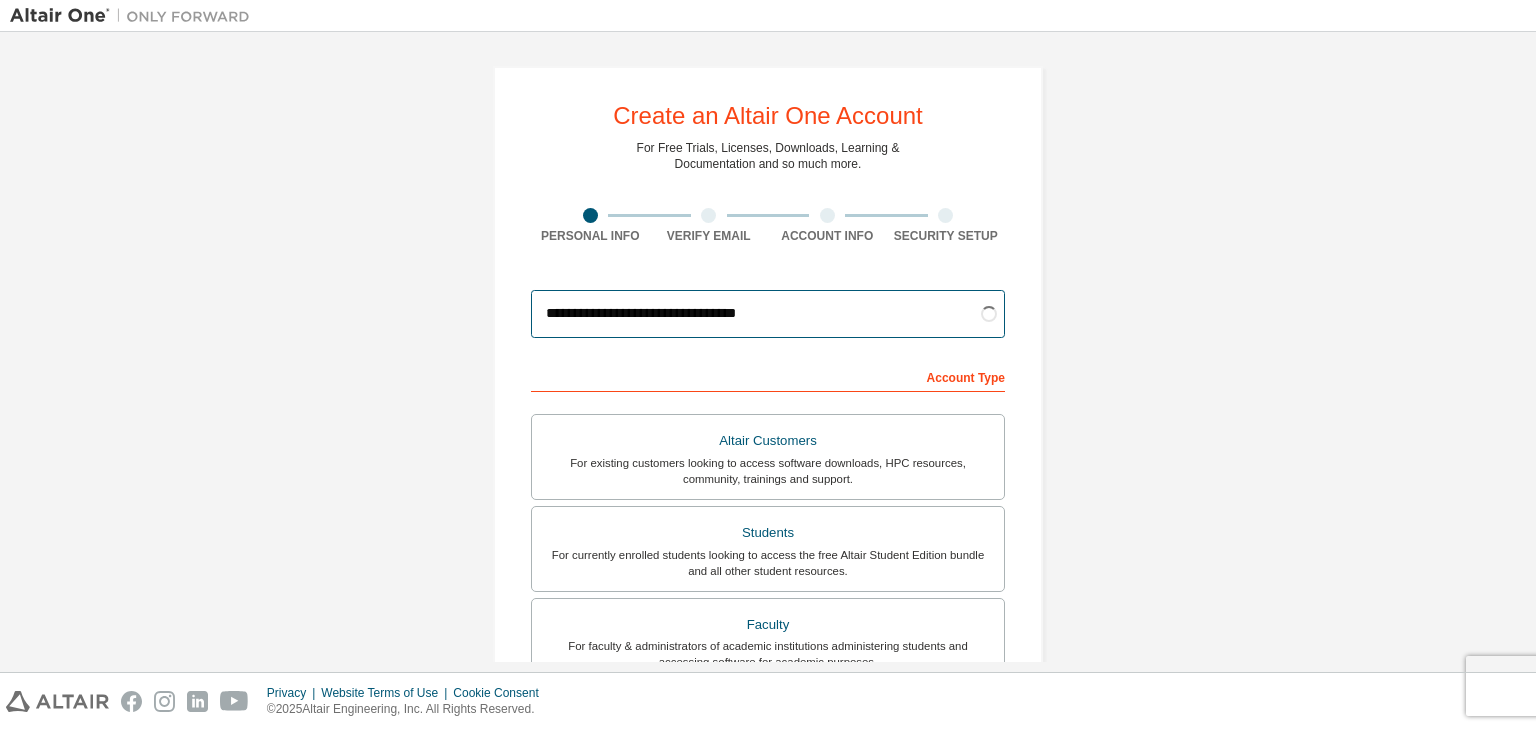 click on "**********" at bounding box center (768, 314) 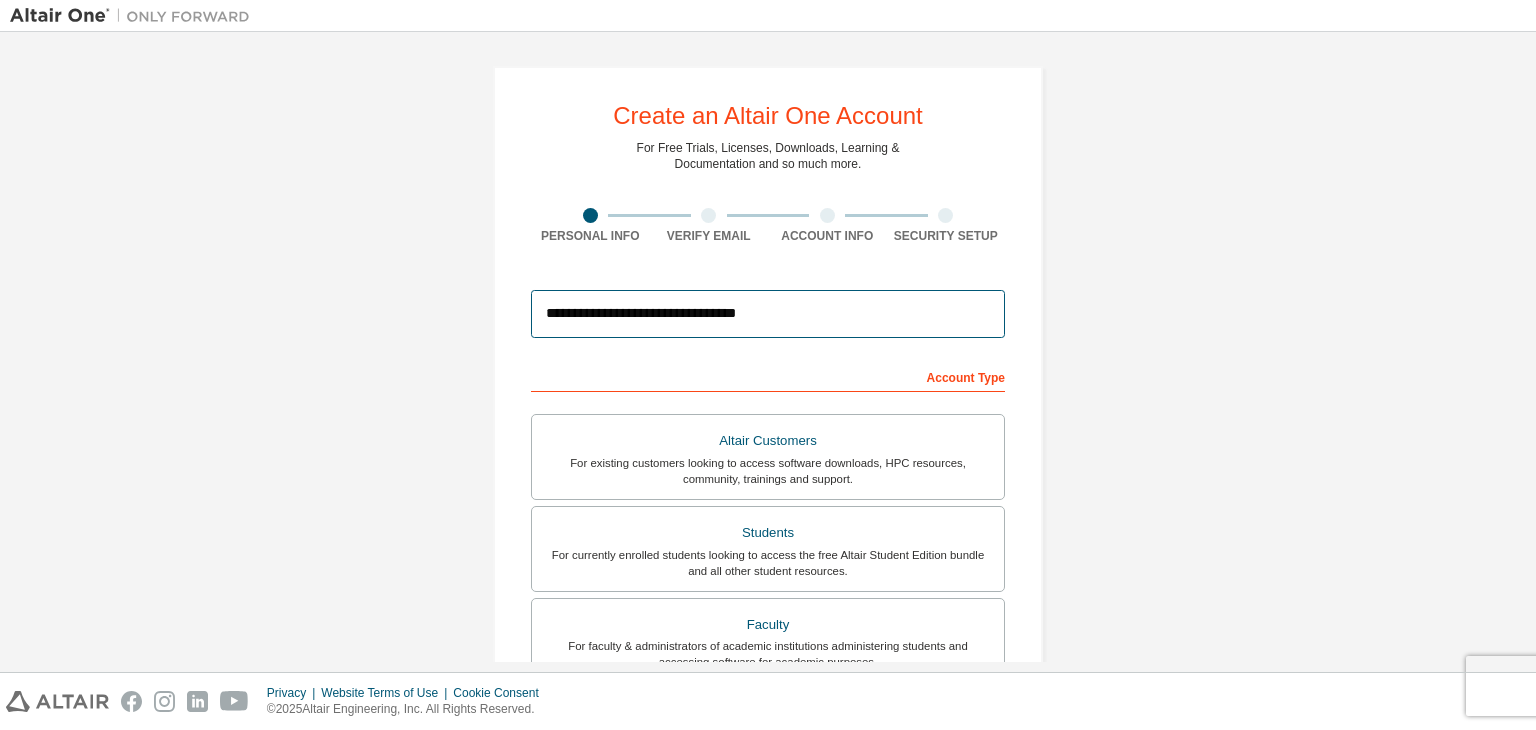 drag, startPoint x: 528, startPoint y: 317, endPoint x: 1224, endPoint y: 306, distance: 696.0869 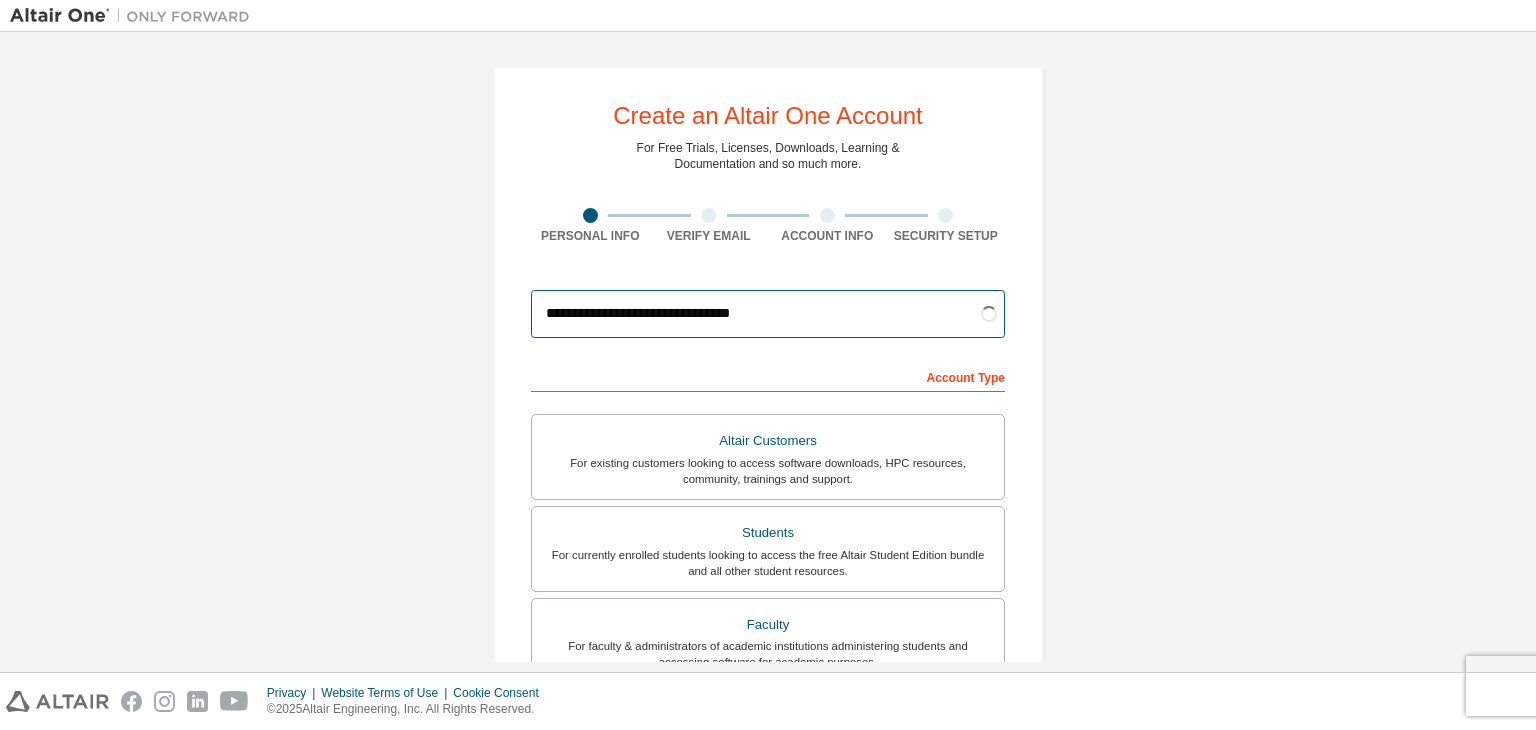 type on "**********" 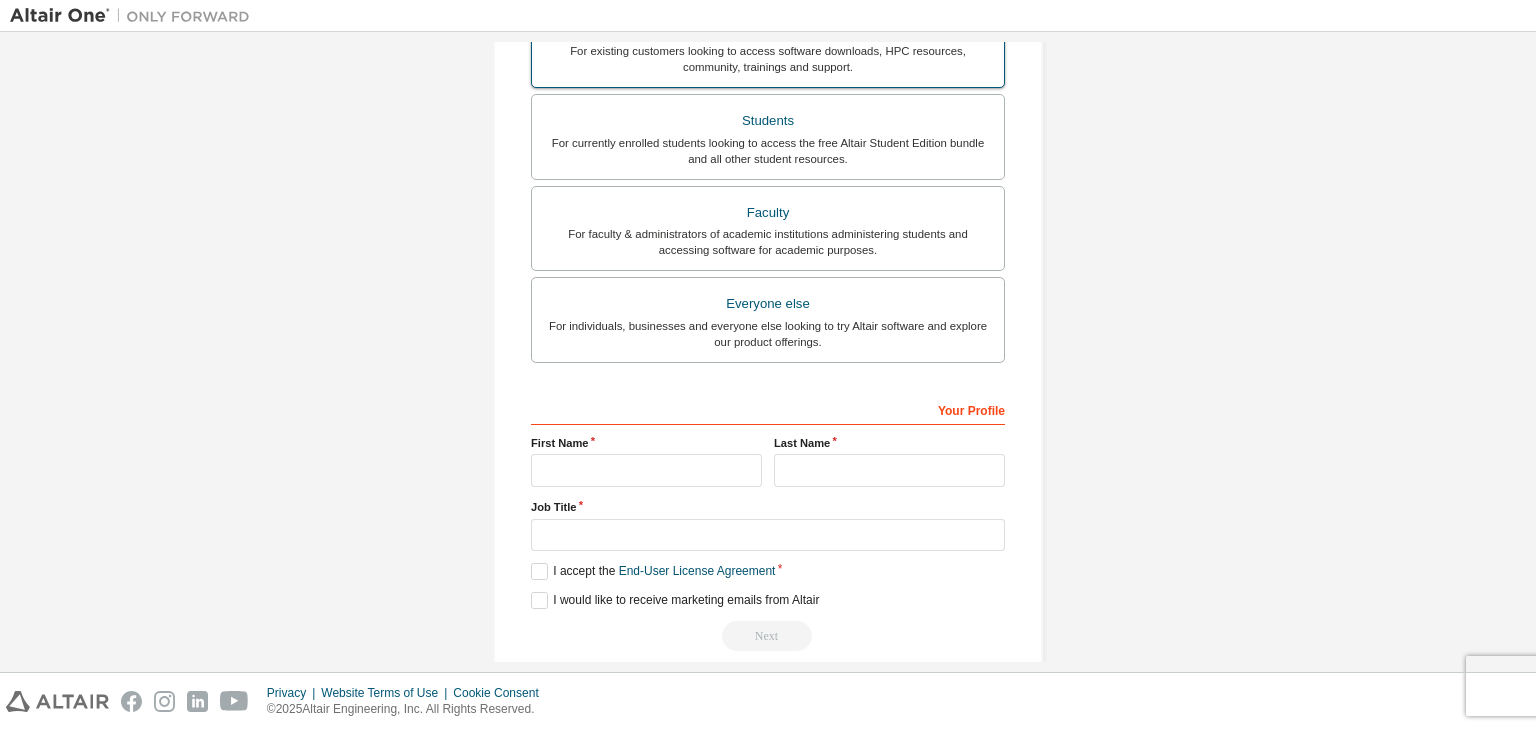 scroll, scrollTop: 435, scrollLeft: 0, axis: vertical 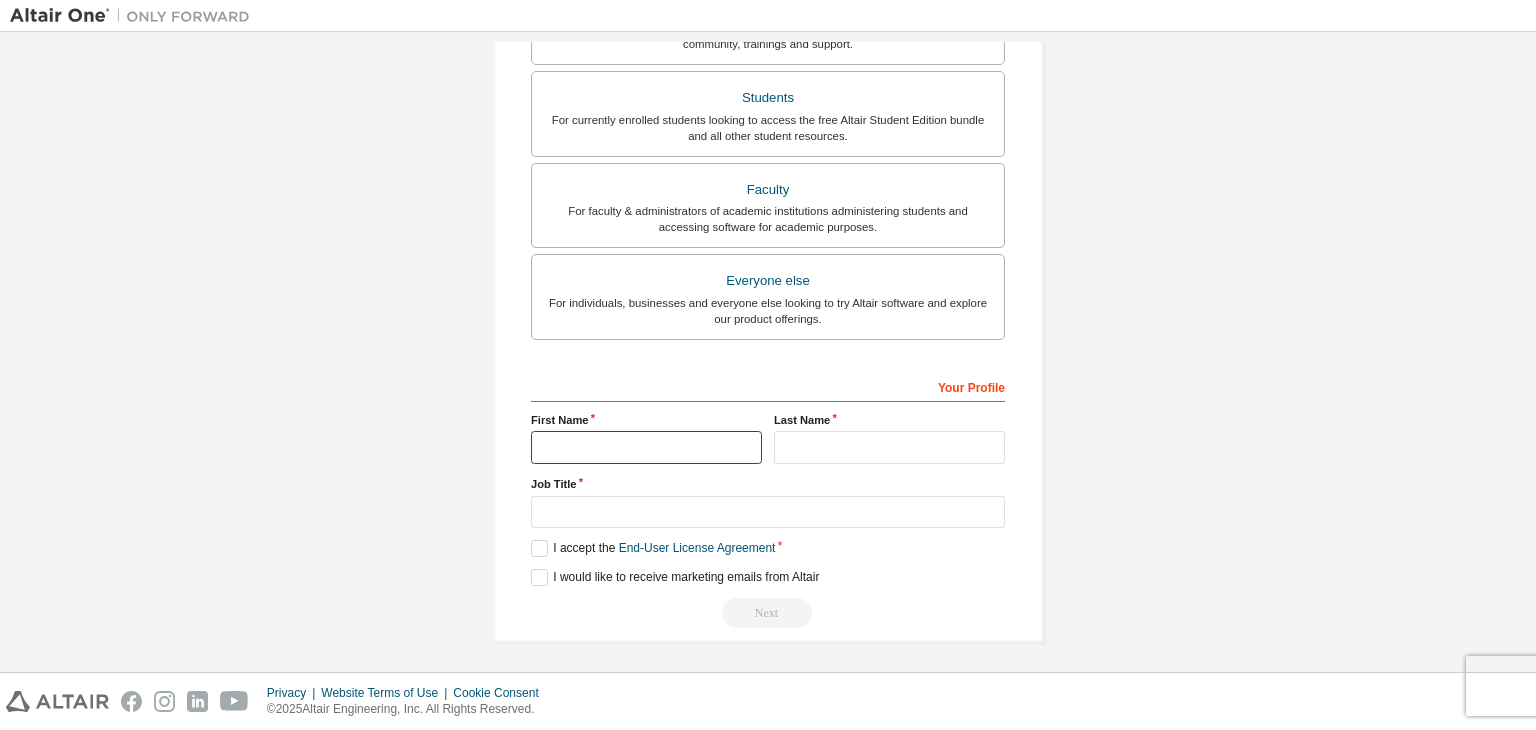 click at bounding box center (646, 447) 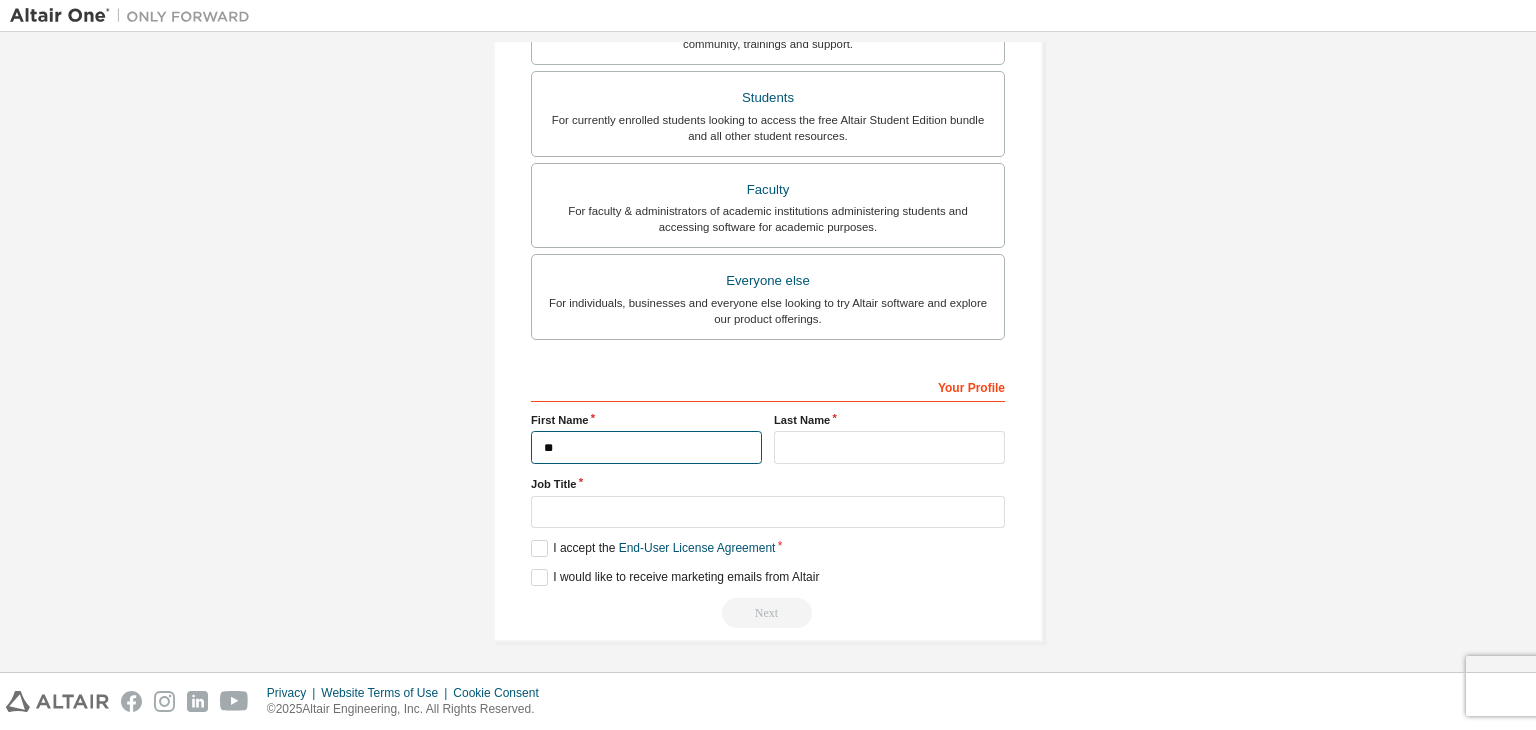 type on "*" 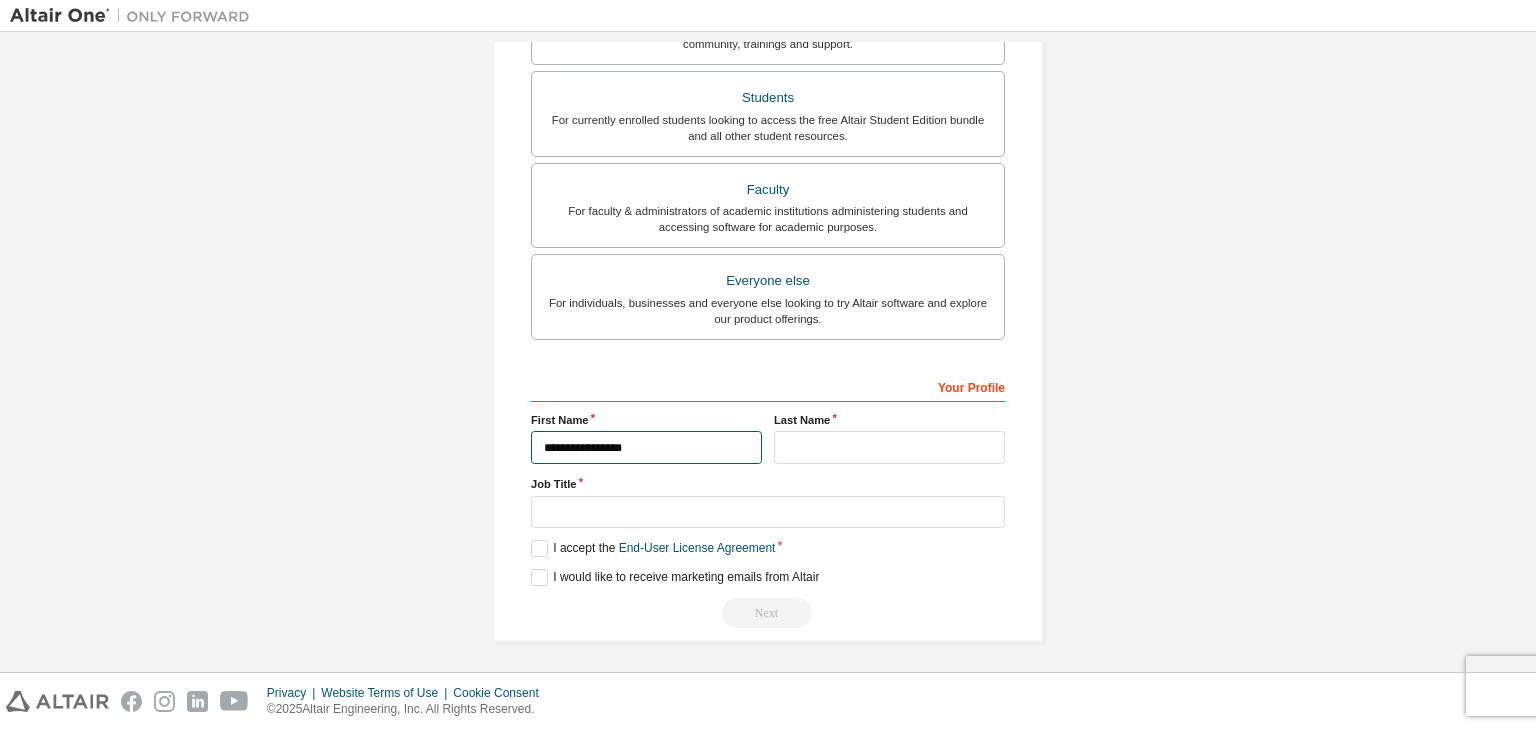 type on "**********" 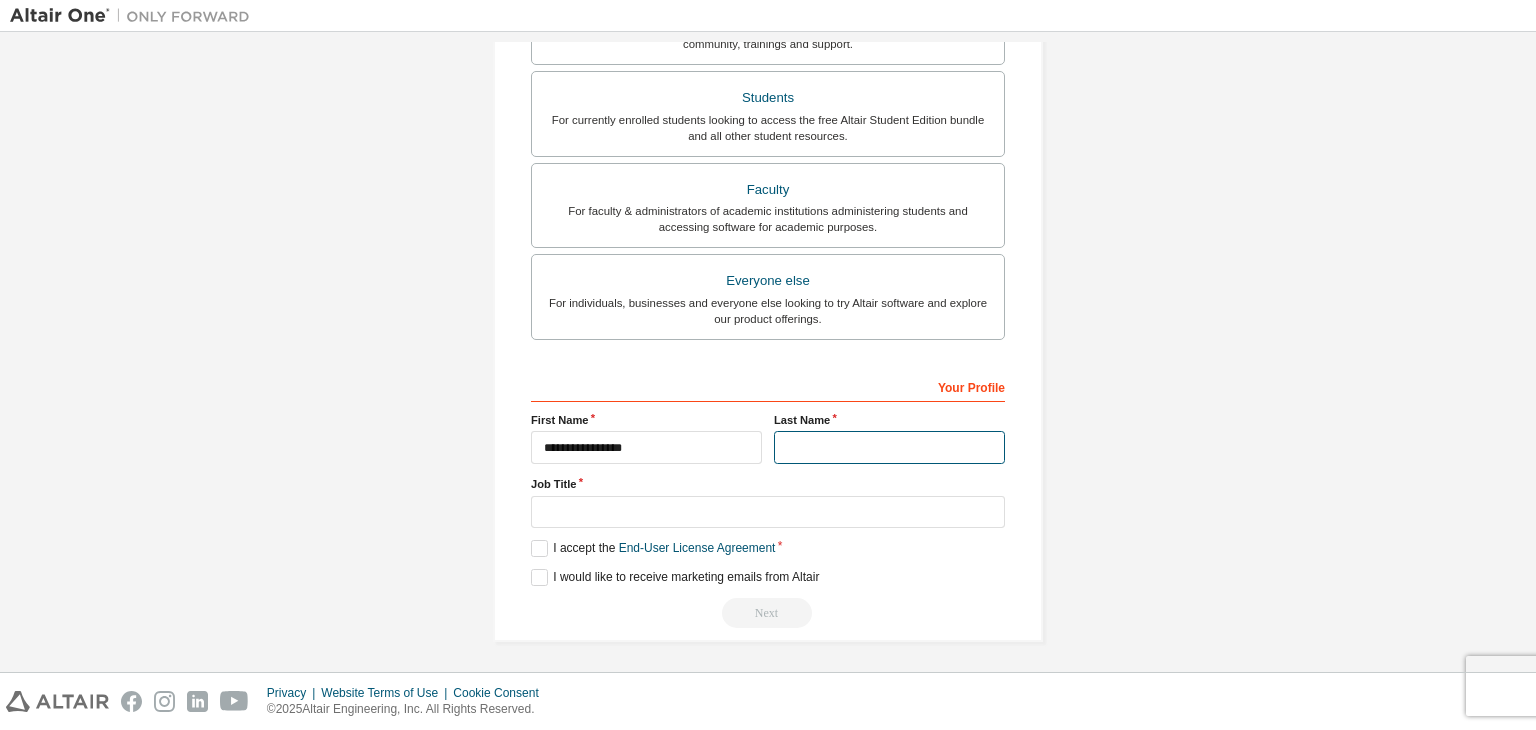 click at bounding box center [889, 447] 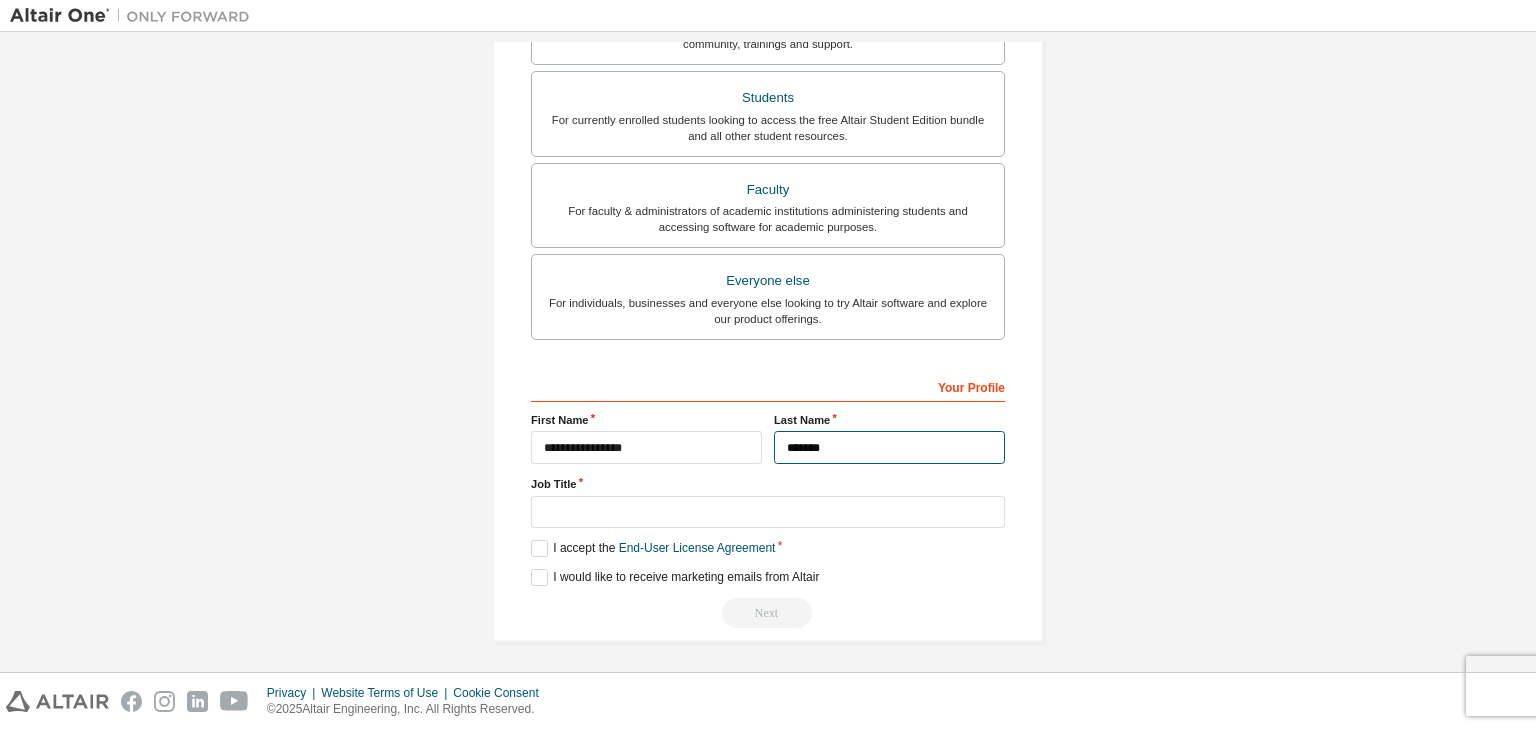 type on "*******" 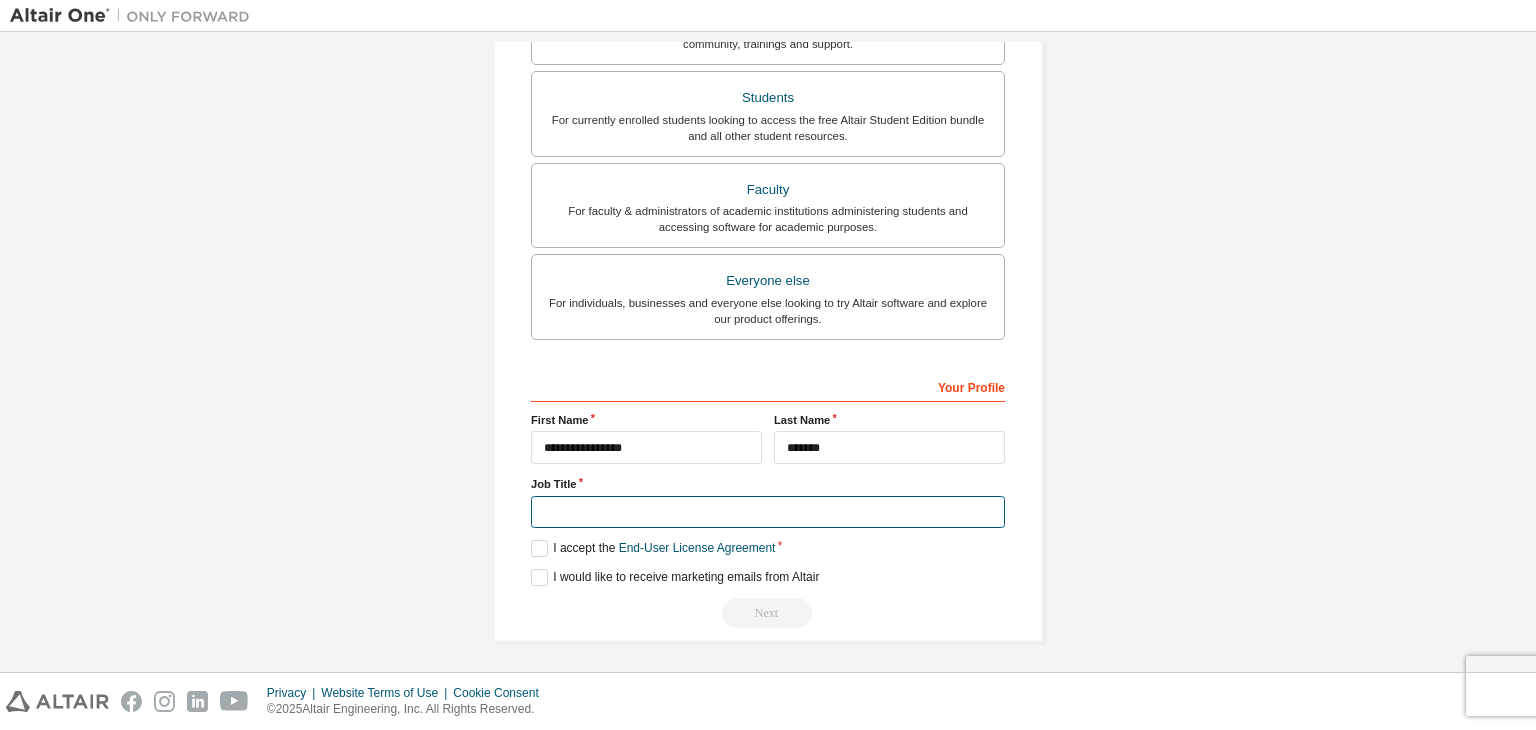 click at bounding box center [768, 512] 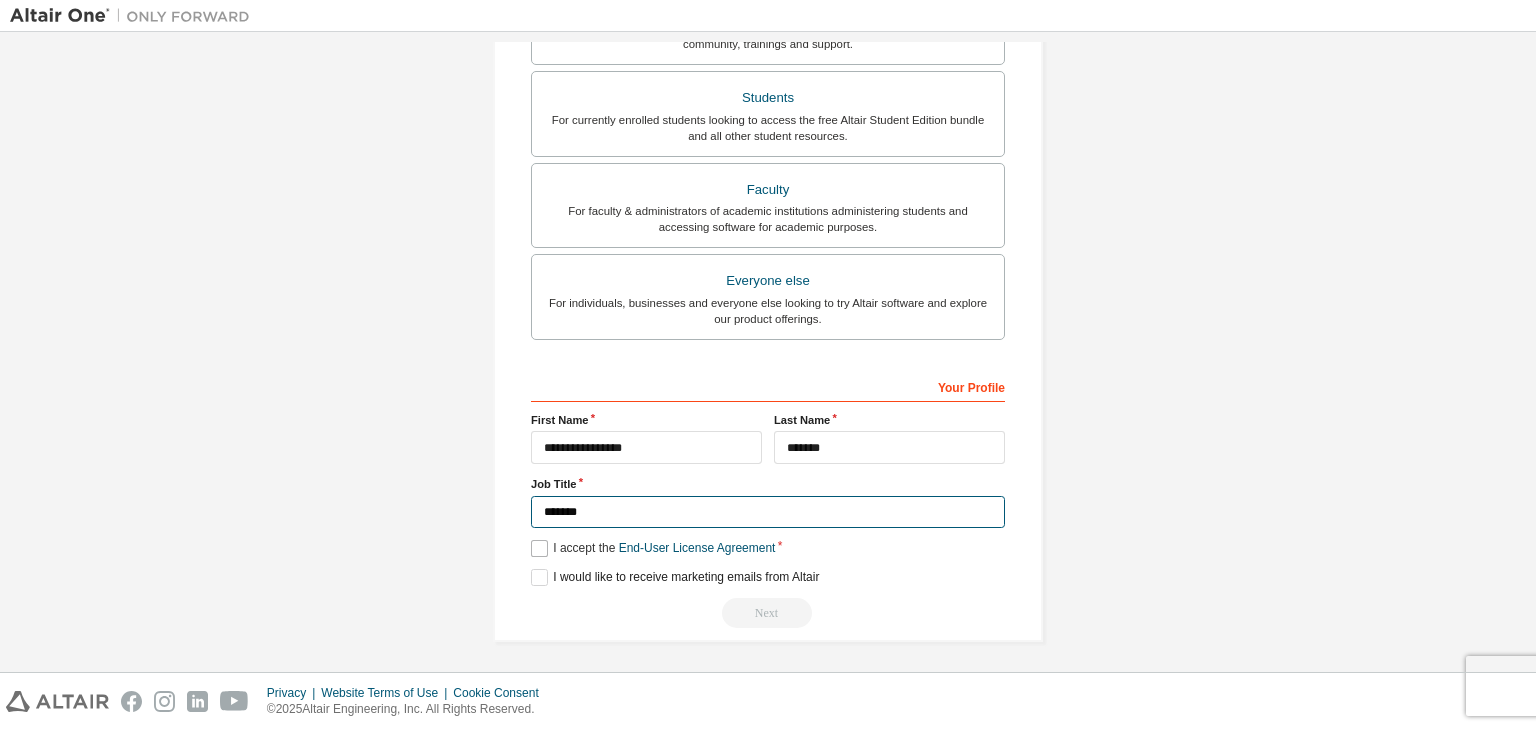 type on "*******" 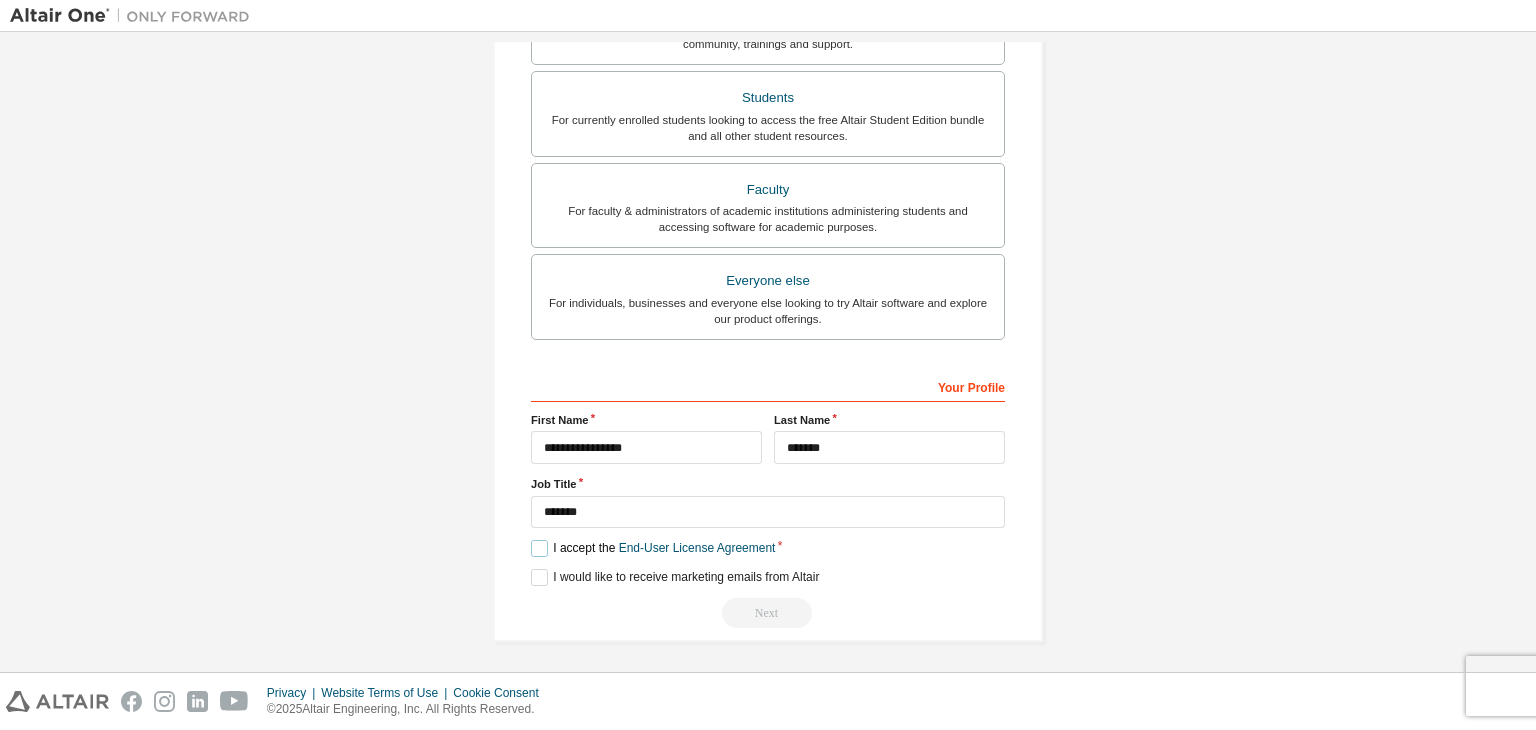 click on "I accept the    End-User License Agreement" at bounding box center [653, 548] 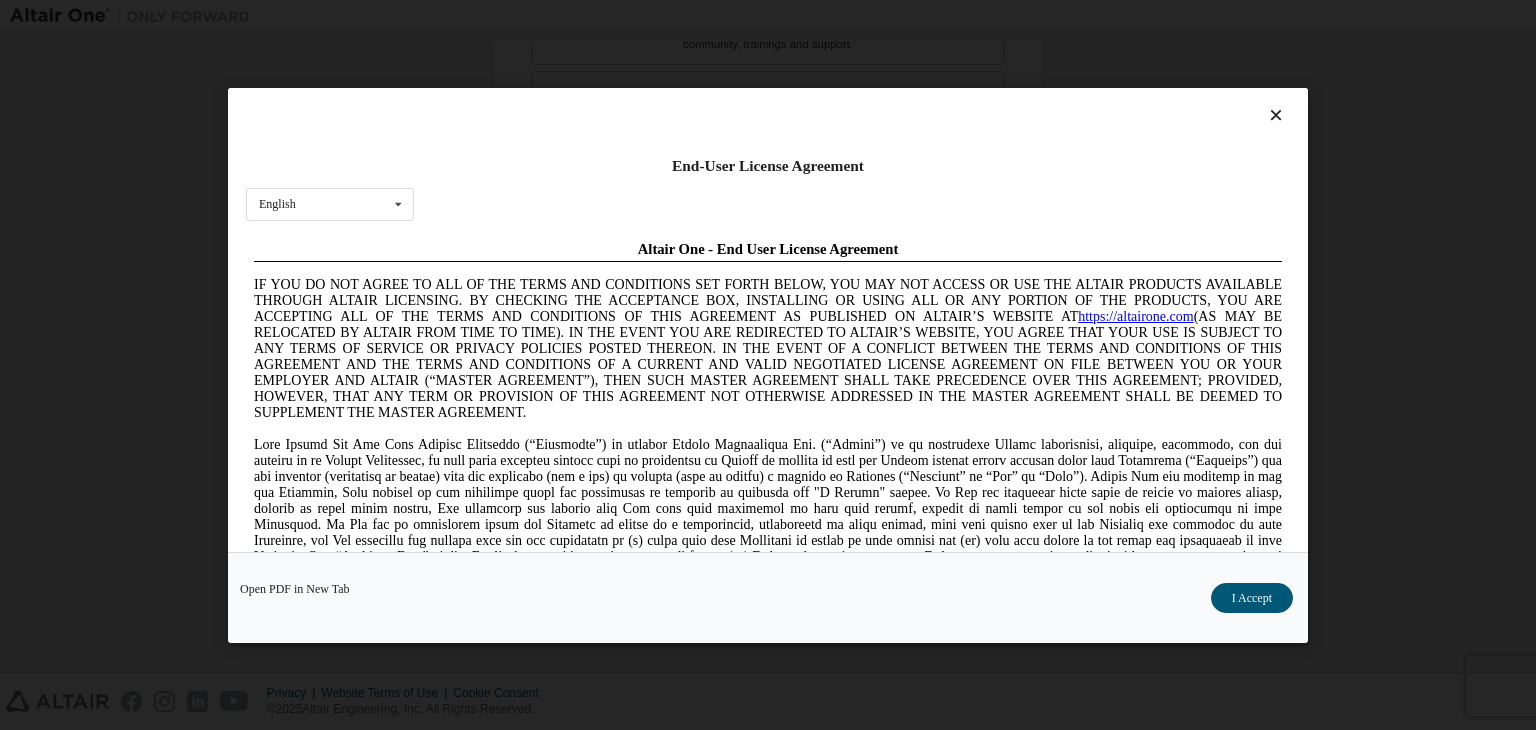 scroll, scrollTop: 0, scrollLeft: 0, axis: both 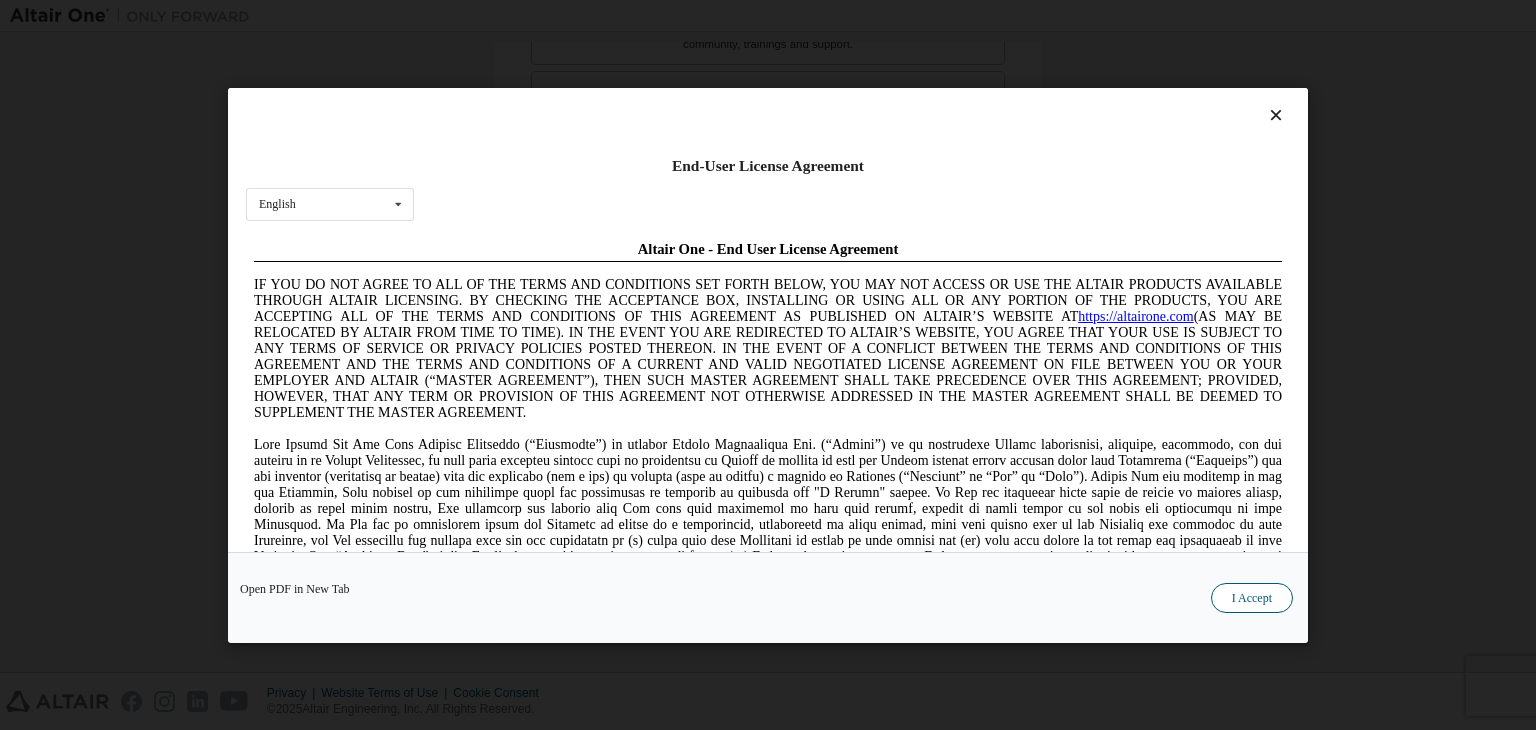 click on "I Accept" at bounding box center [1252, 598] 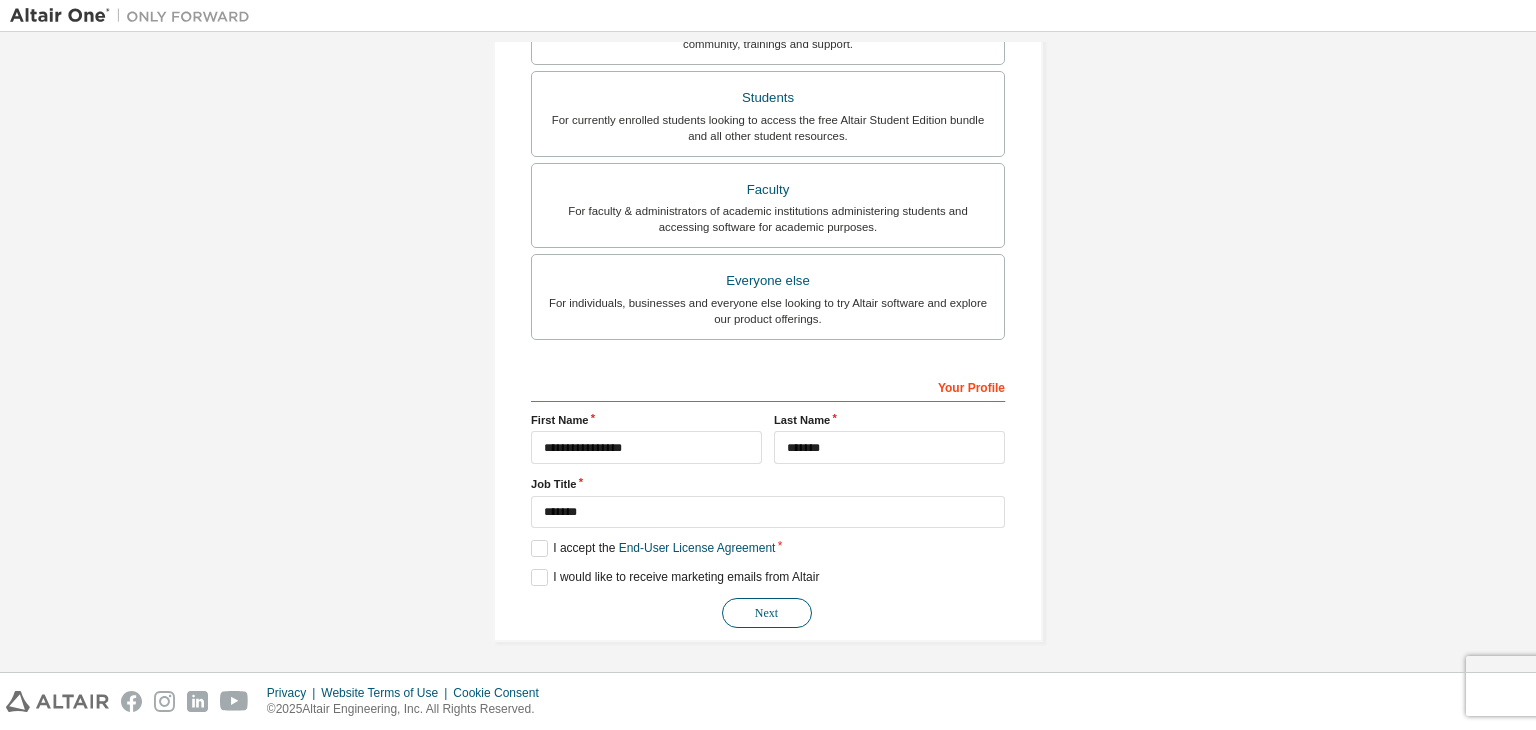 click on "Next" at bounding box center (767, 613) 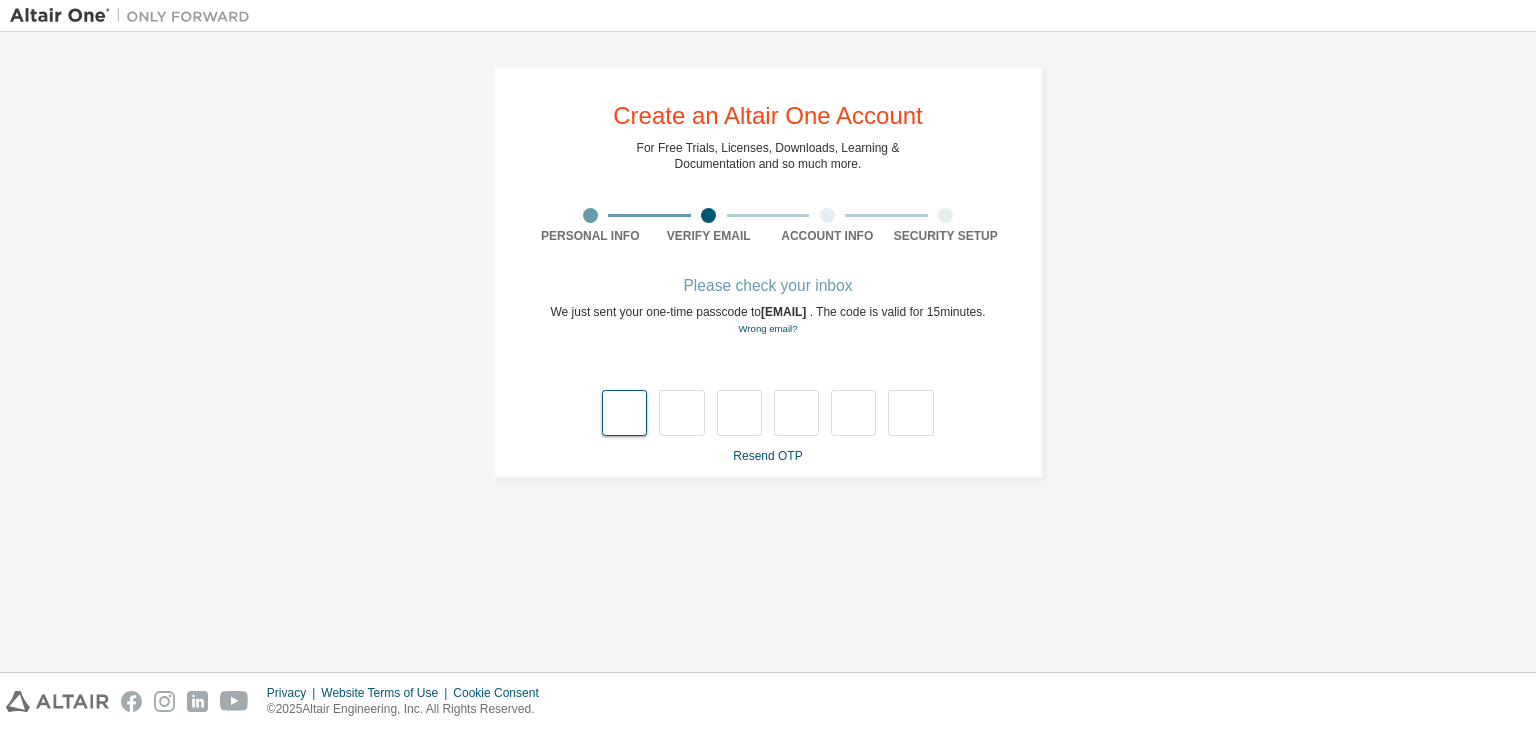 scroll, scrollTop: 0, scrollLeft: 0, axis: both 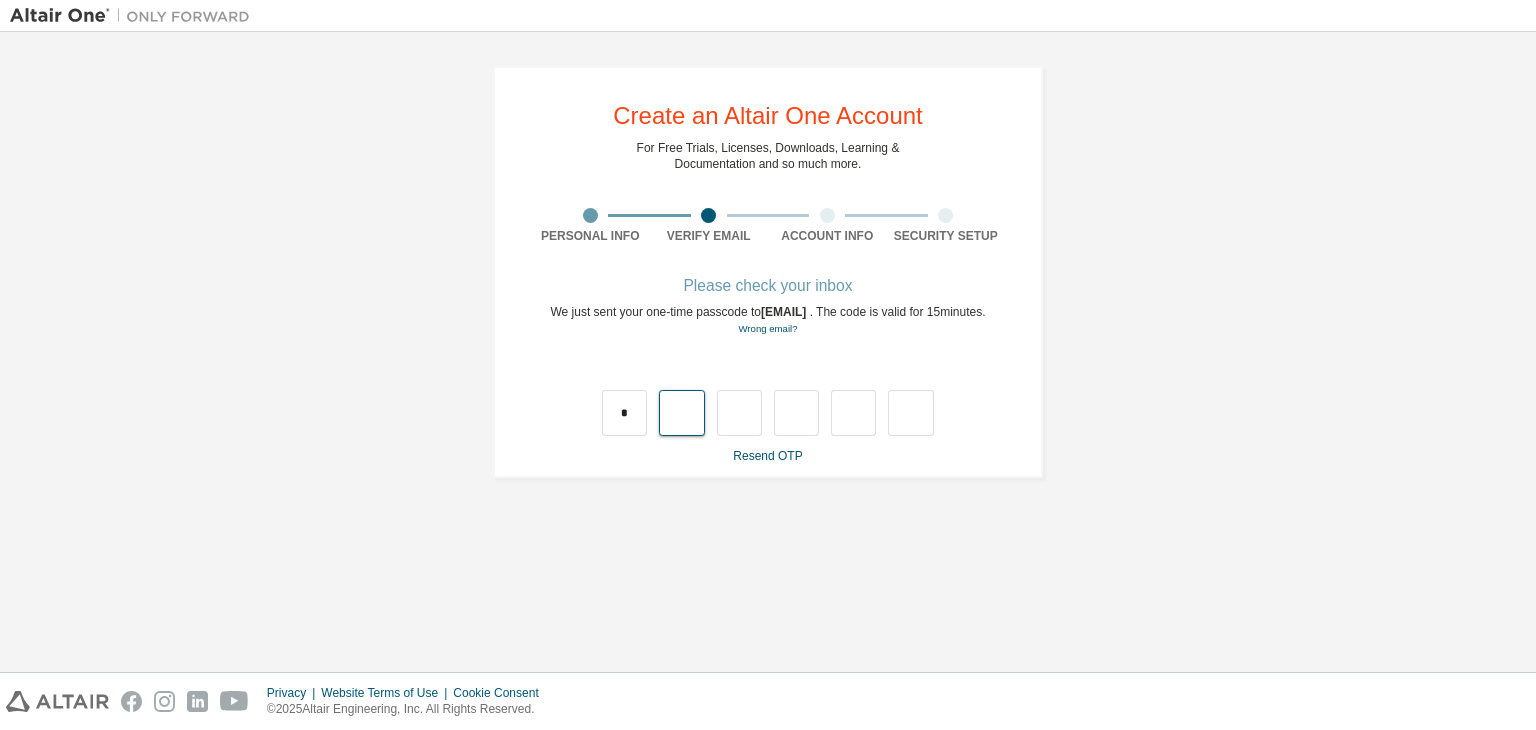 type on "*" 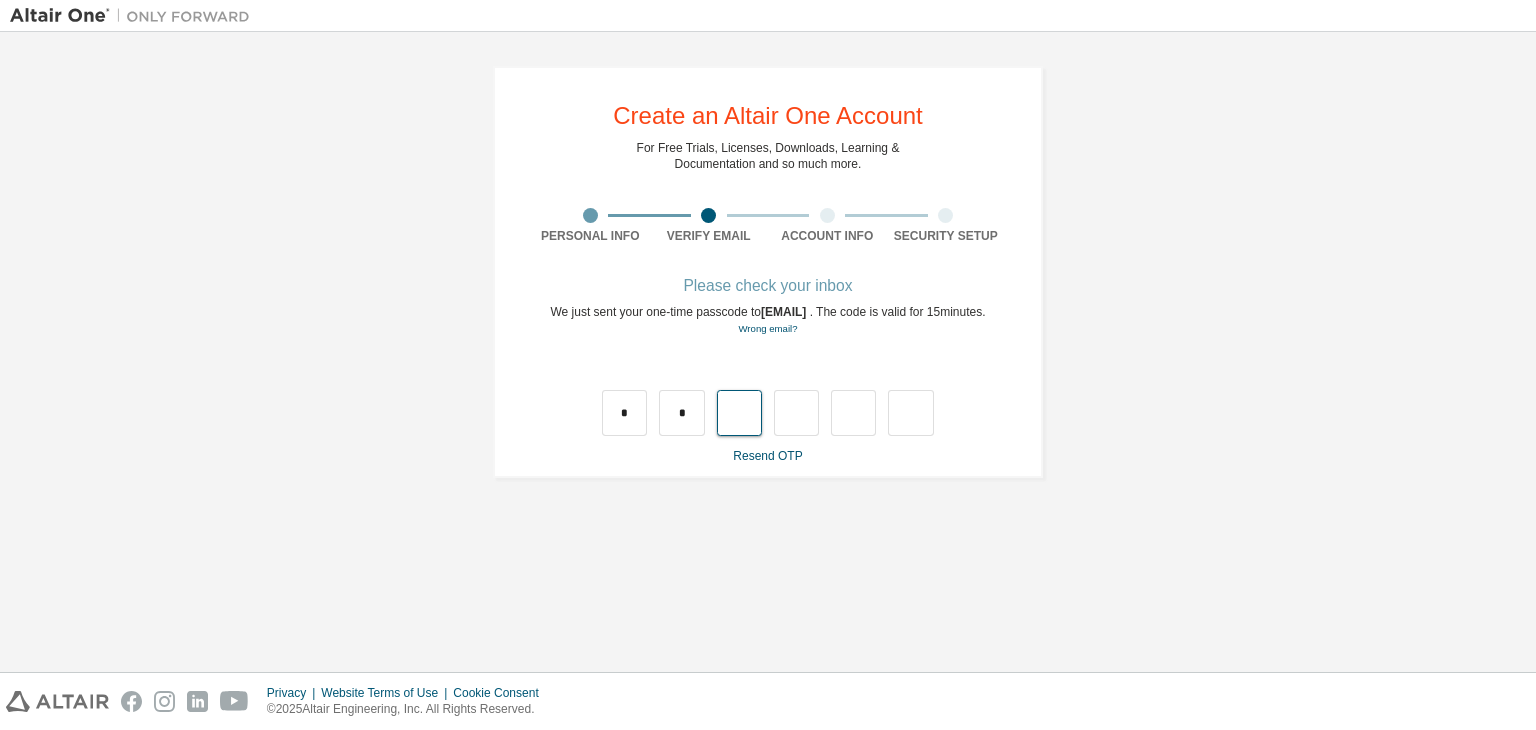 type on "*" 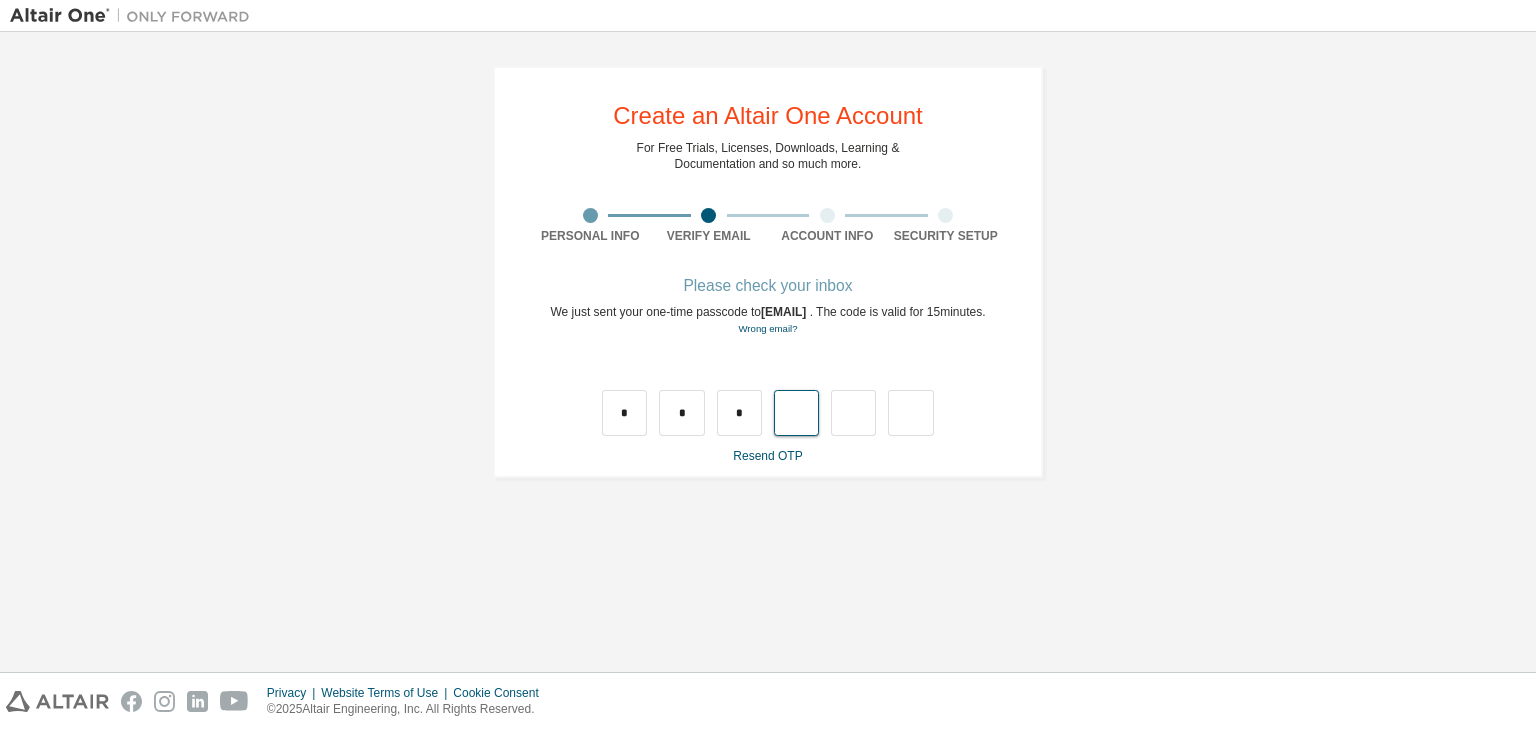 type on "*" 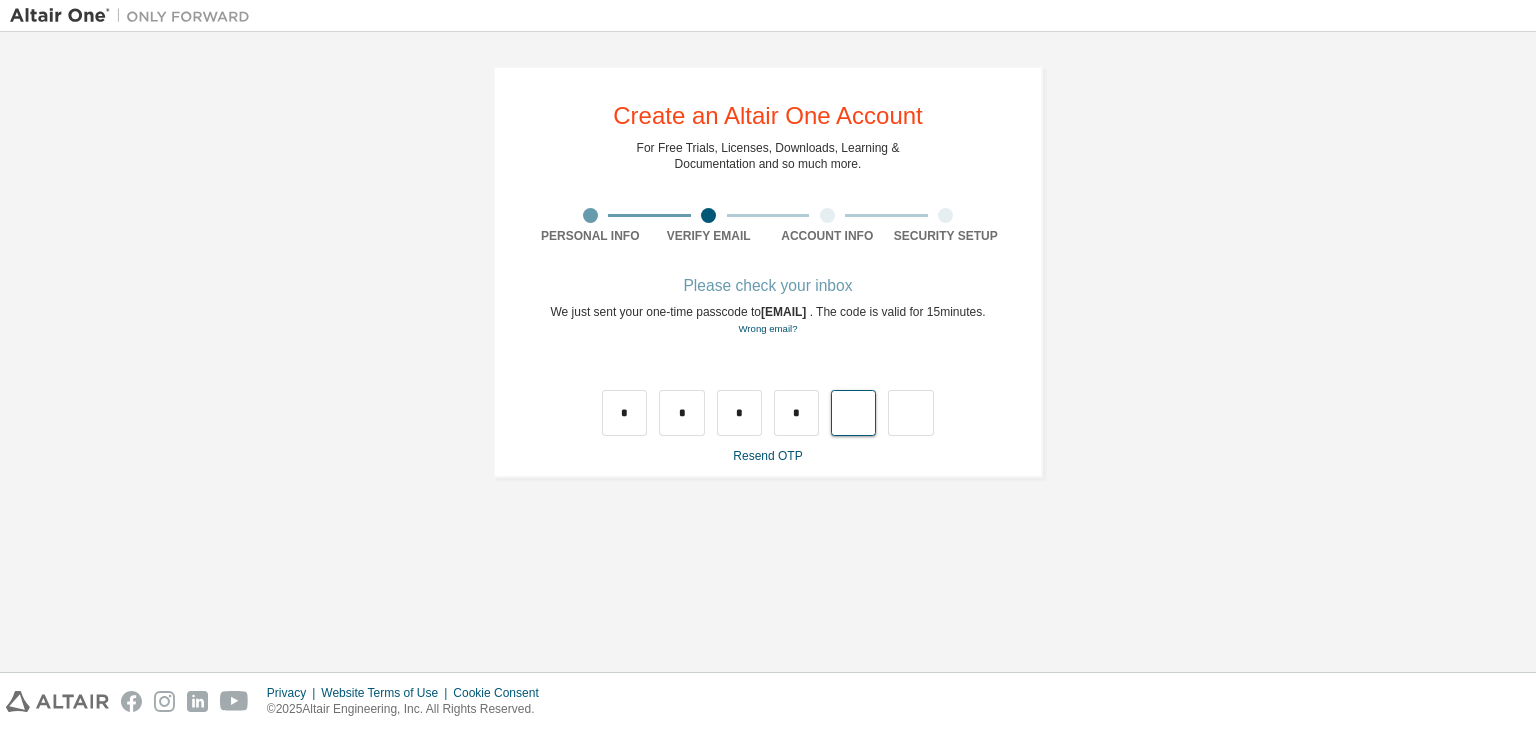 type on "*" 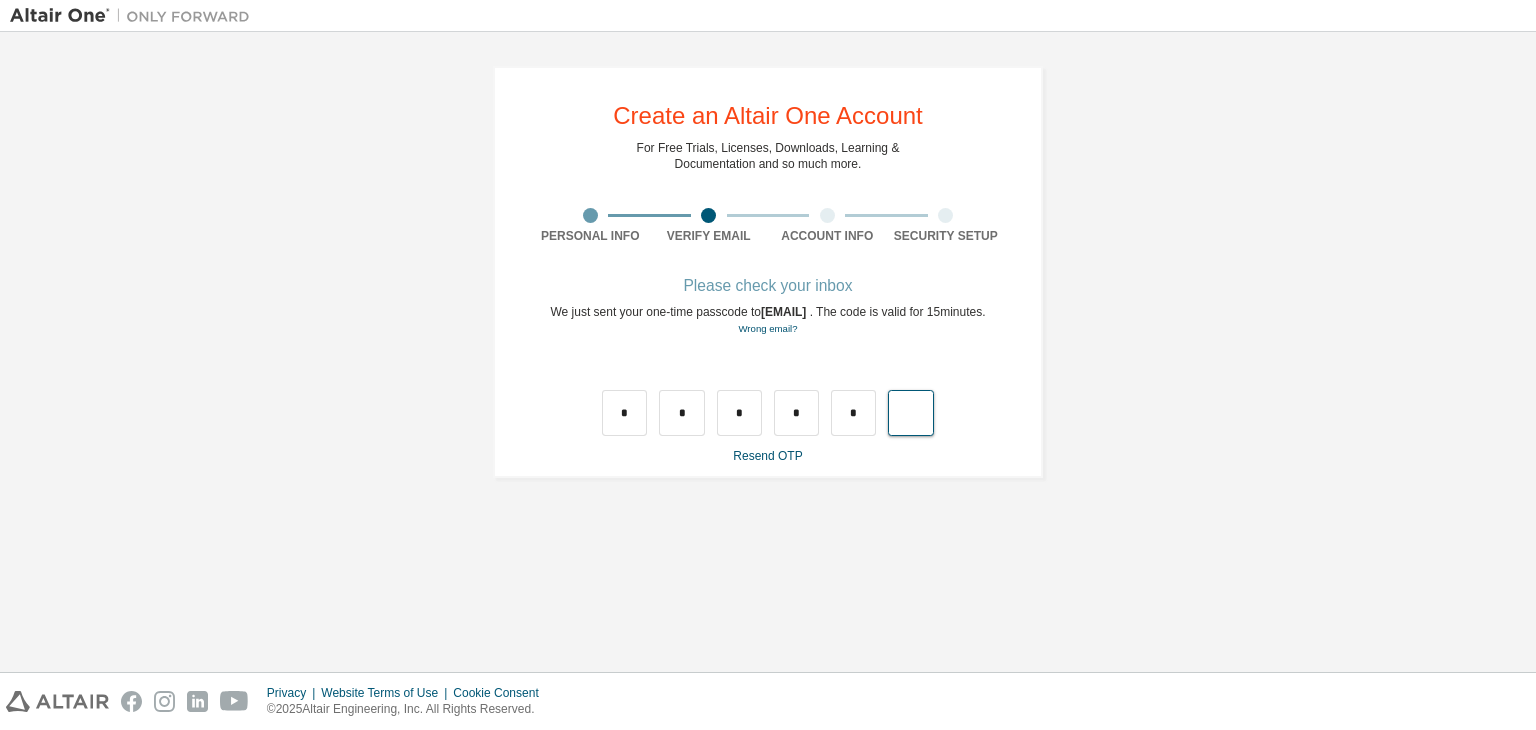 type on "*" 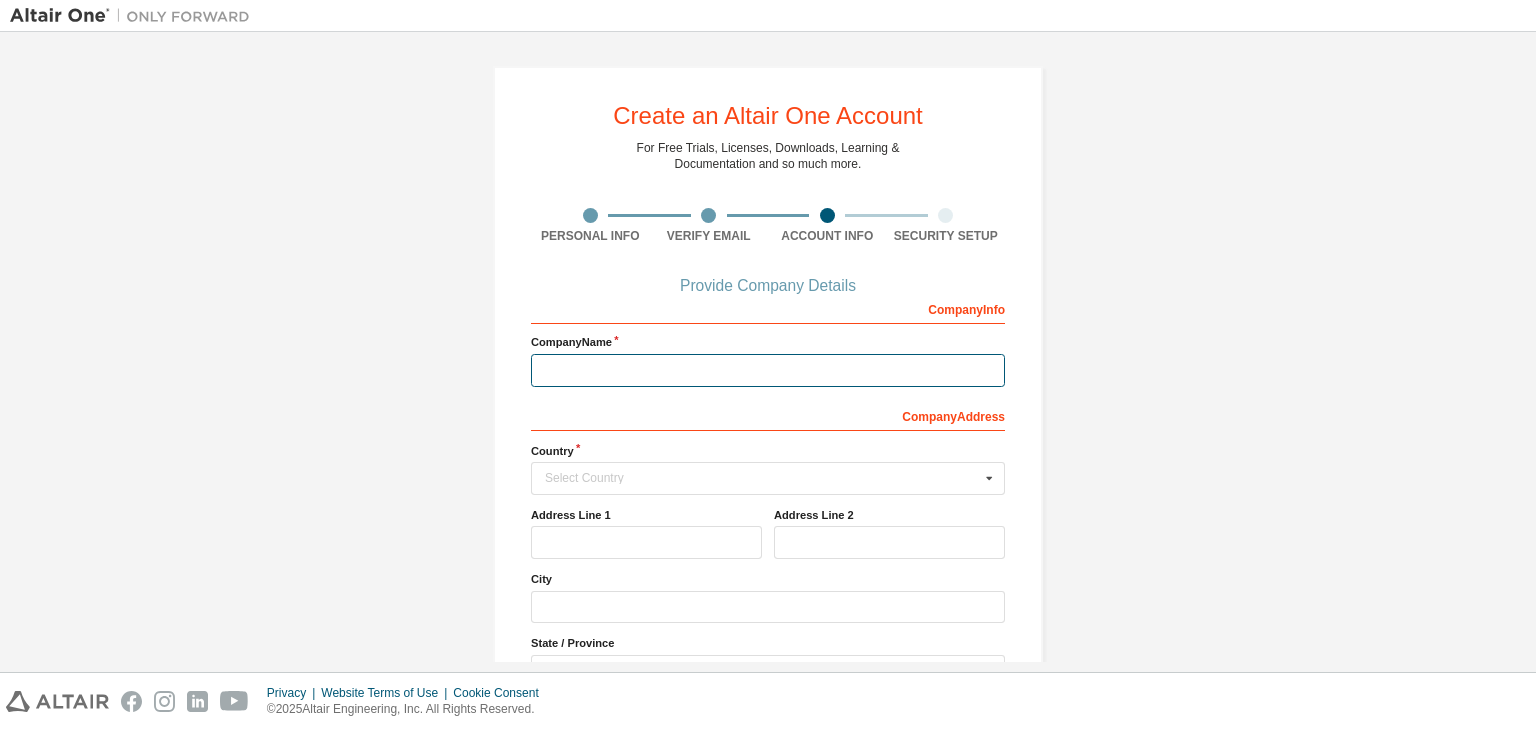 click at bounding box center [768, 370] 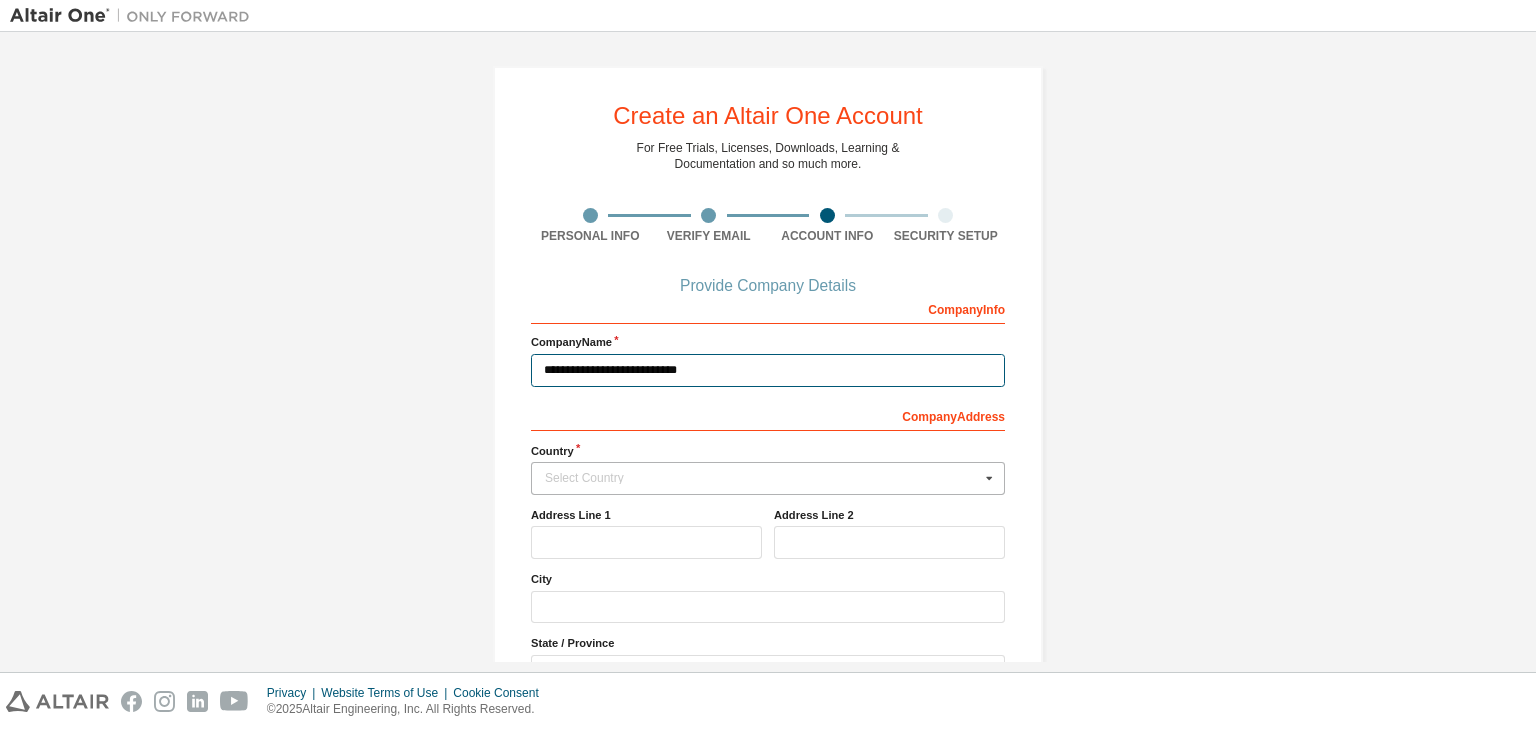 type on "**********" 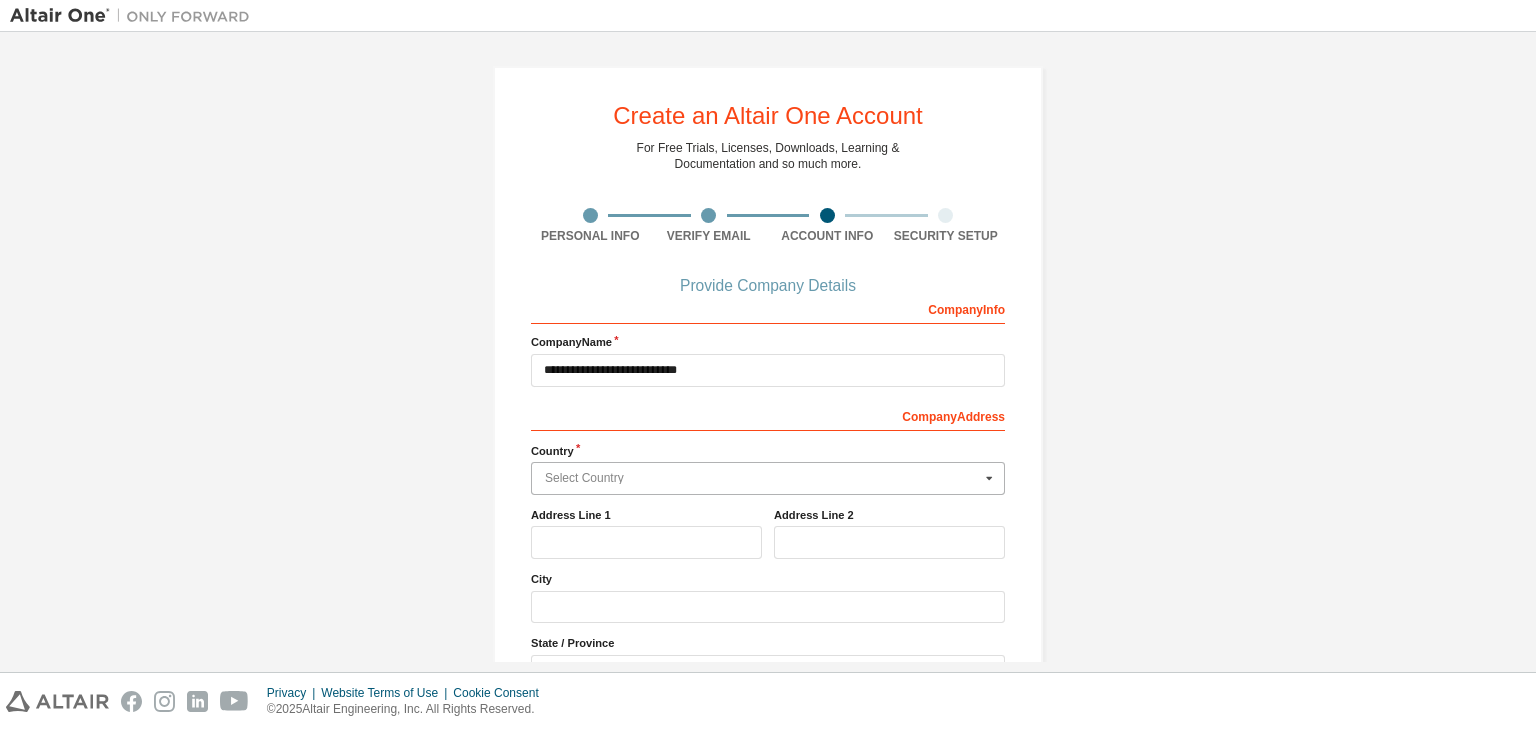 click at bounding box center [769, 478] 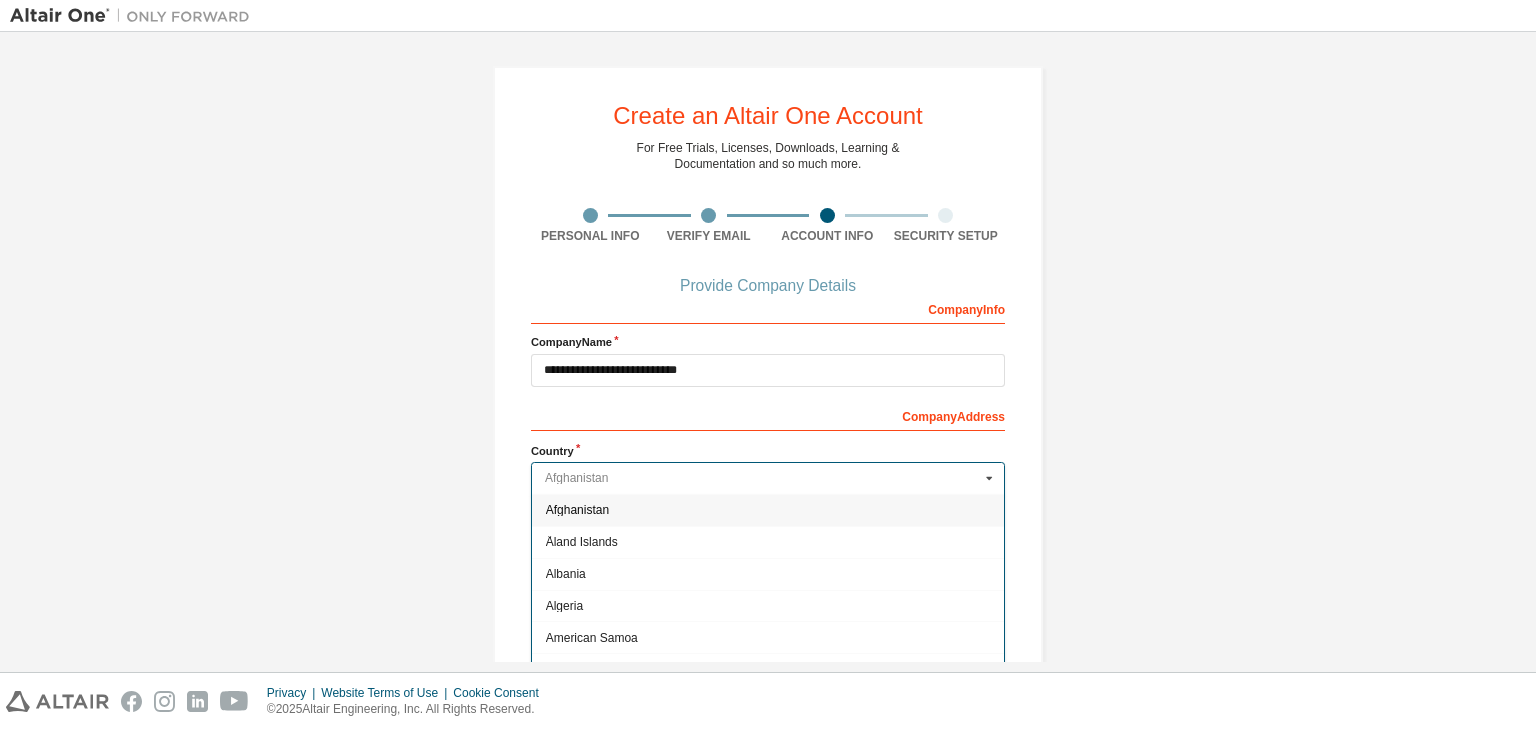 type on "*****" 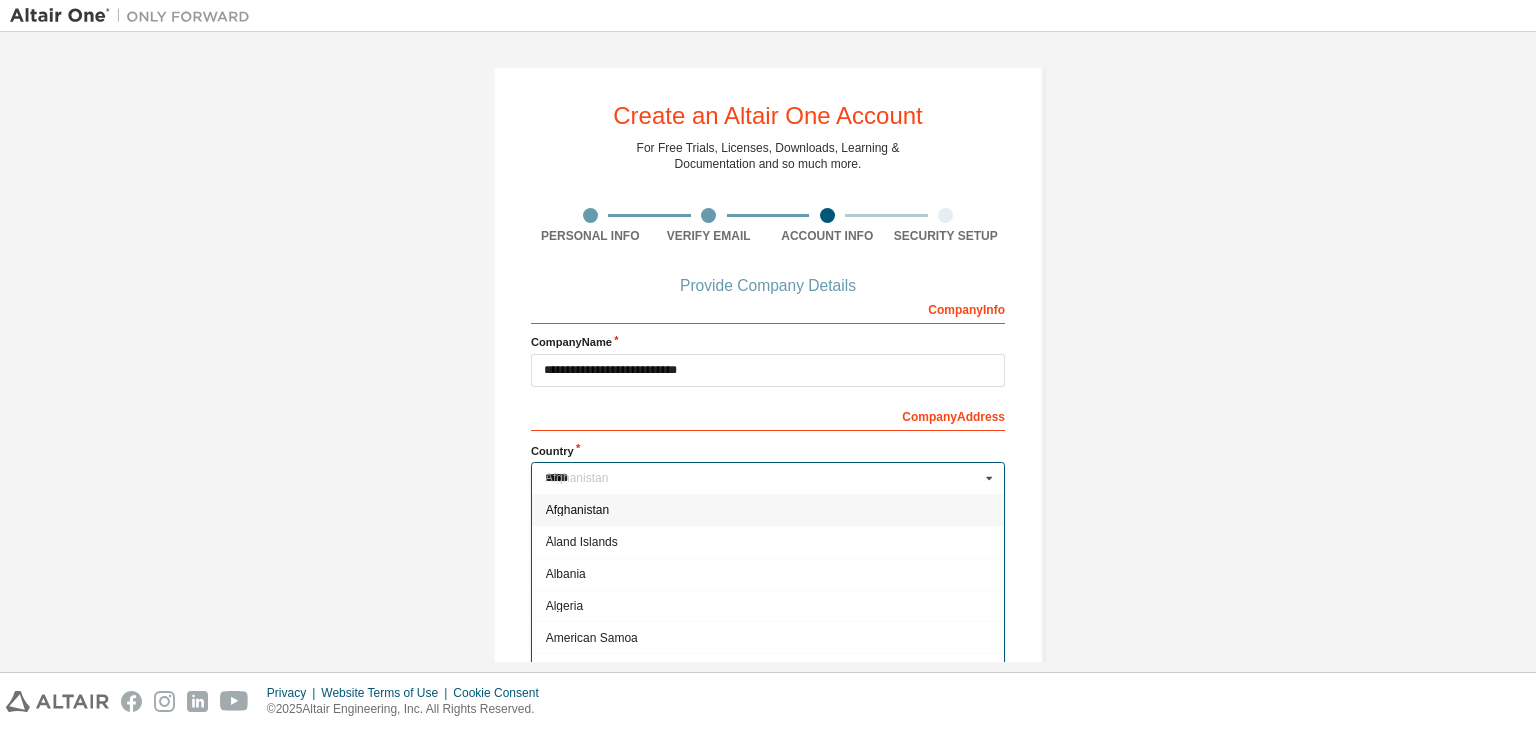 type 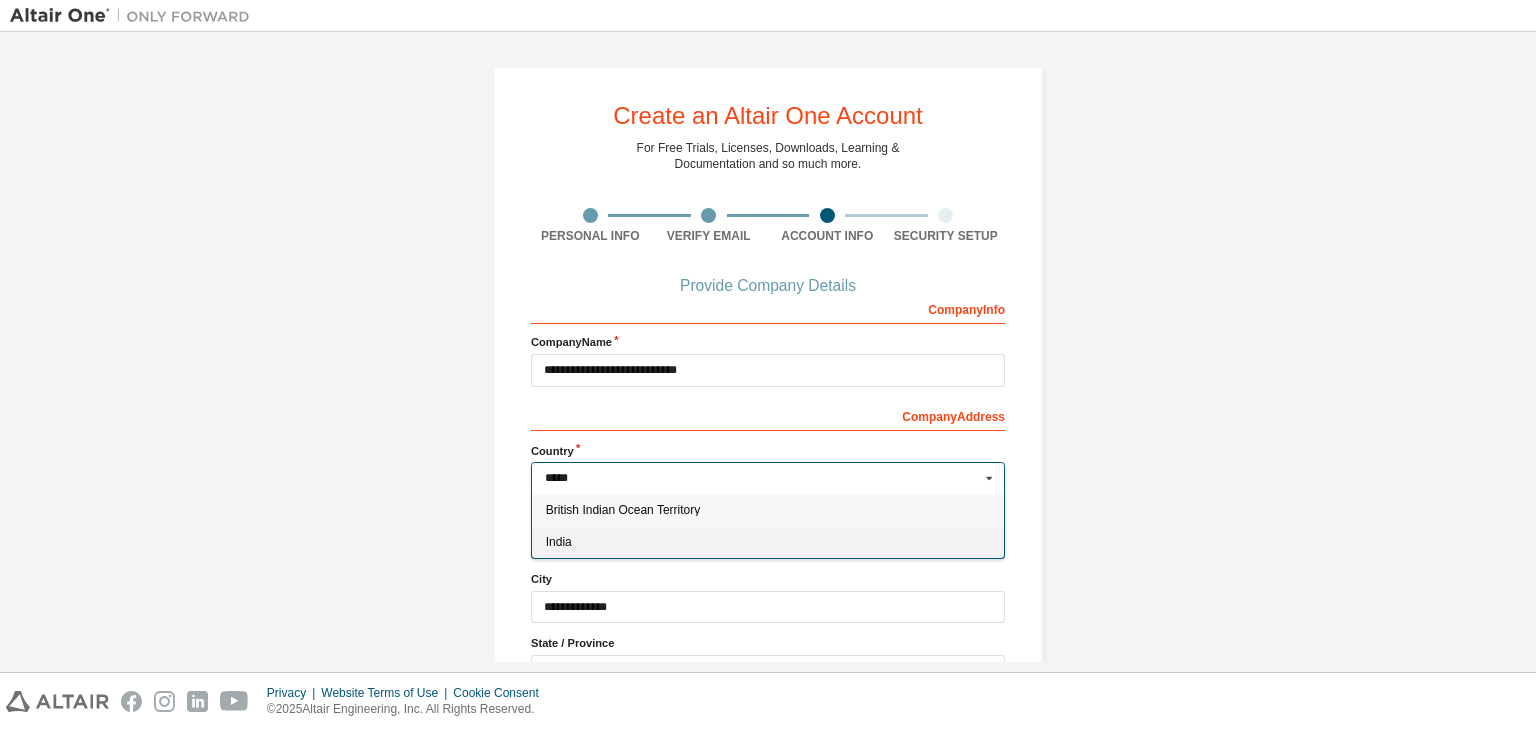 click on "India" at bounding box center [768, 542] 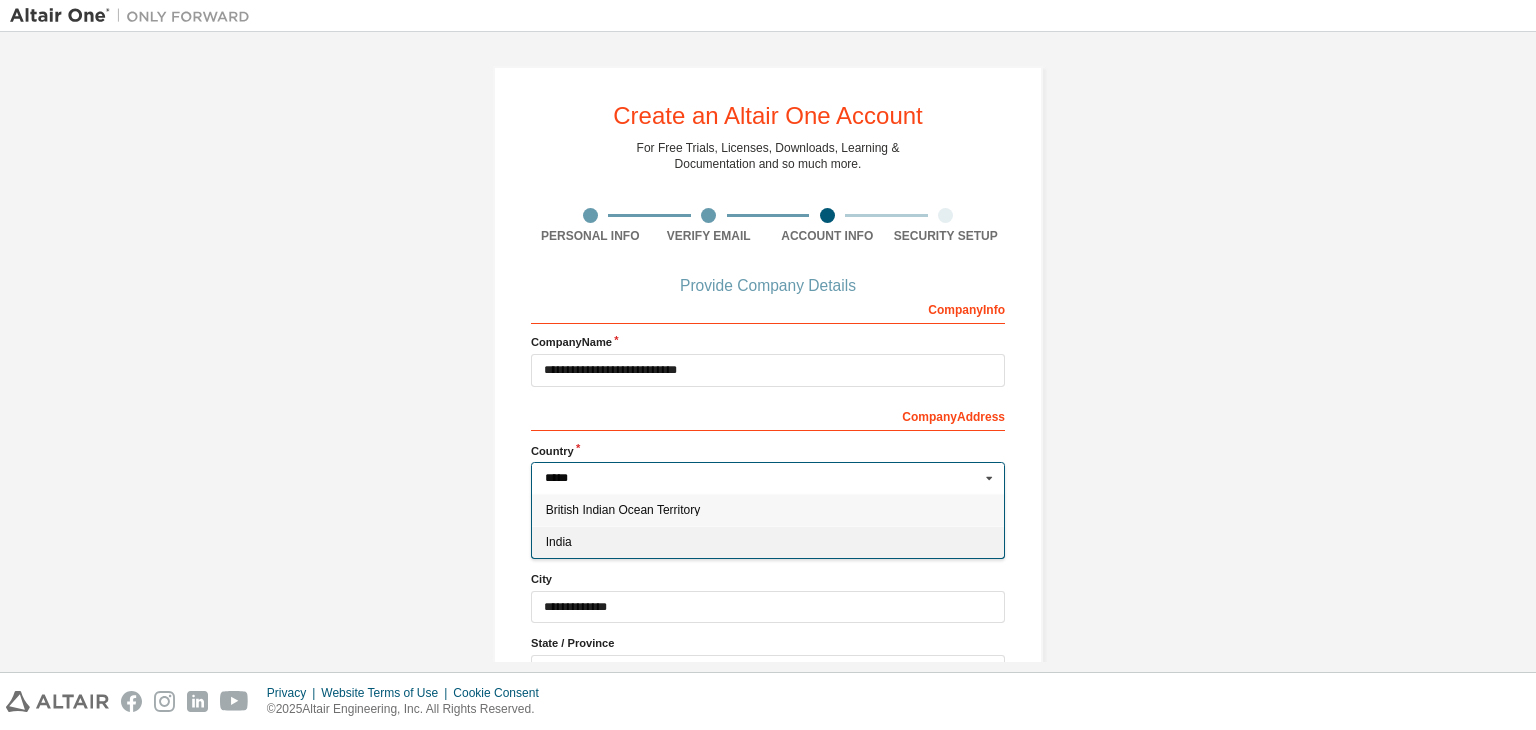 type on "***" 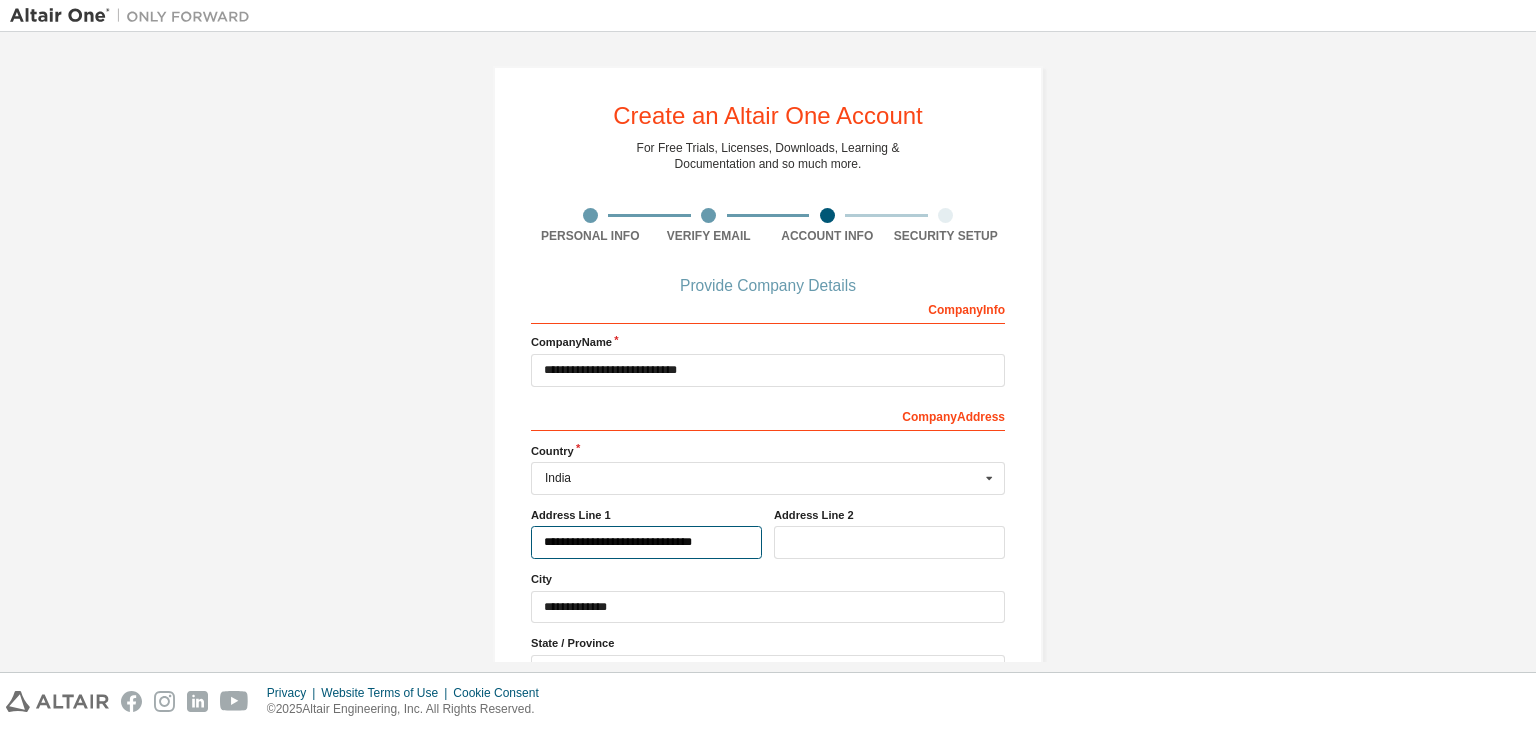 click on "**********" at bounding box center (646, 542) 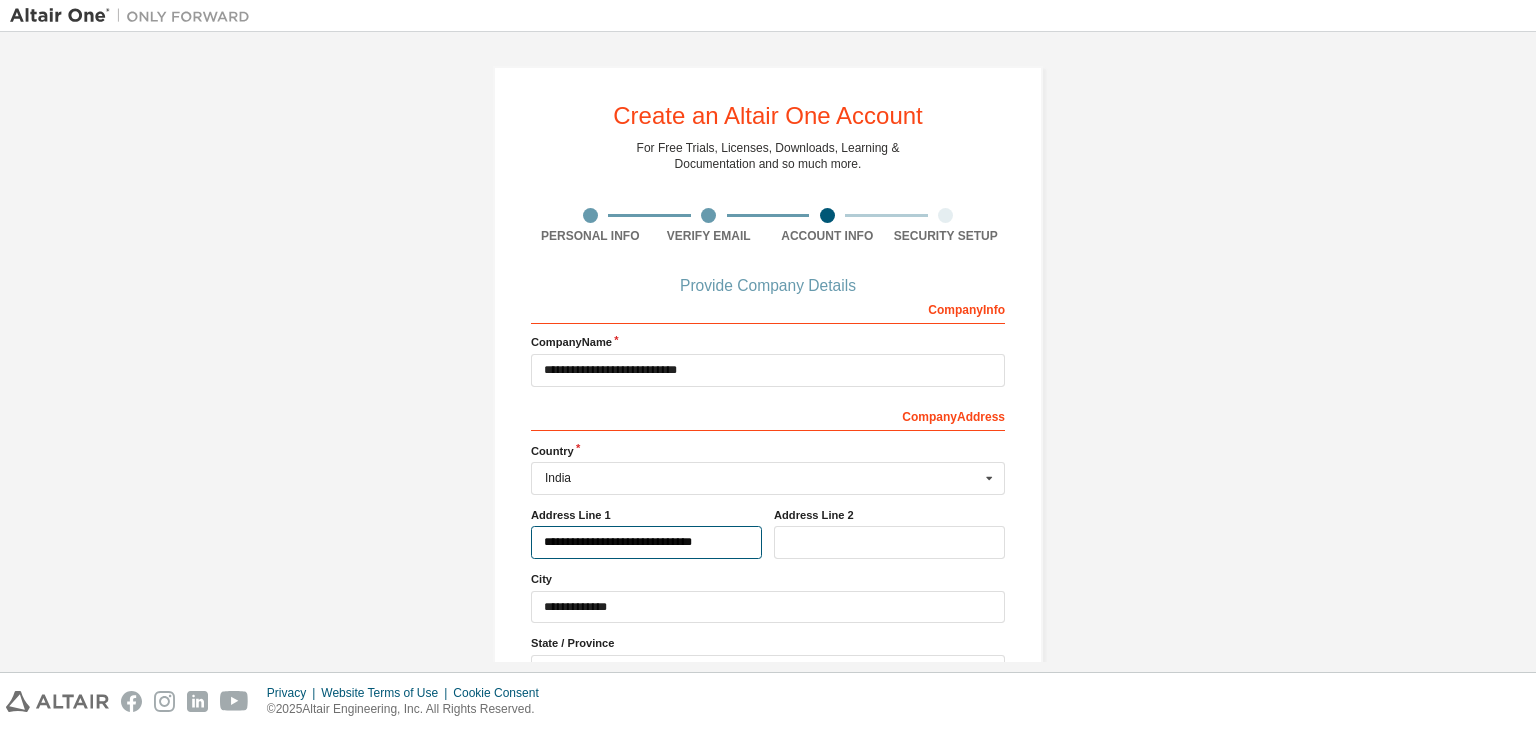 click on "**********" at bounding box center [646, 542] 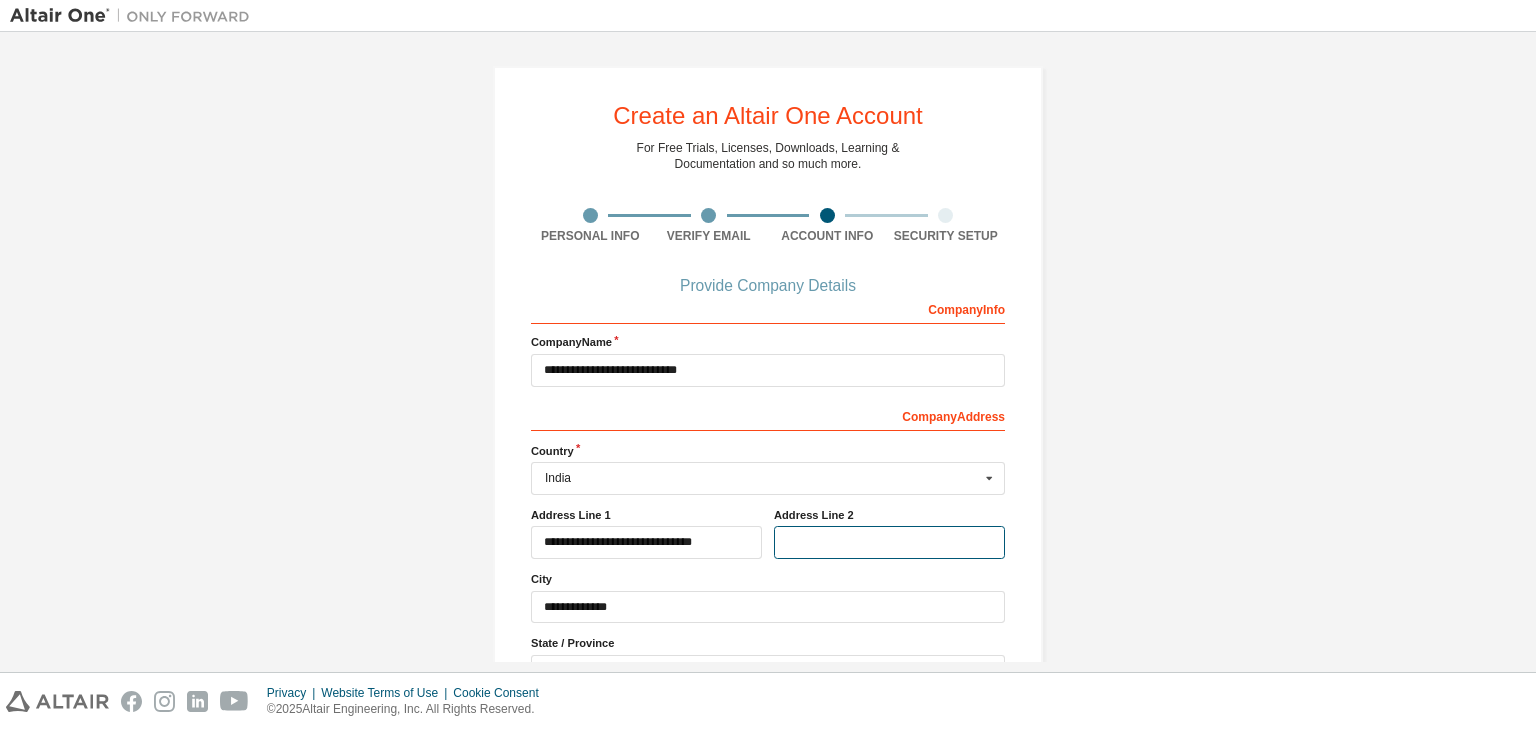 click at bounding box center (889, 542) 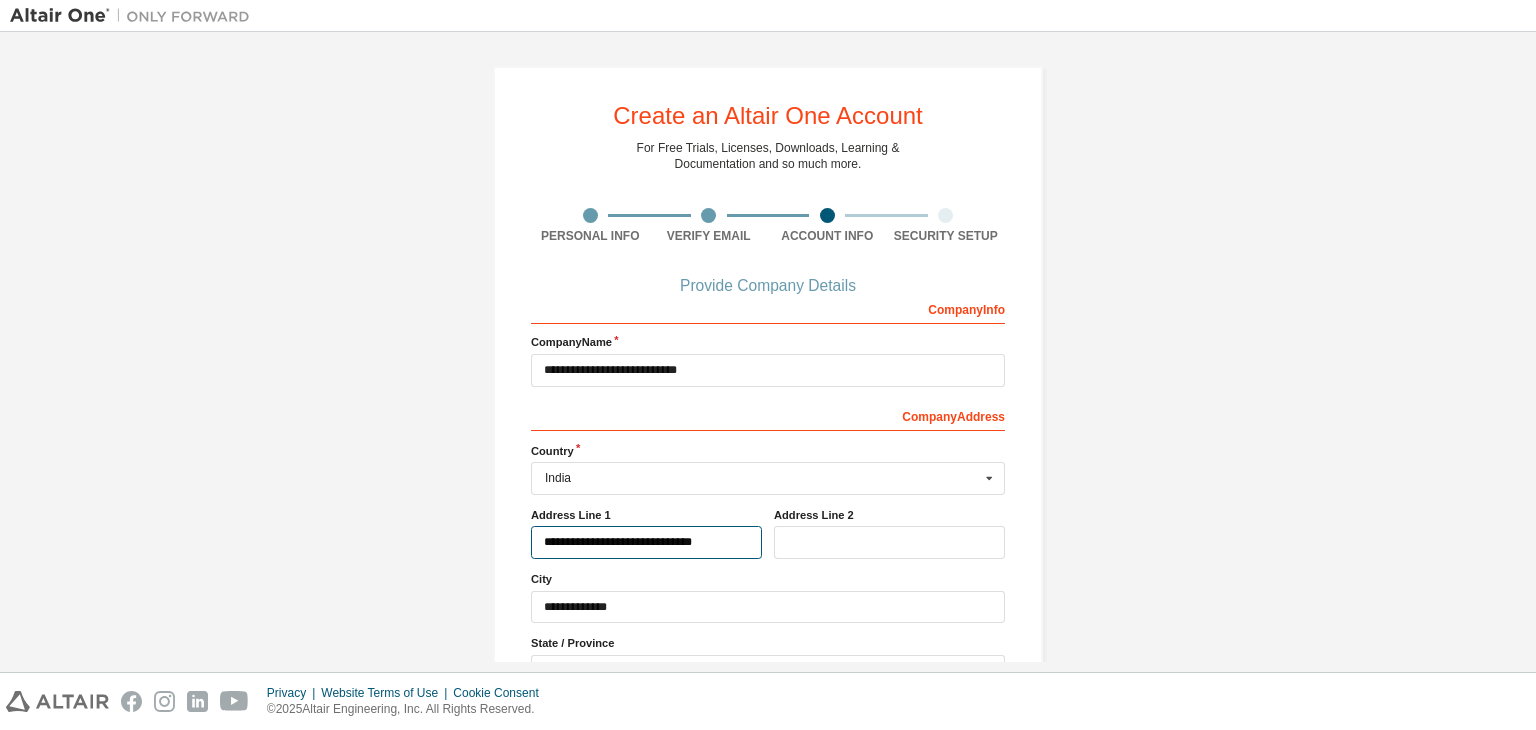 click on "**********" at bounding box center [646, 542] 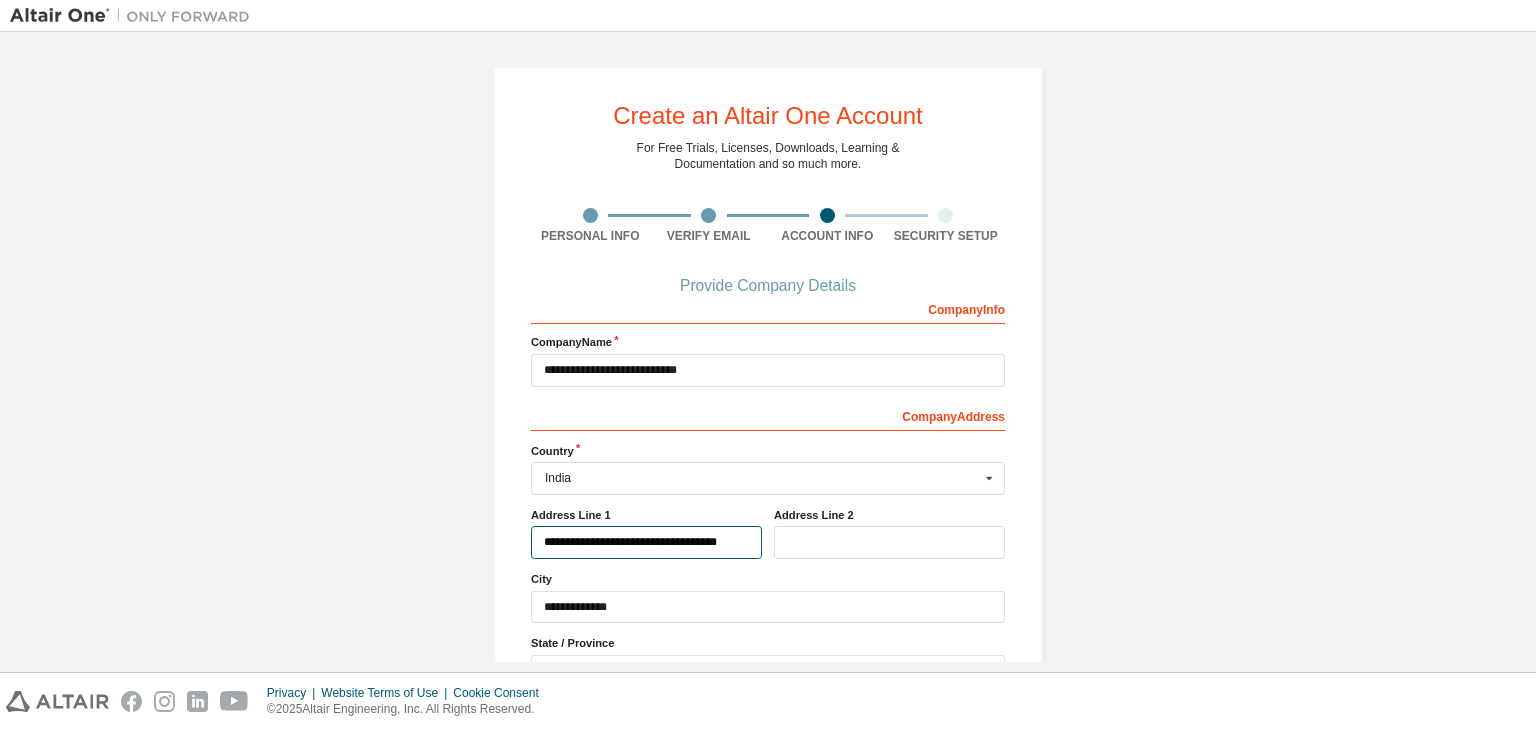 type on "**********" 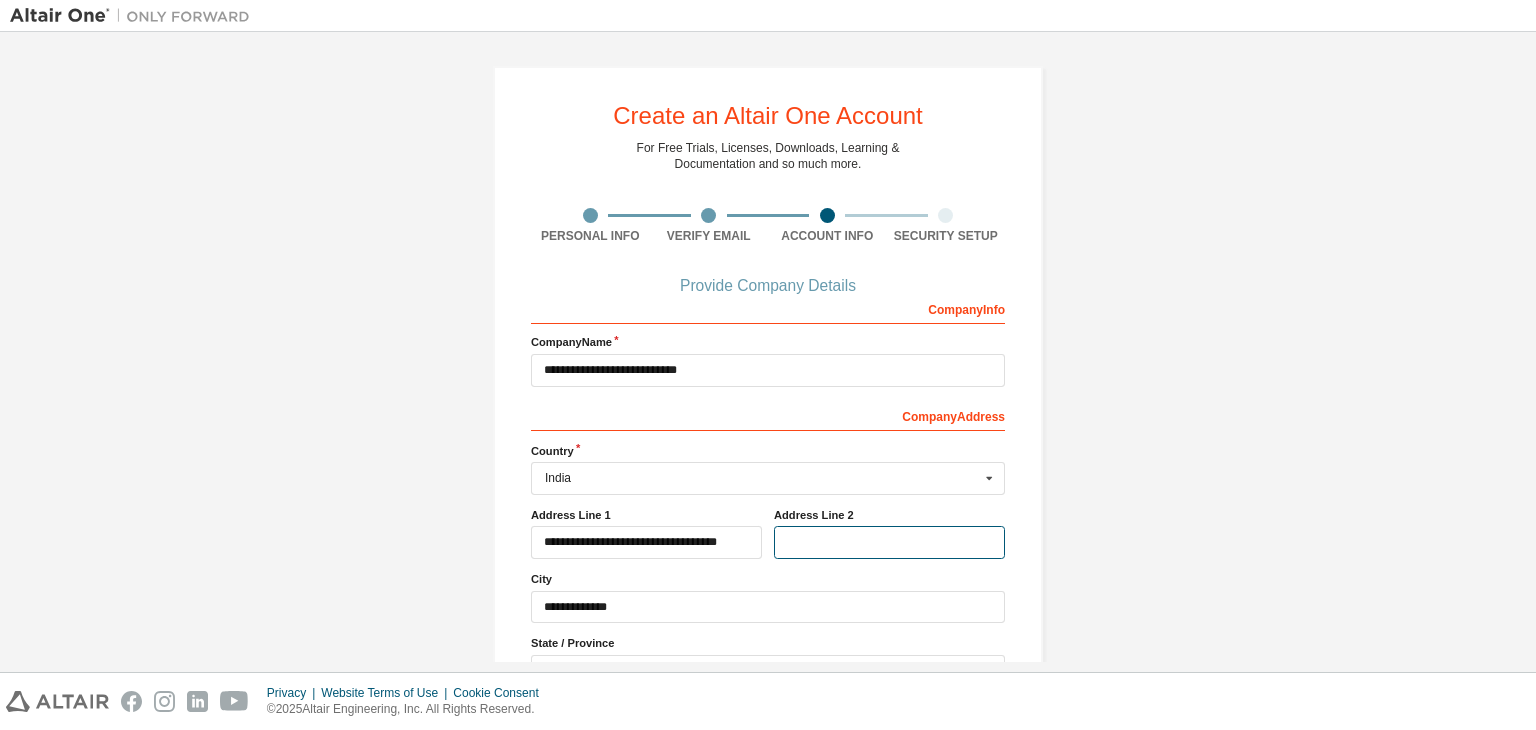 click at bounding box center (889, 542) 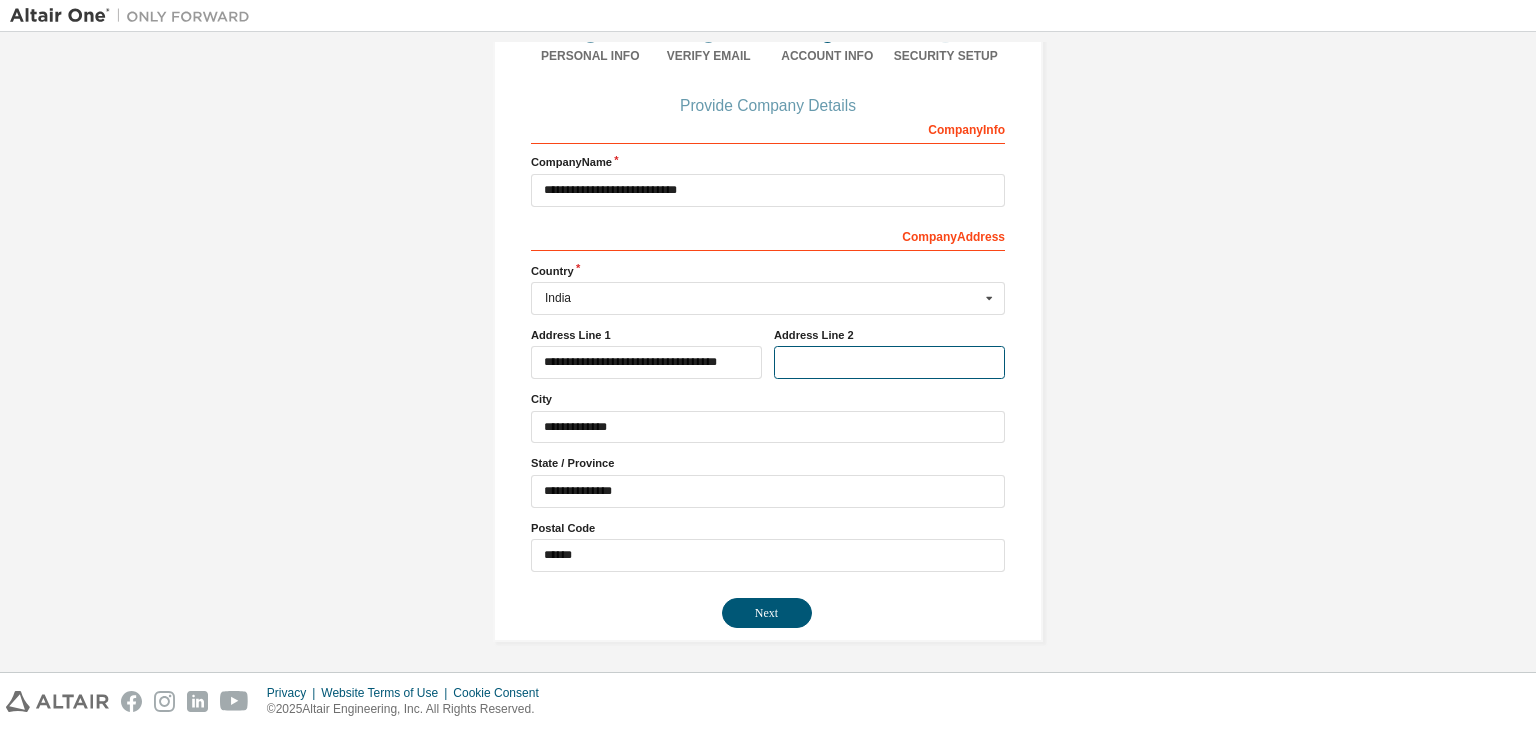 scroll, scrollTop: 180, scrollLeft: 0, axis: vertical 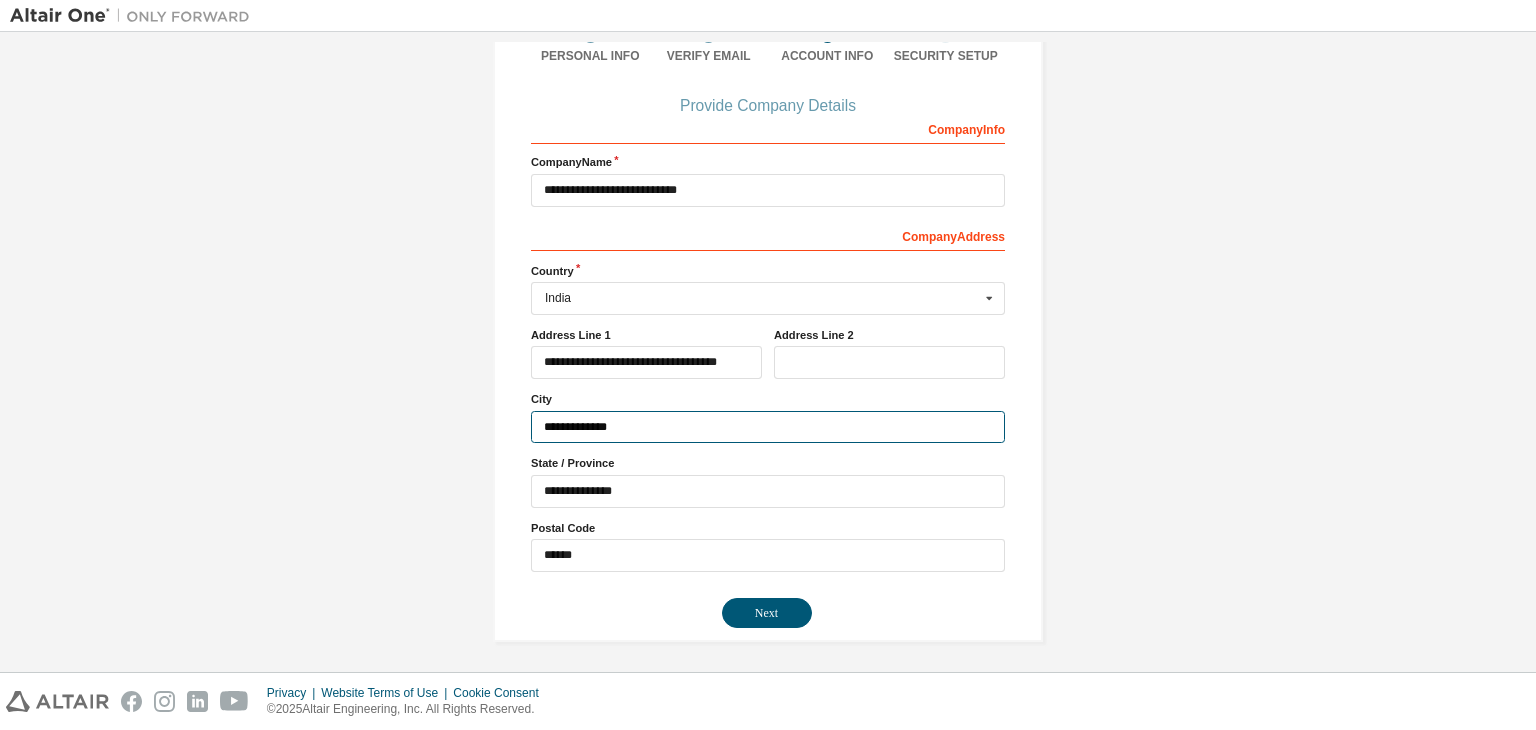 click on "**********" at bounding box center [768, 427] 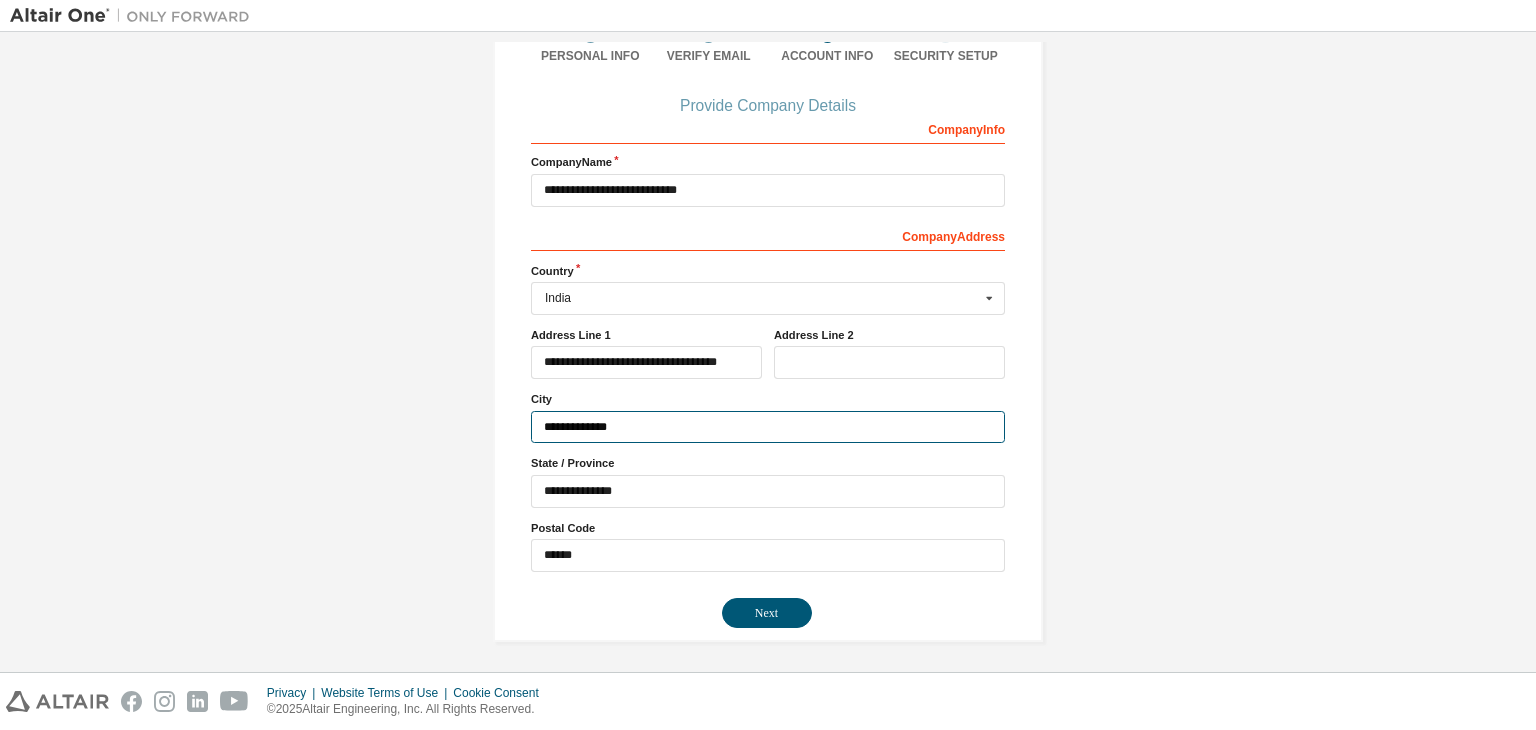 drag, startPoint x: 682, startPoint y: 423, endPoint x: 174, endPoint y: 449, distance: 508.66492 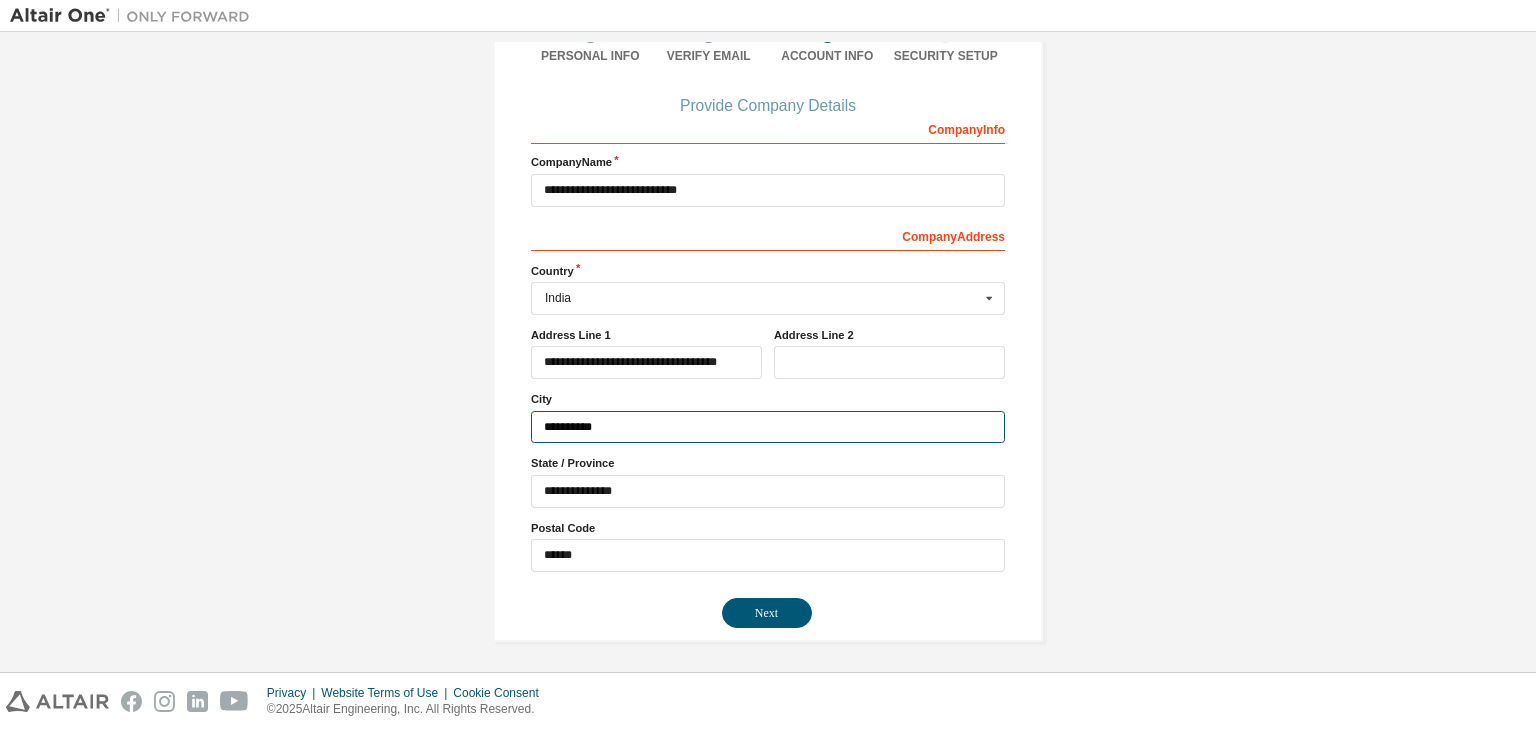 type on "**********" 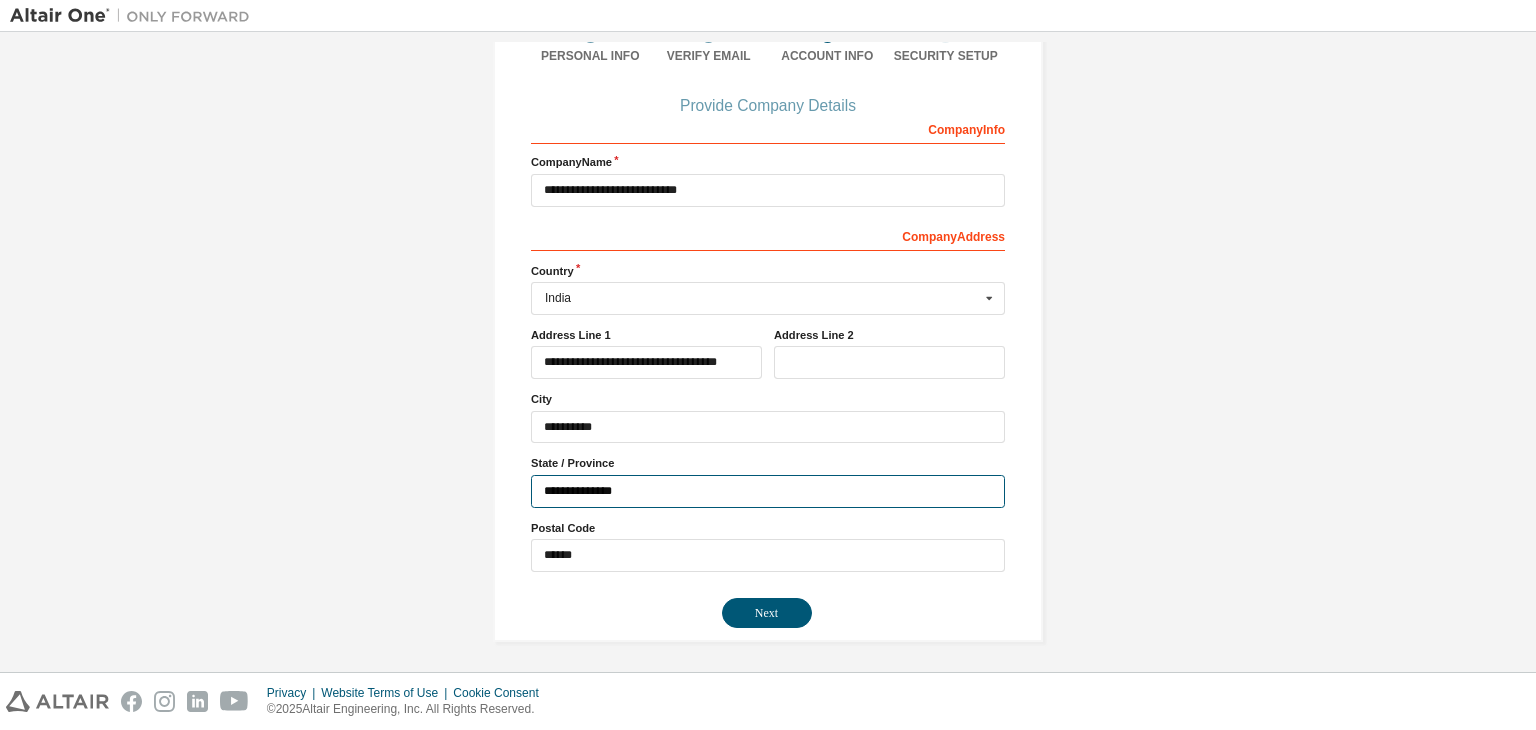 click on "**********" at bounding box center (768, 491) 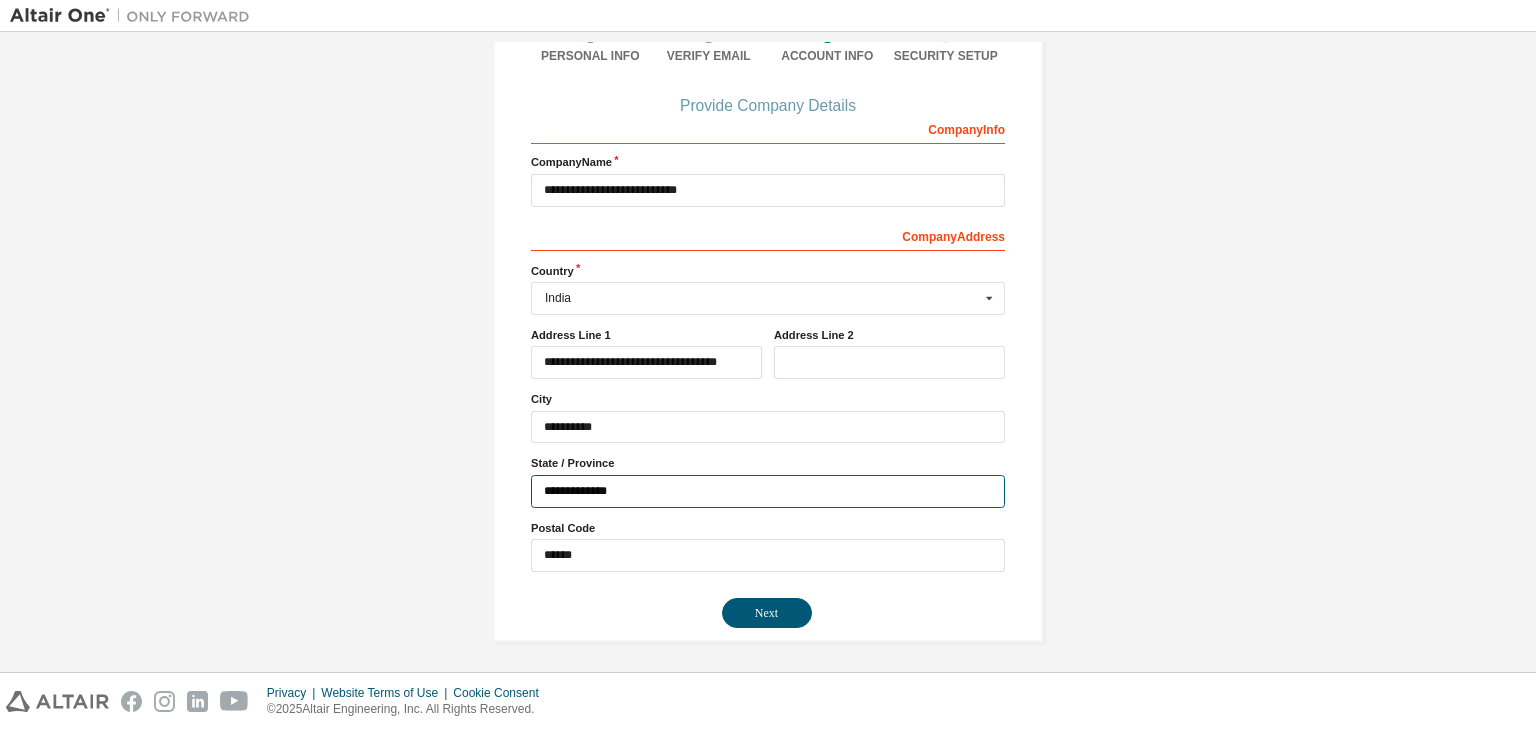 type on "**********" 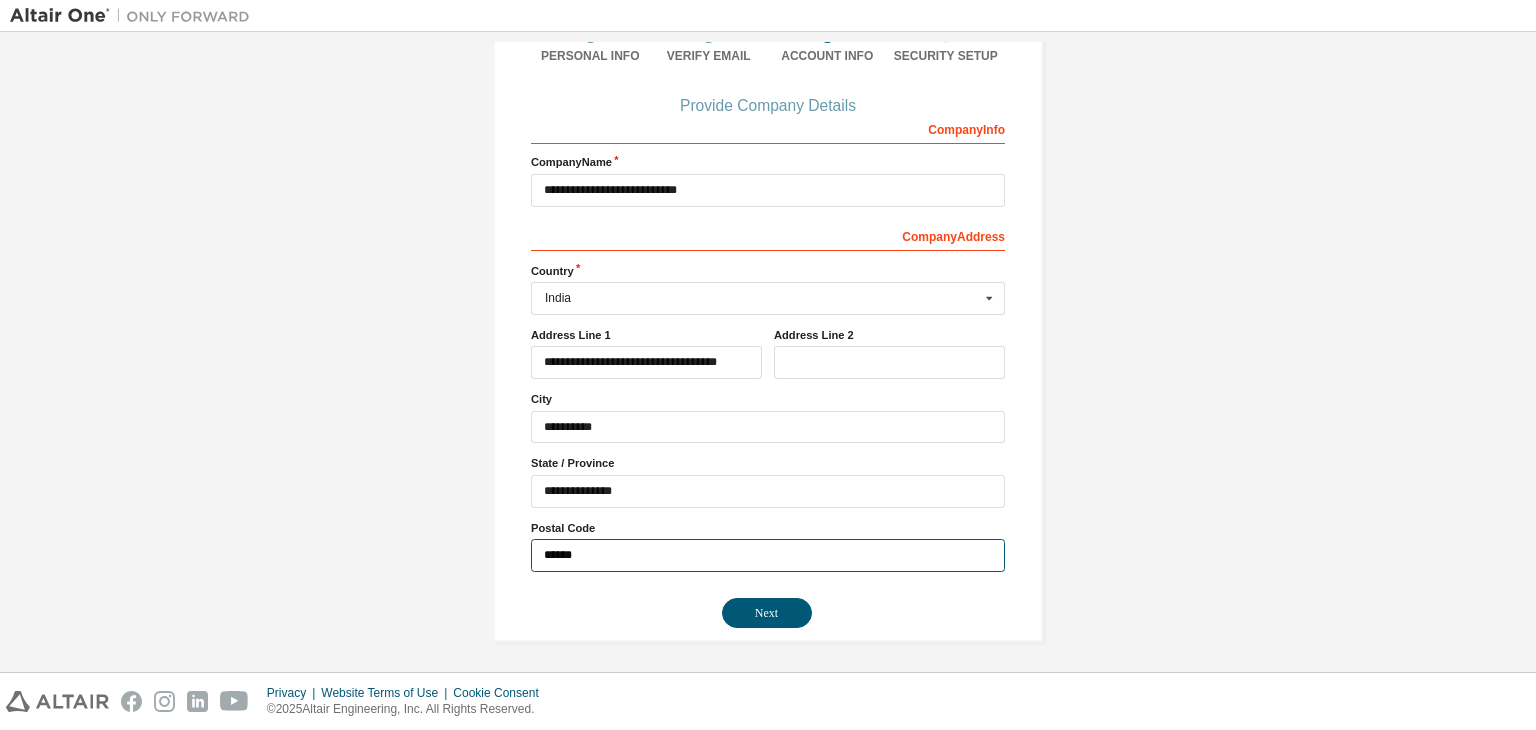 click on "******" at bounding box center (768, 555) 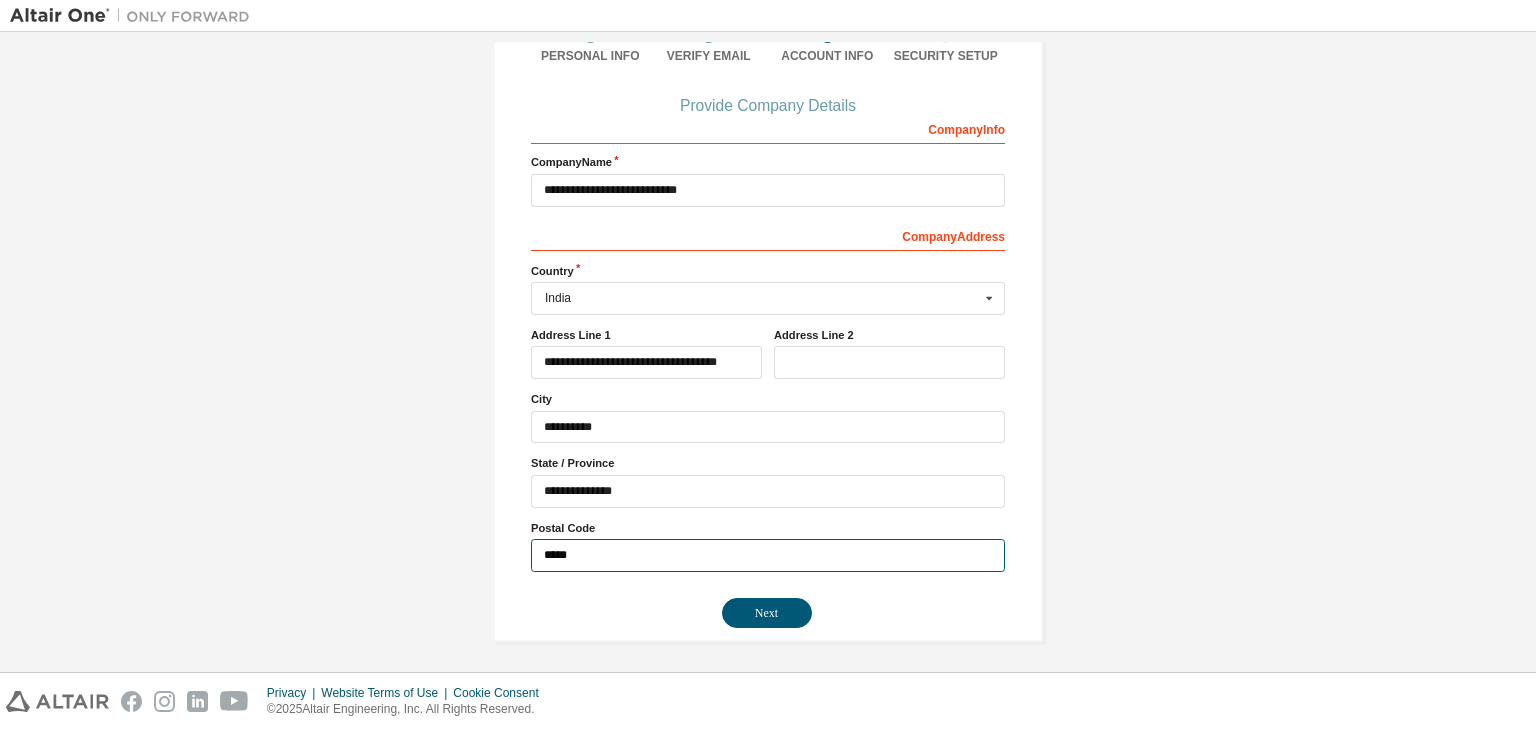 type on "******" 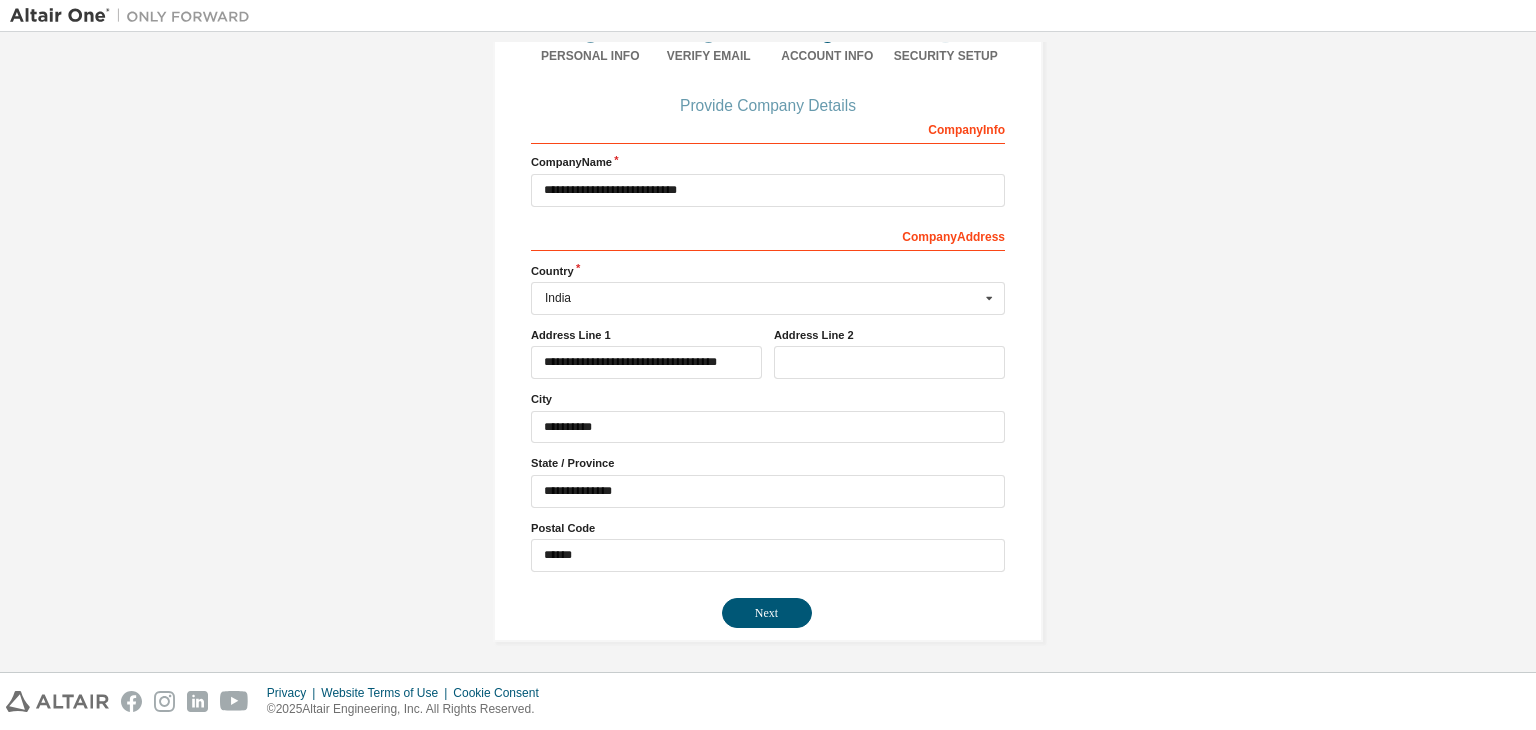 drag, startPoint x: 411, startPoint y: 647, endPoint x: 742, endPoint y: 636, distance: 331.18274 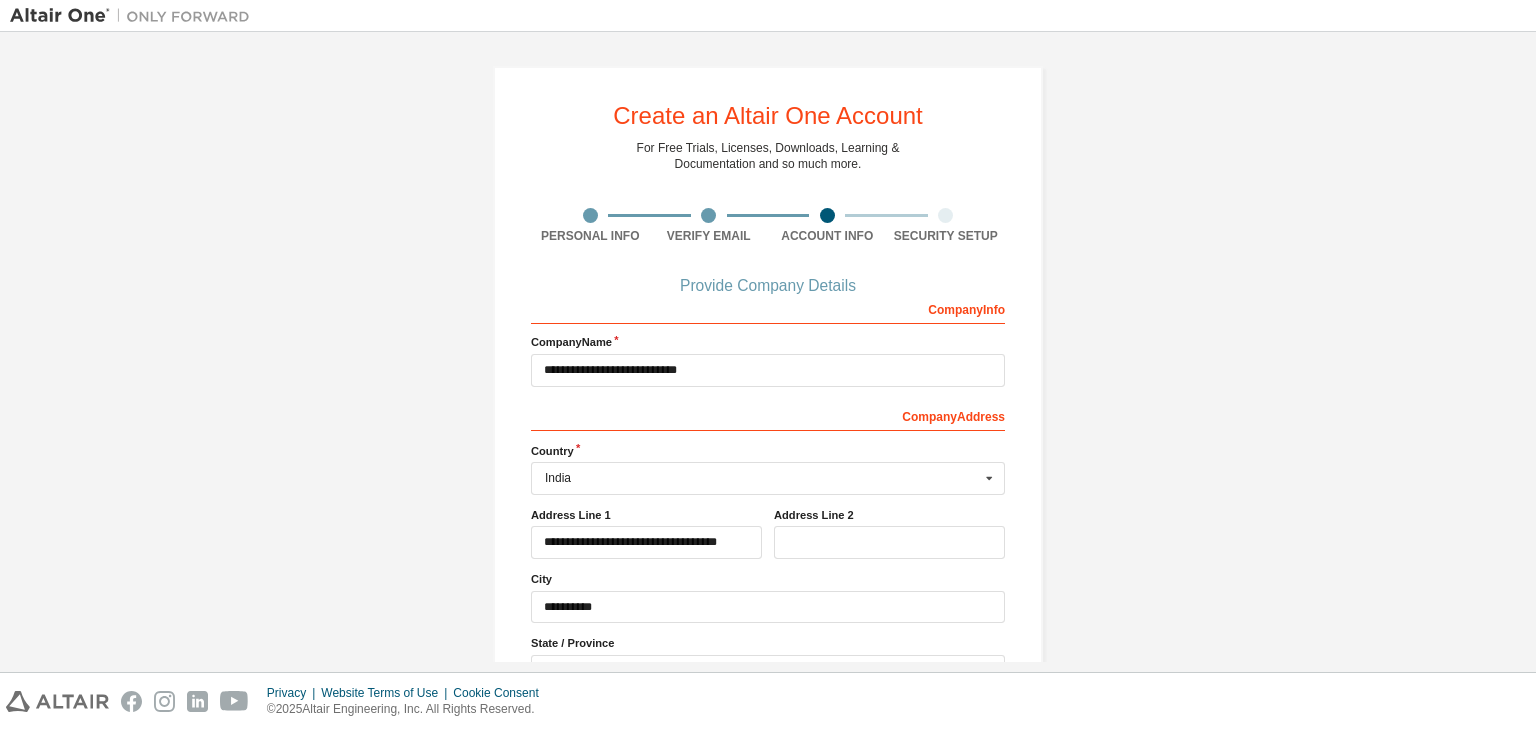 scroll, scrollTop: 180, scrollLeft: 0, axis: vertical 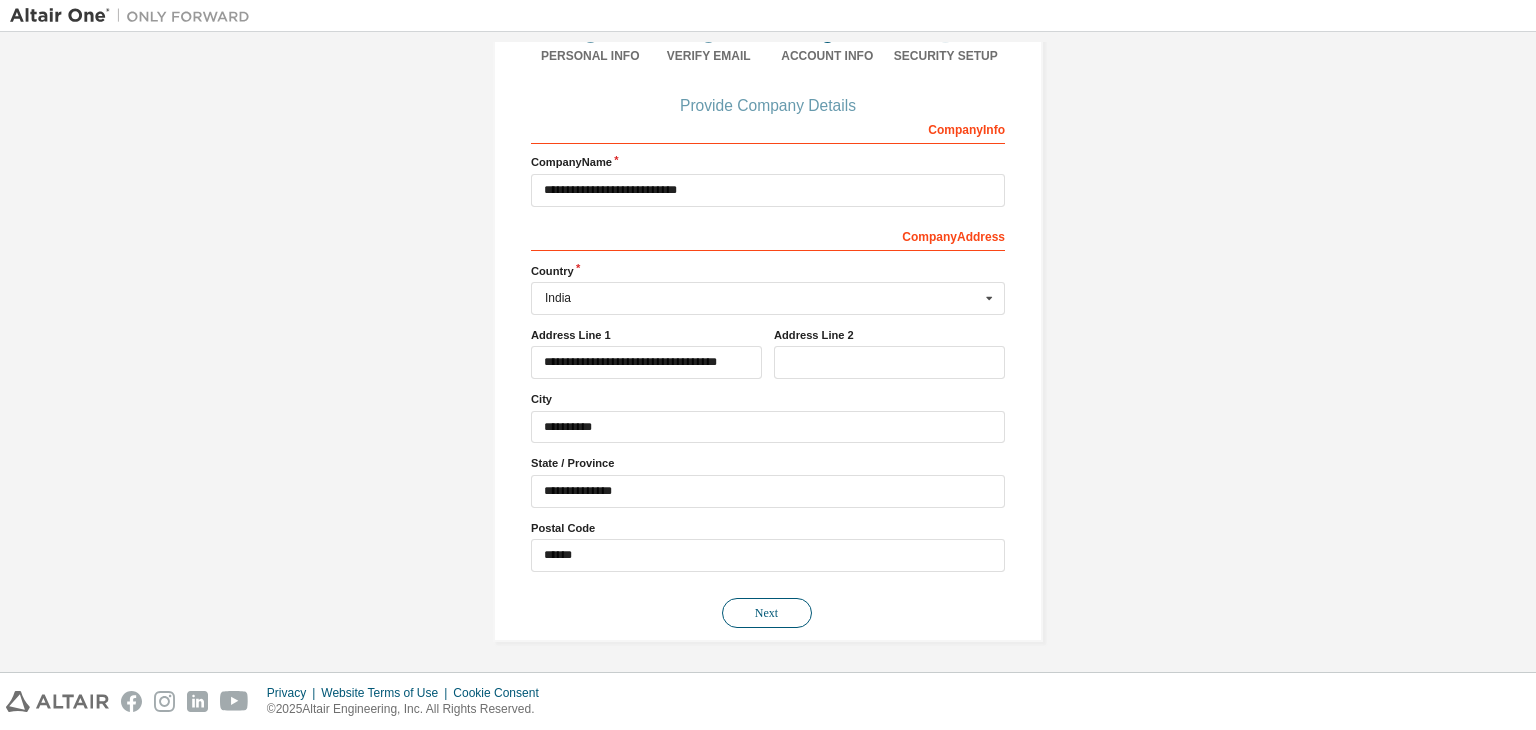 click on "Next" at bounding box center [767, 613] 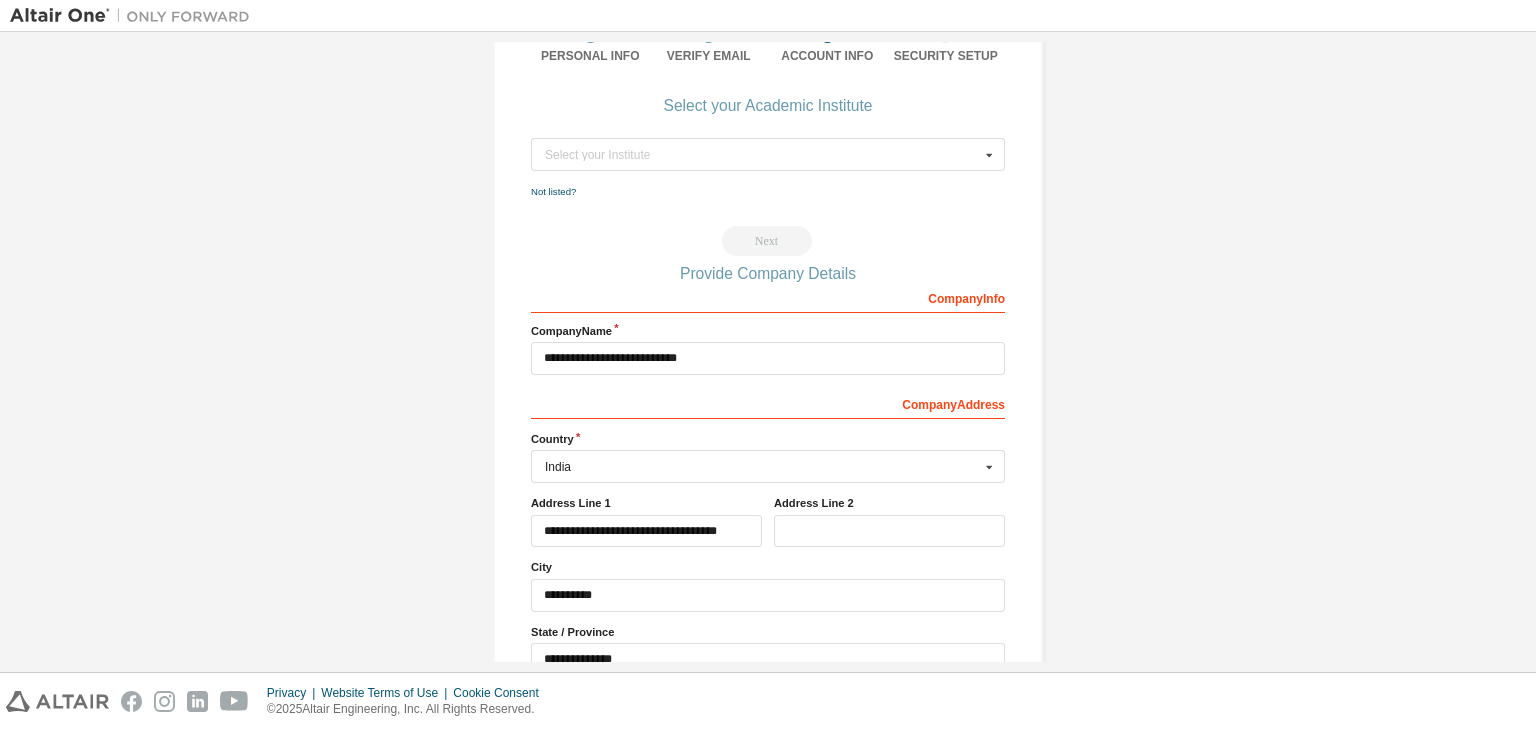 scroll, scrollTop: 0, scrollLeft: 0, axis: both 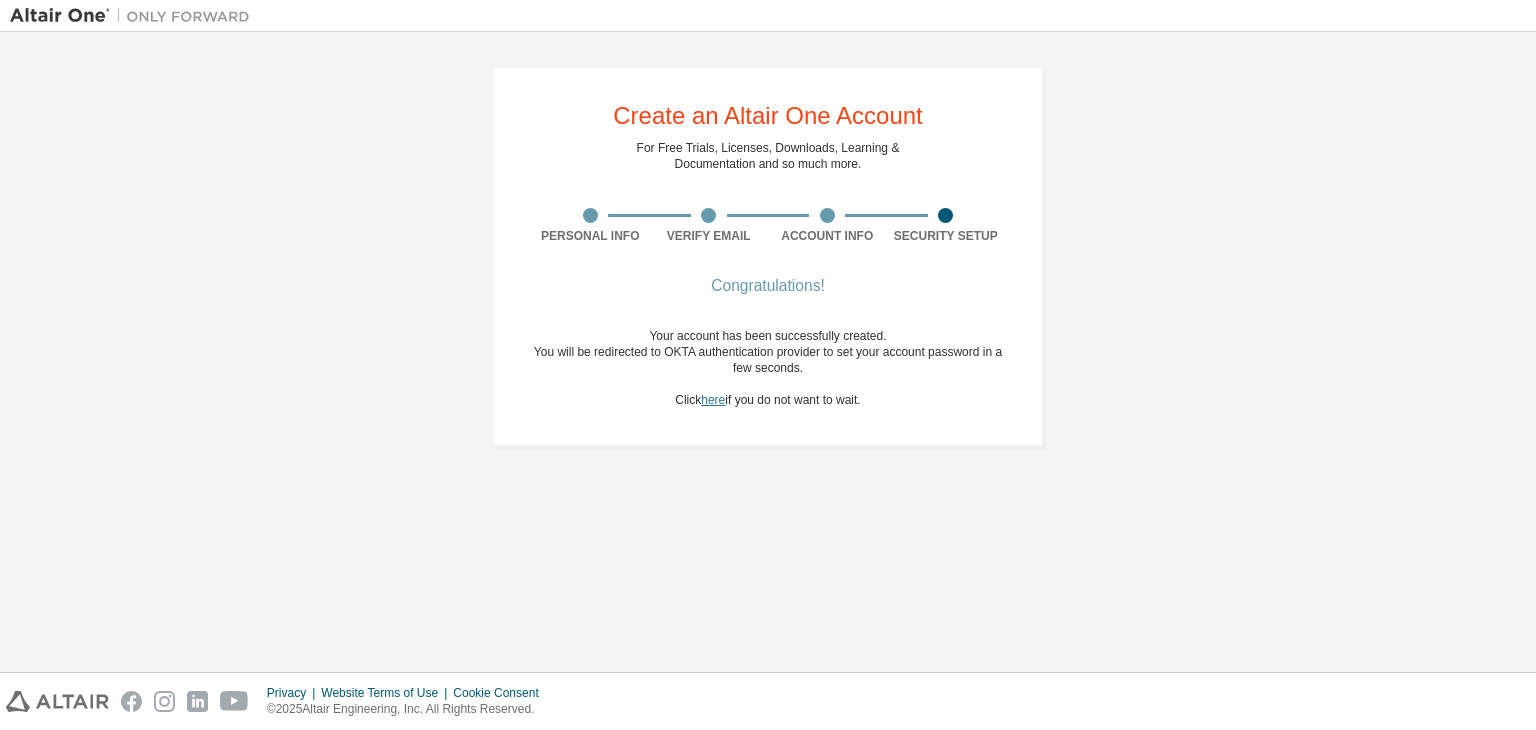 click on "here" at bounding box center [713, 400] 